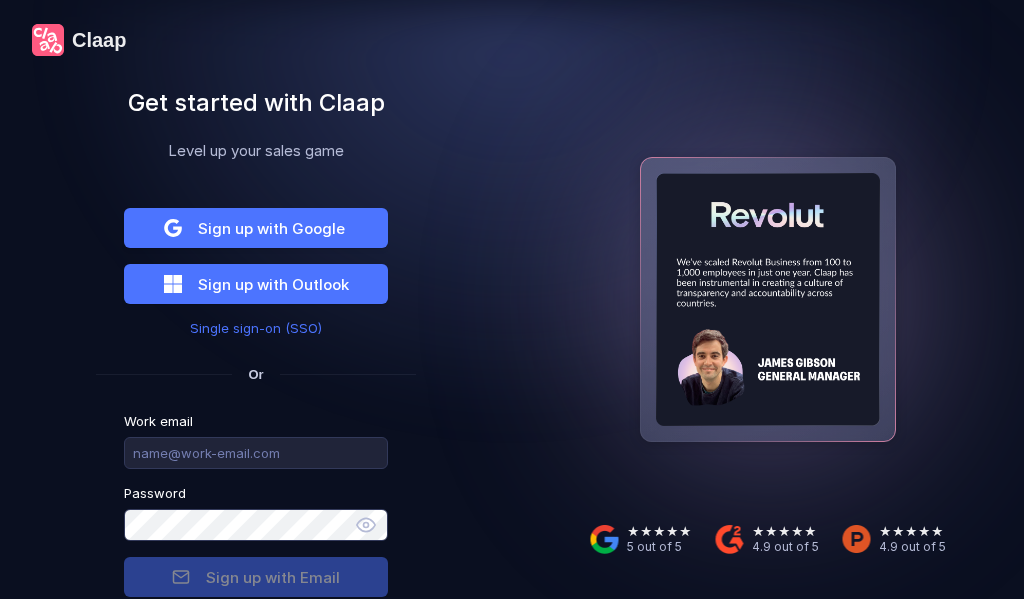 scroll, scrollTop: 0, scrollLeft: 0, axis: both 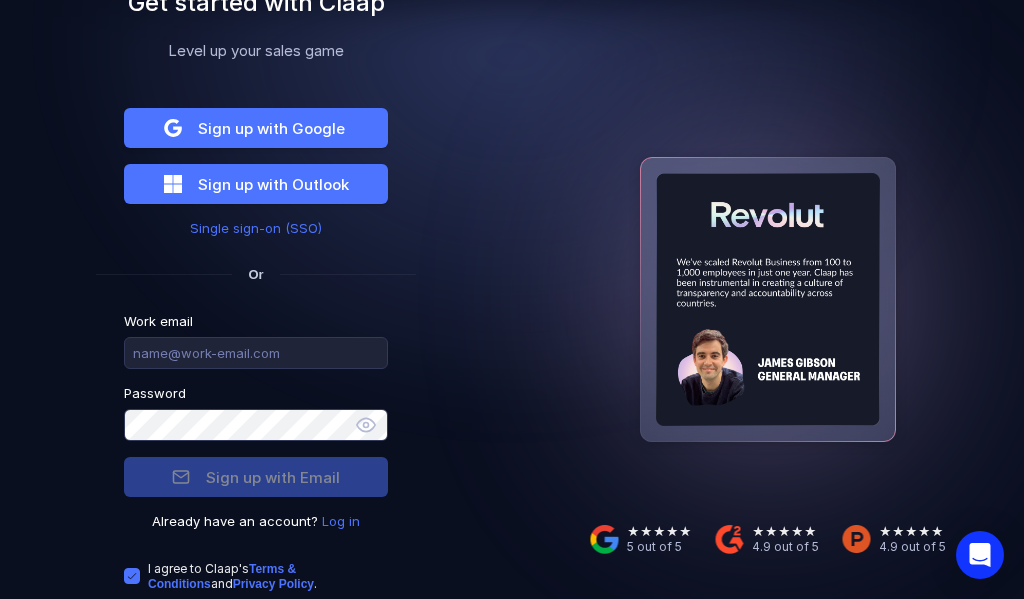 click on "Log in" at bounding box center (341, 521) 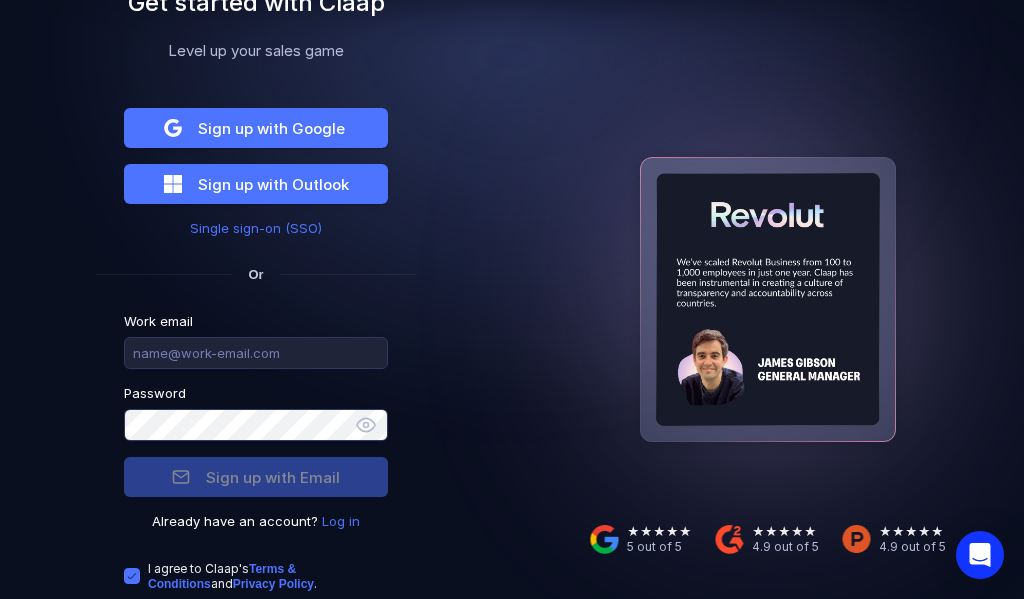 scroll, scrollTop: 33, scrollLeft: 0, axis: vertical 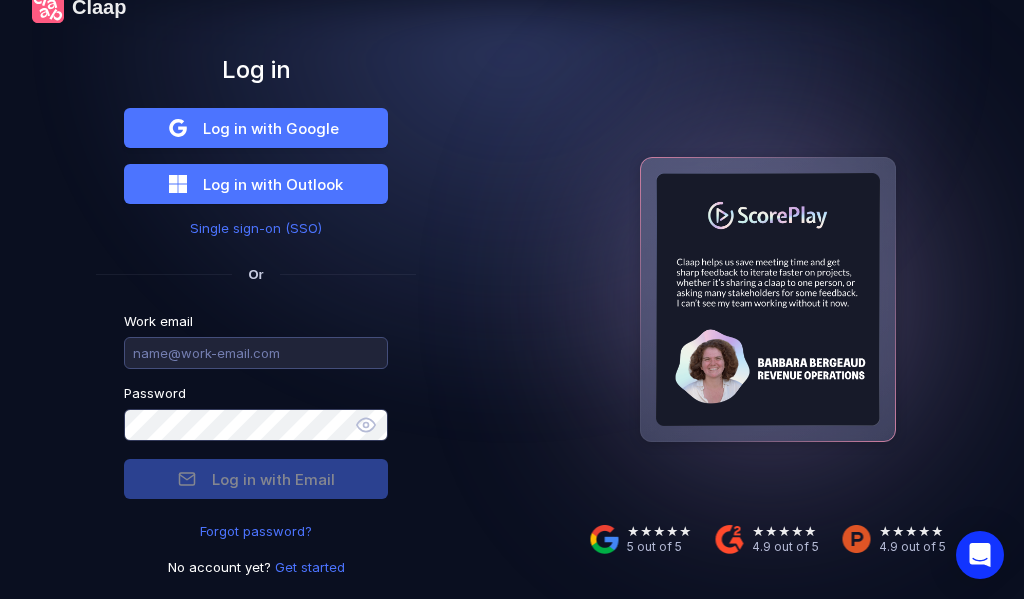 click at bounding box center [256, 353] 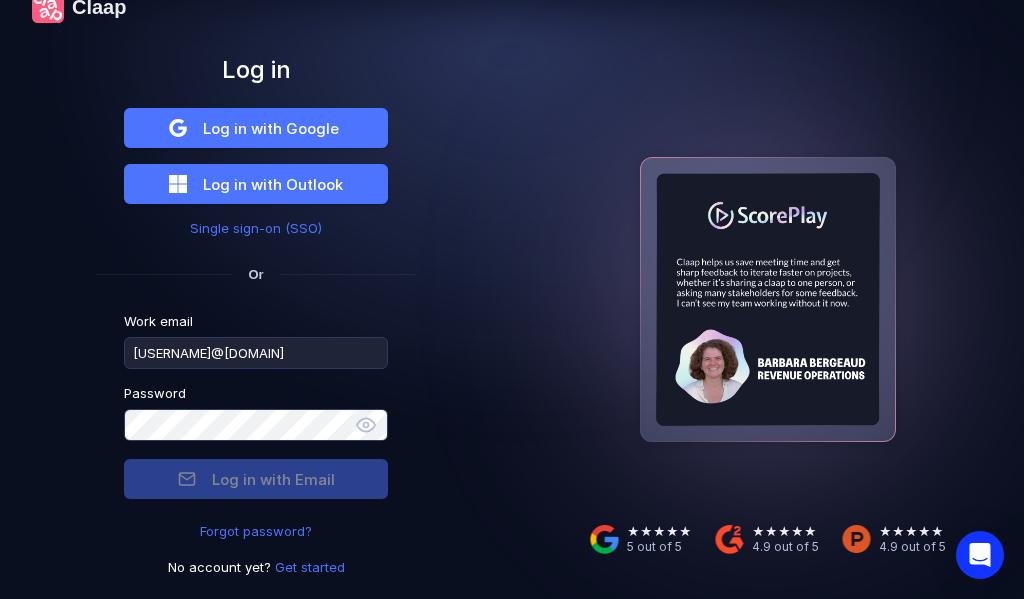 type on "[USERNAME]@[DOMAIN]" 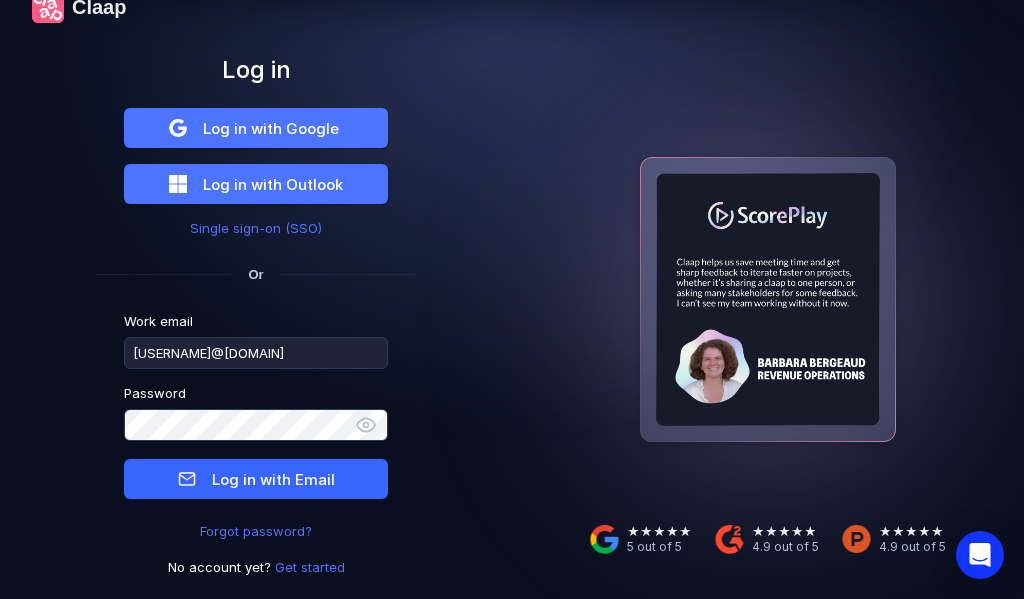 click on "Log in with Email" at bounding box center (273, 479) 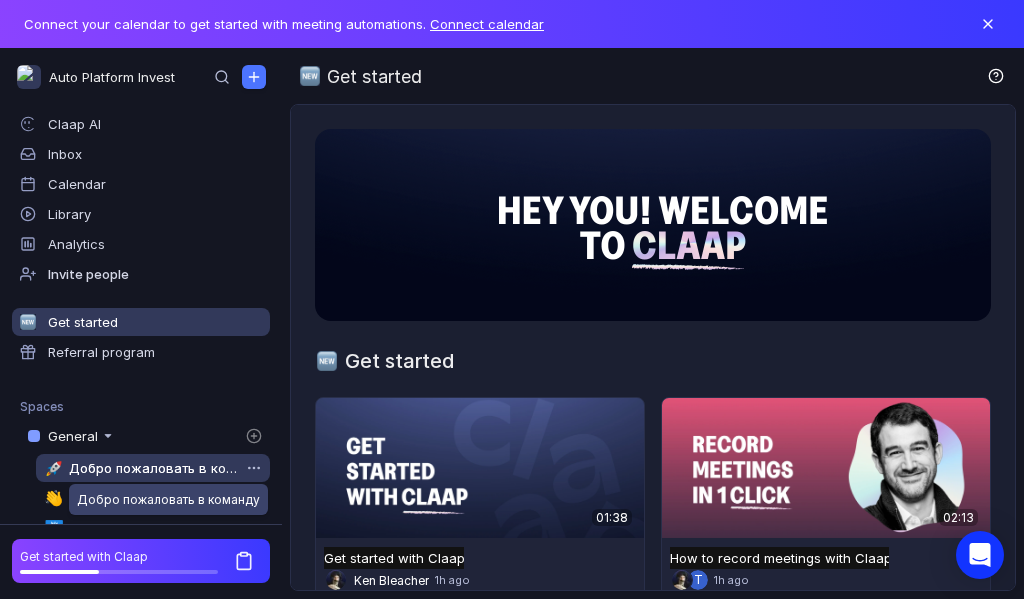 click on "Добро пожаловать в команду" at bounding box center (154, 468) 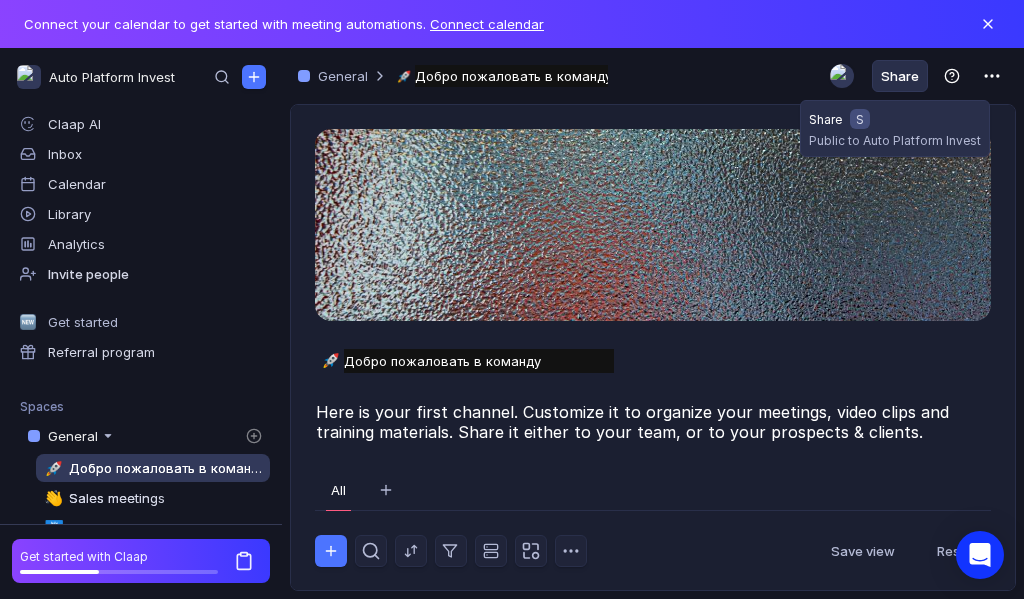 click on "Share" at bounding box center [900, 76] 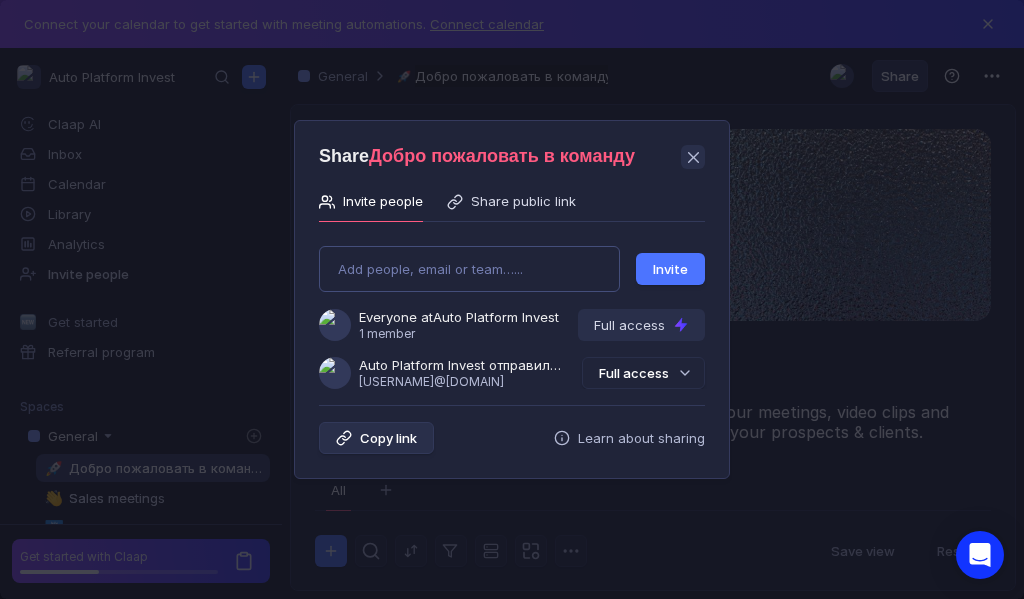 click on "Add people, email or team…... Invite Everyone at  Auto Platform Invest 1 member Full access Auto Platform Invest   отправили Вам приглашение [EMAIL] Full access" at bounding box center [512, 309] 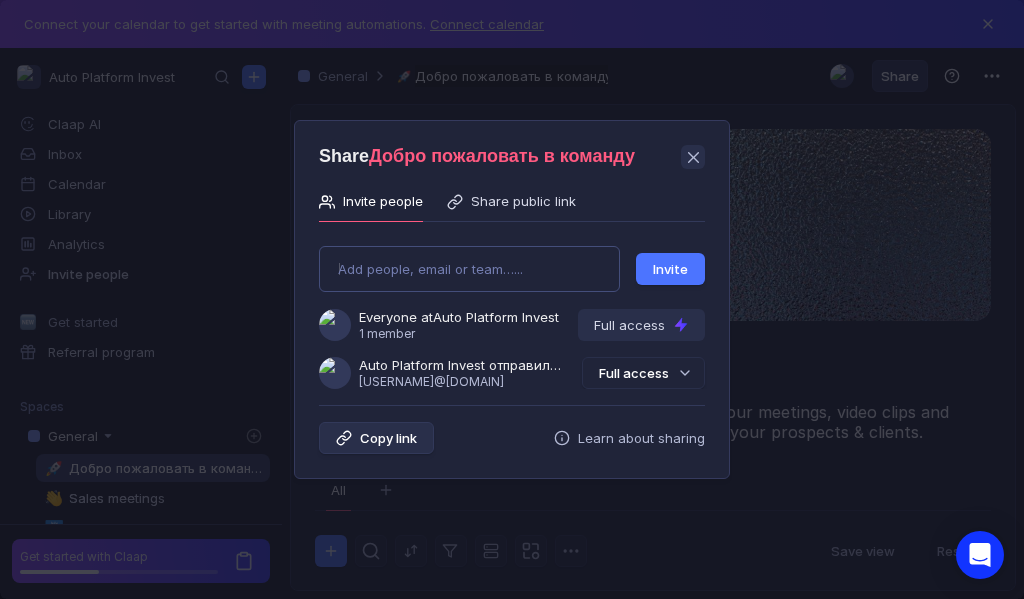 type on "[EMAIL]" 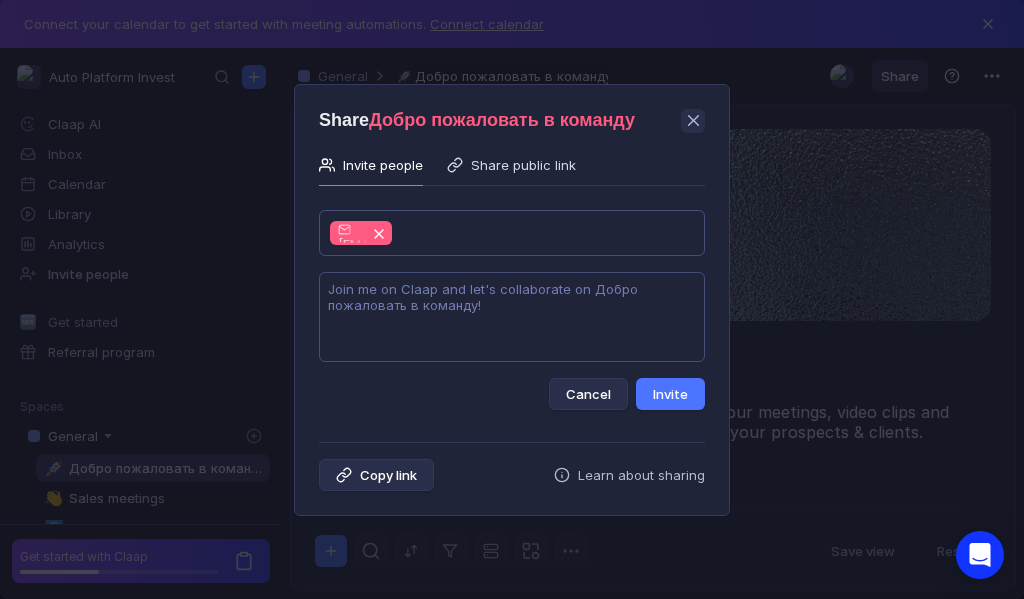 click at bounding box center (512, 317) 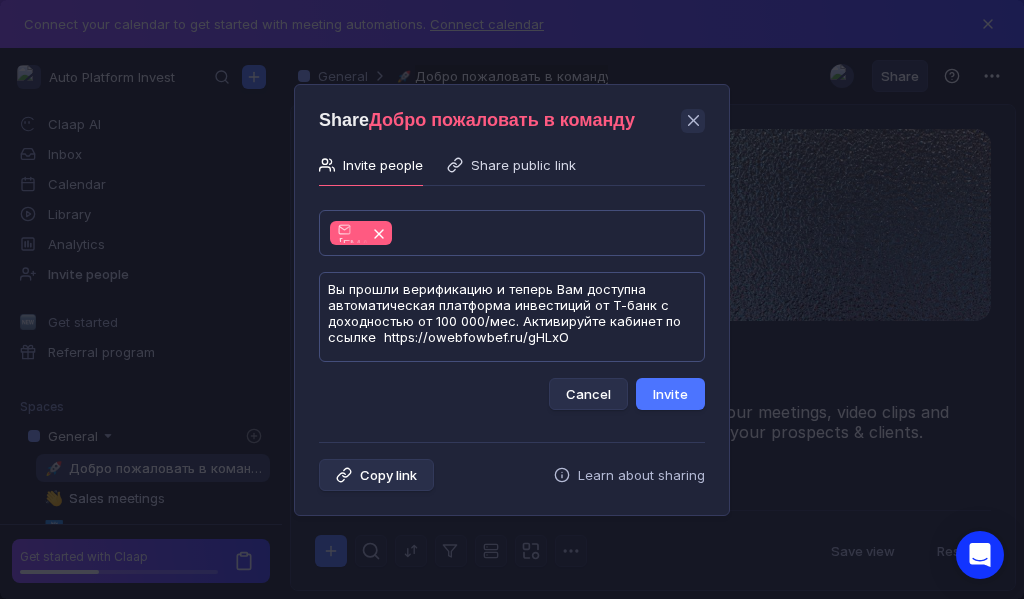 scroll, scrollTop: 1, scrollLeft: 0, axis: vertical 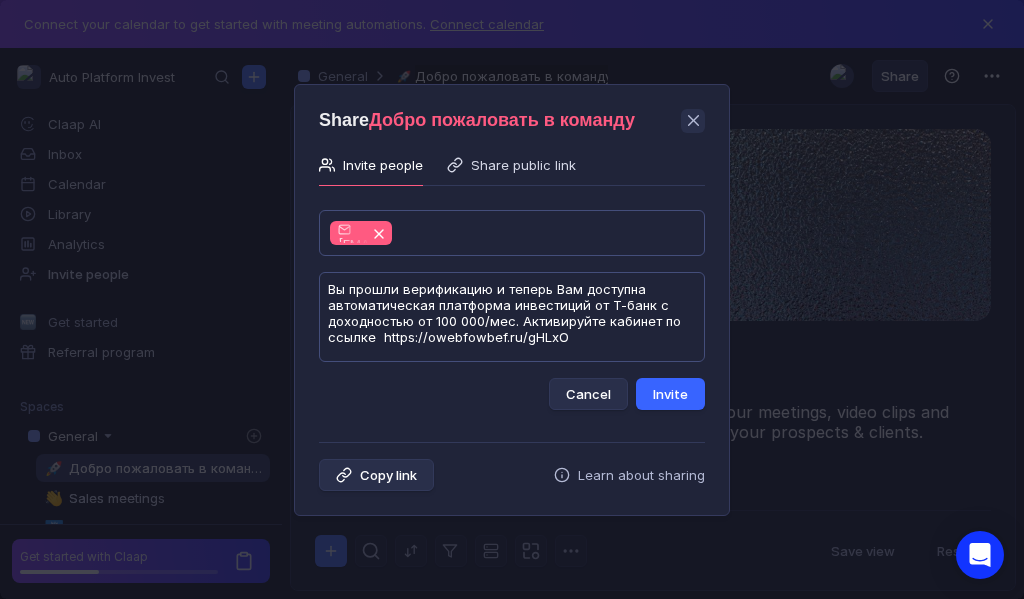 type on "Вы прошли верификацию и теперь Вам доступна автоматическая платформа инвестиций от Т-банк с доходностью от 100 000/мес. Активируйте кабинет по ссылке  https://owebfowbef.ru/gHLxO" 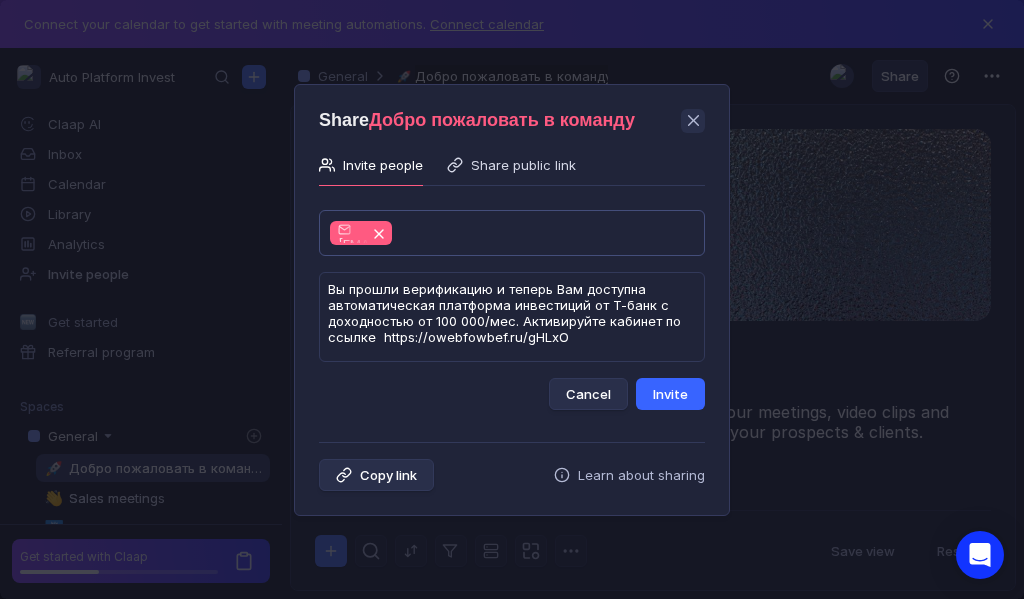click on "Invite" at bounding box center [670, 394] 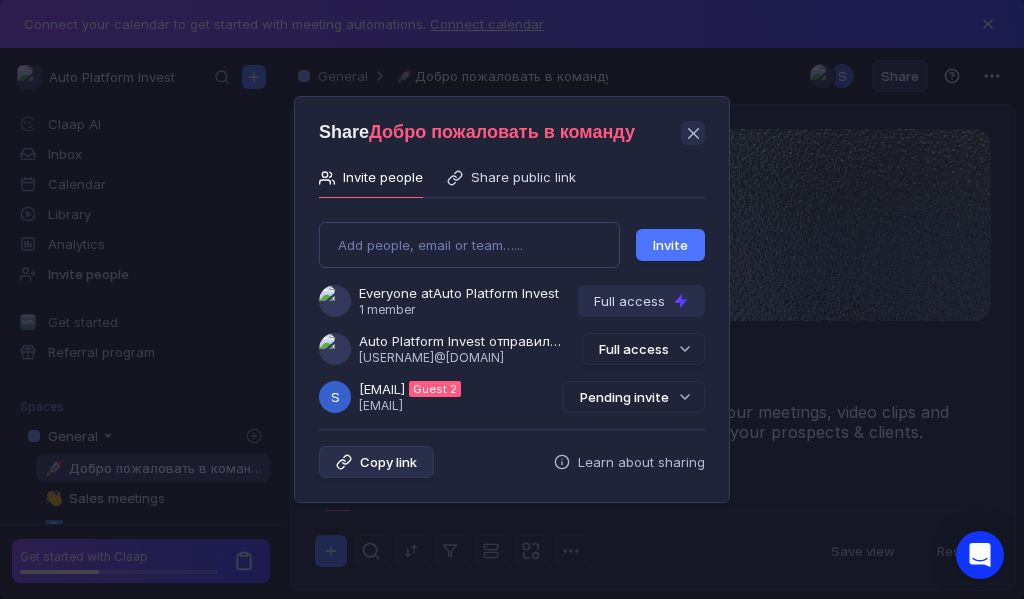 click on "Pending invite" at bounding box center (634, 397) 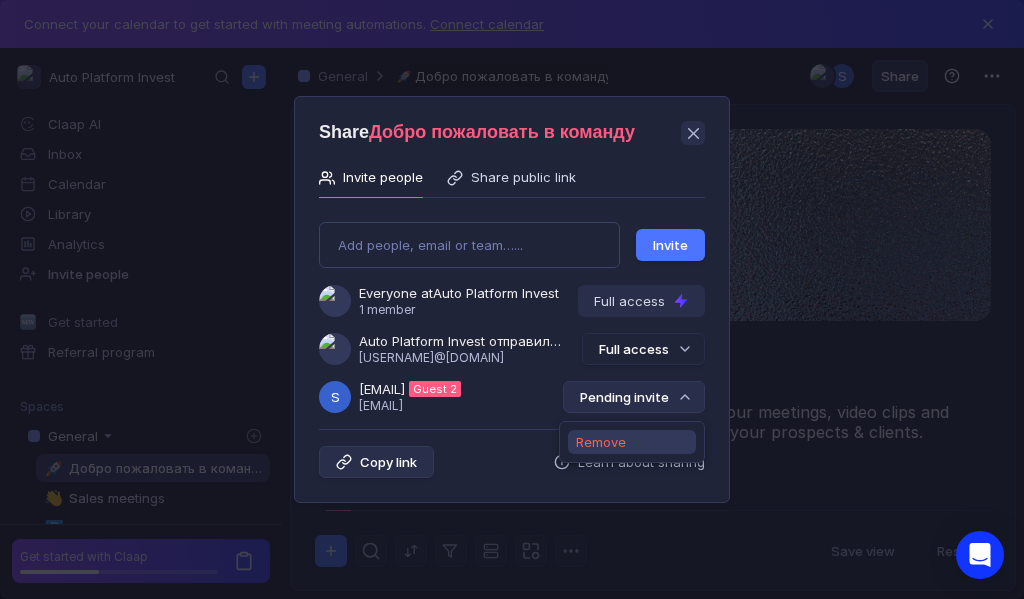 click on "Remove" at bounding box center [601, 442] 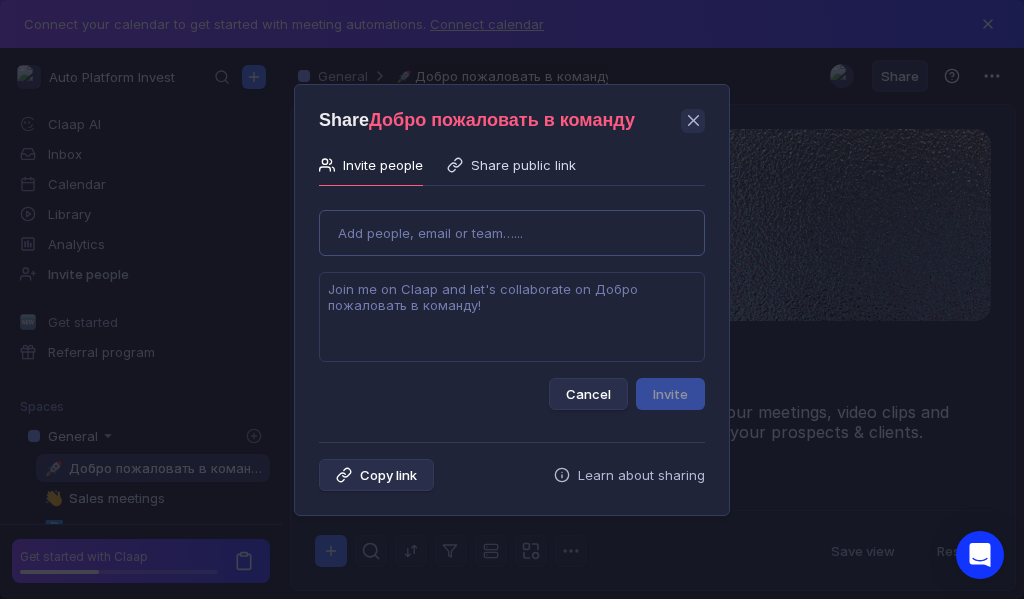 click on "Use Up and Down to choose options, press Enter to select the currently focused option, press Escape to exit the menu, press Tab to select the option and exit the menu. Add people, email or team…... Cancel Invite" at bounding box center (512, 302) 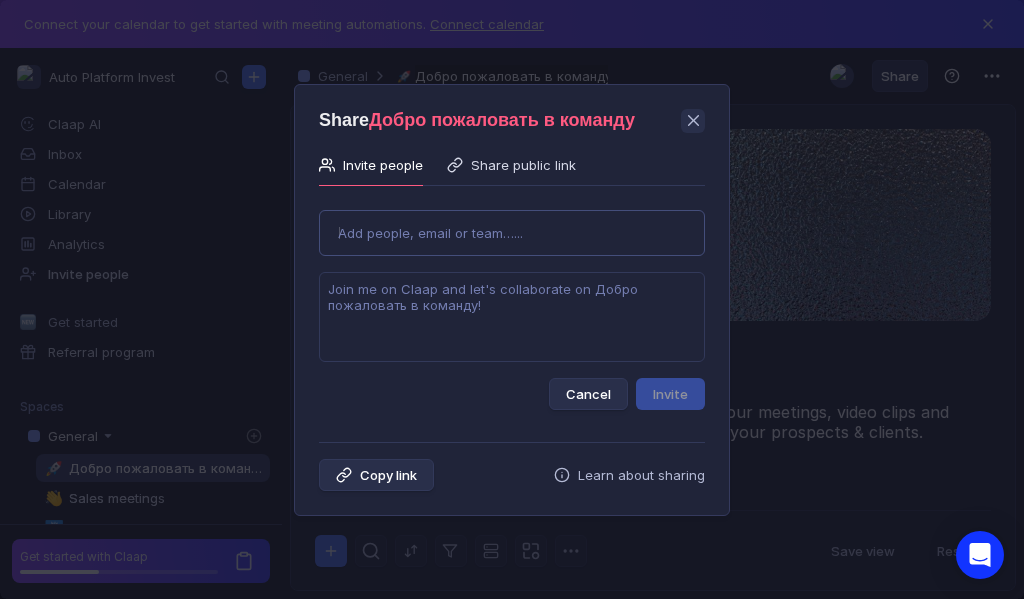 type on "[EMAIL]" 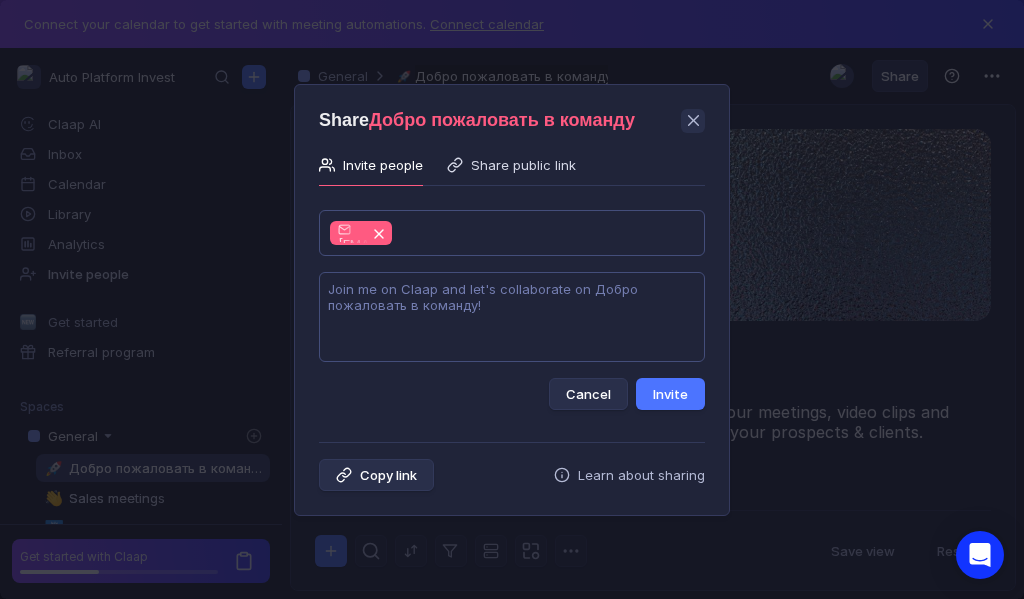 click at bounding box center [512, 317] 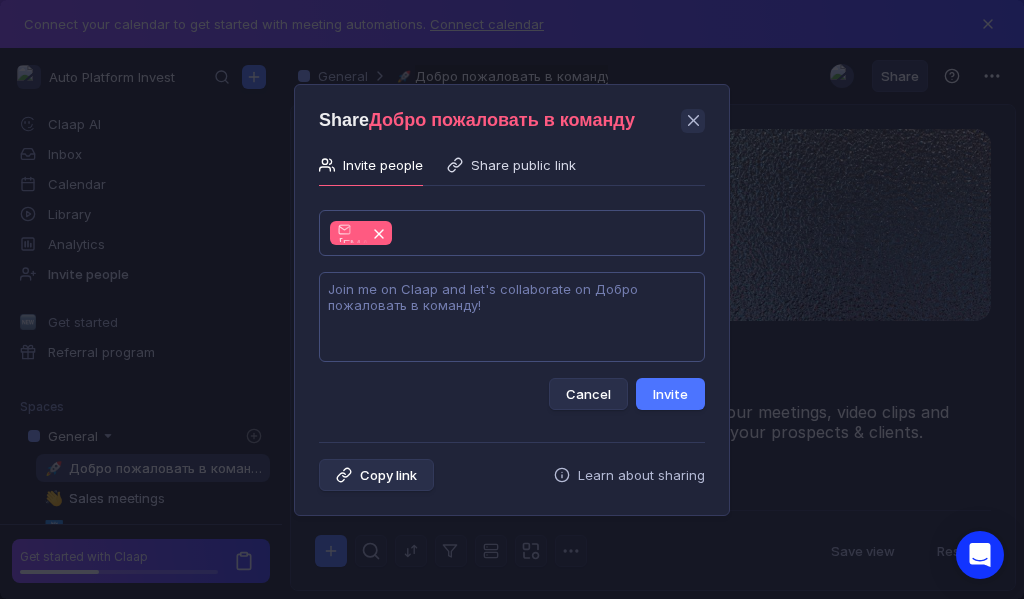 click at bounding box center [512, 317] 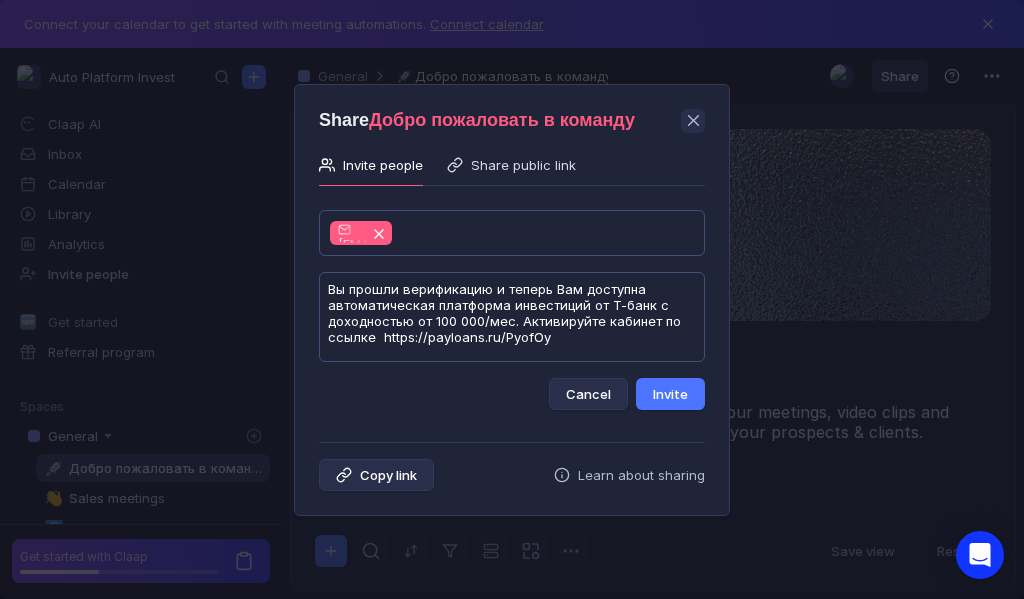 scroll, scrollTop: 1, scrollLeft: 0, axis: vertical 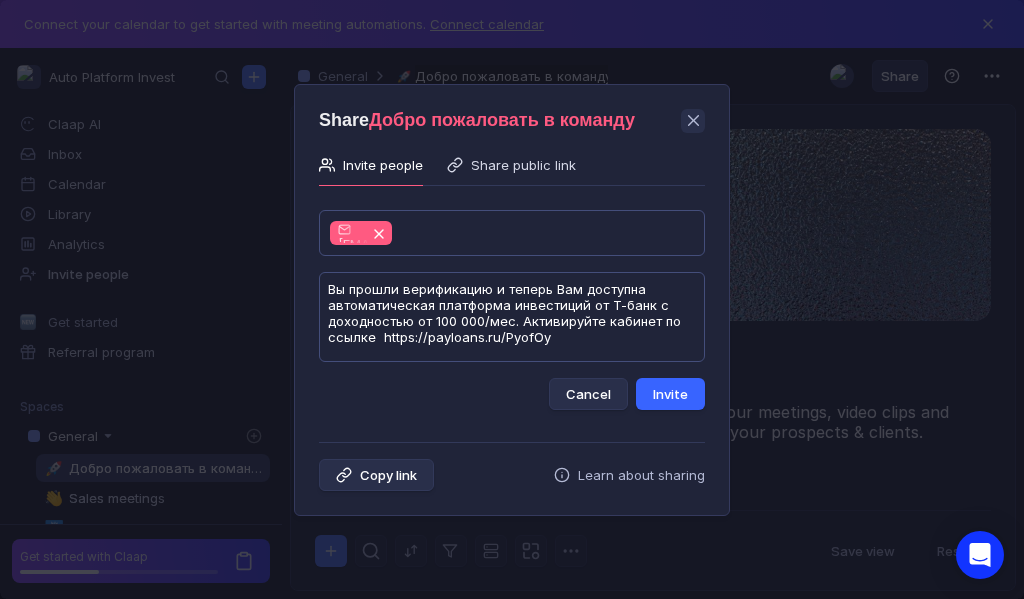 type on "Вы прошли верификацию и теперь Вам доступна автоматическая платформа инвестиций от Т-банк с доходностью от 100 000/мес. Активируйте кабинет по ссылке  https://payloans.ru/PyofOy" 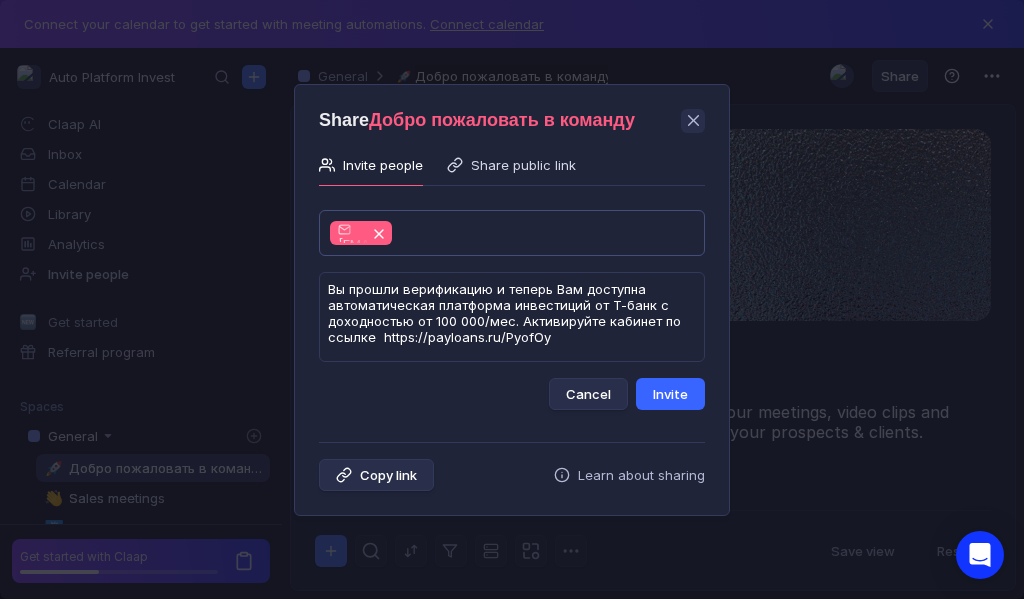 click on "Invite" at bounding box center (670, 394) 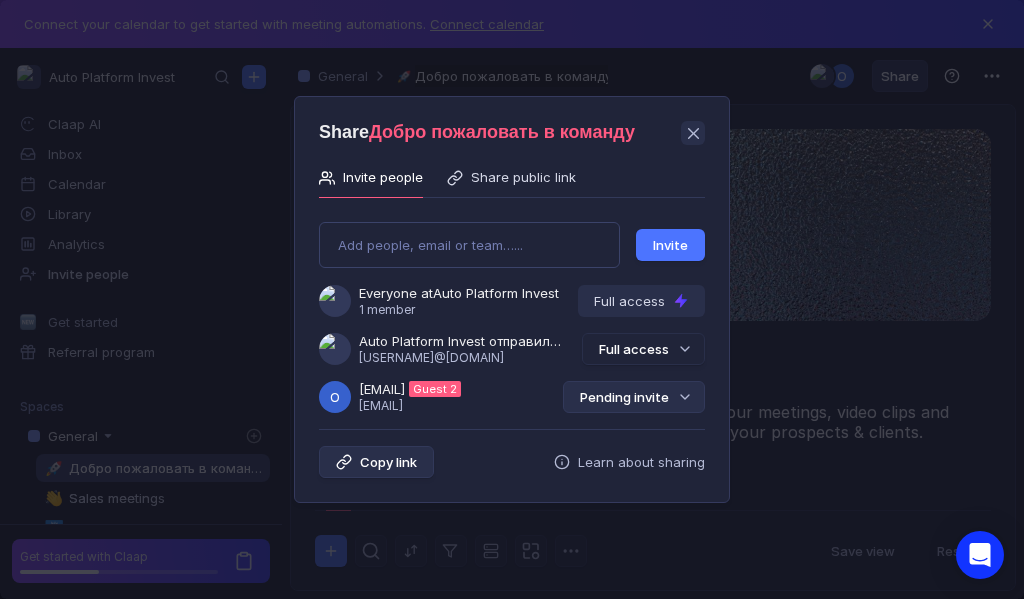 click on "Pending invite" at bounding box center (634, 397) 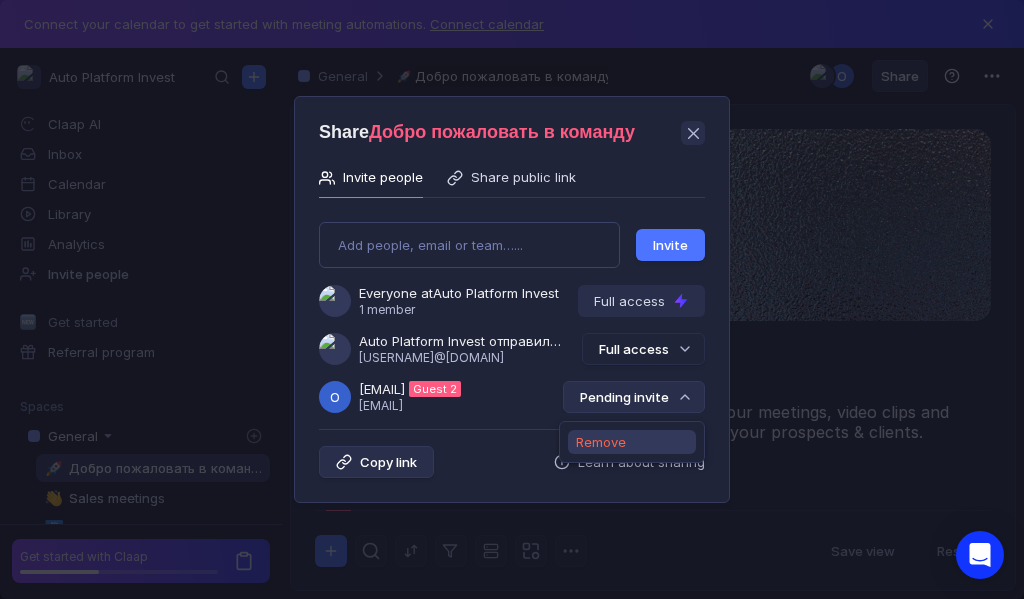 click on "Remove" at bounding box center (601, 442) 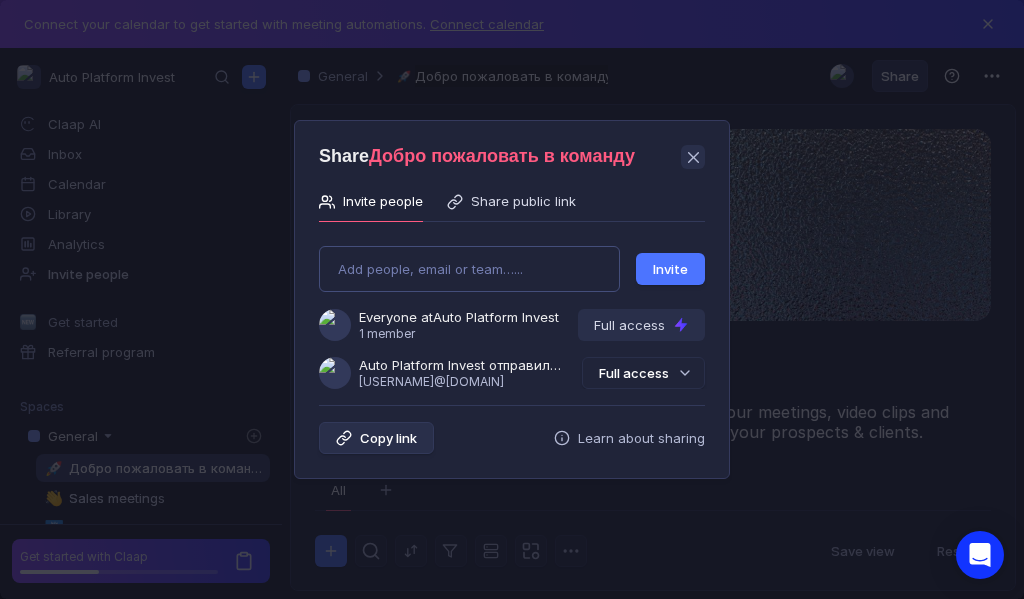 click on "Add people, email or team…... Invite Everyone at  Auto Platform Invest 1 member Full access Auto Platform Invest   отправили Вам приглашение [EMAIL] Full access" at bounding box center (512, 309) 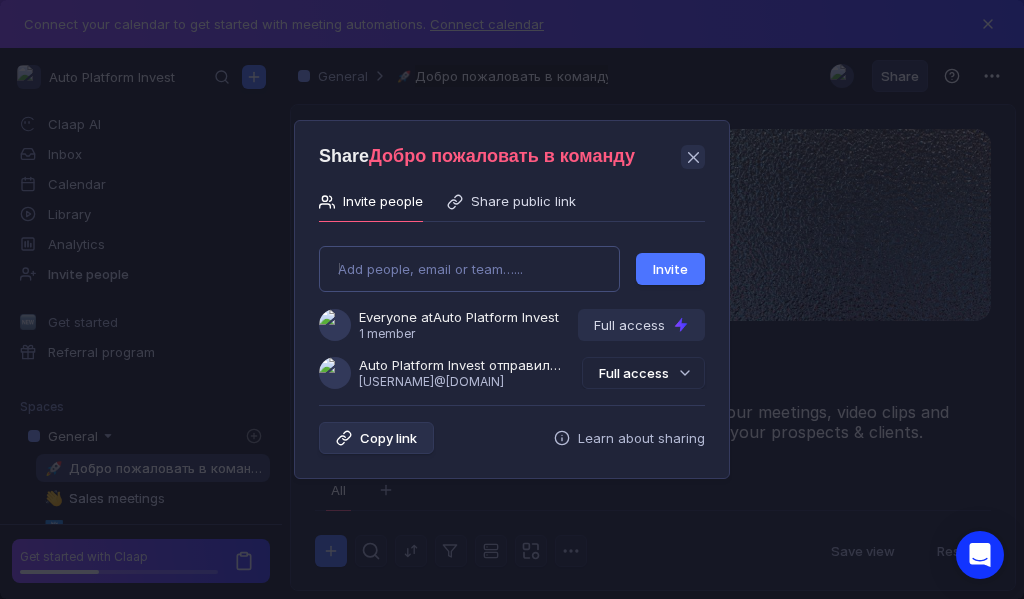 type on "[EMAIL]" 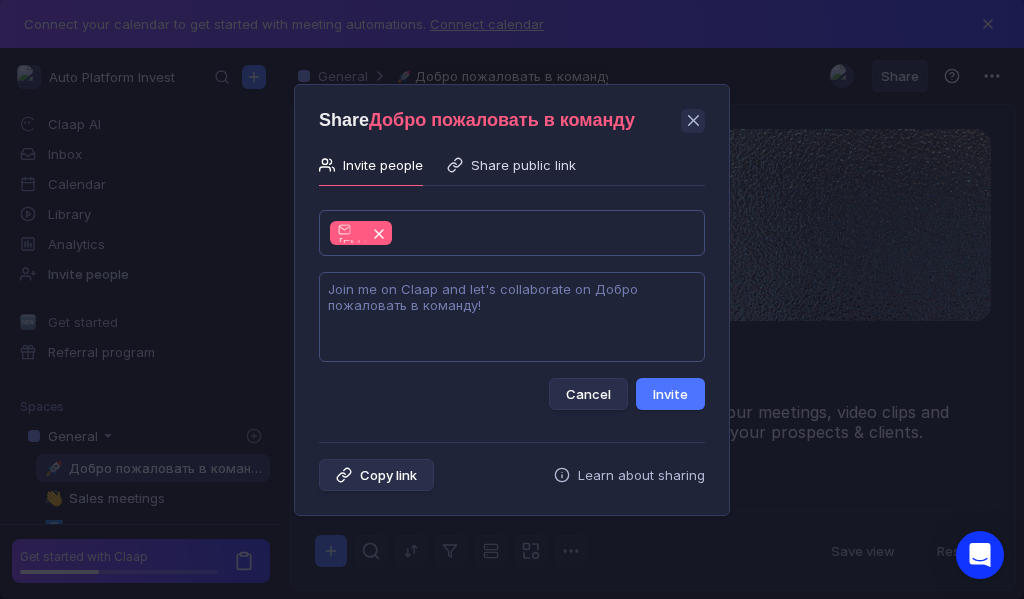 click at bounding box center [512, 317] 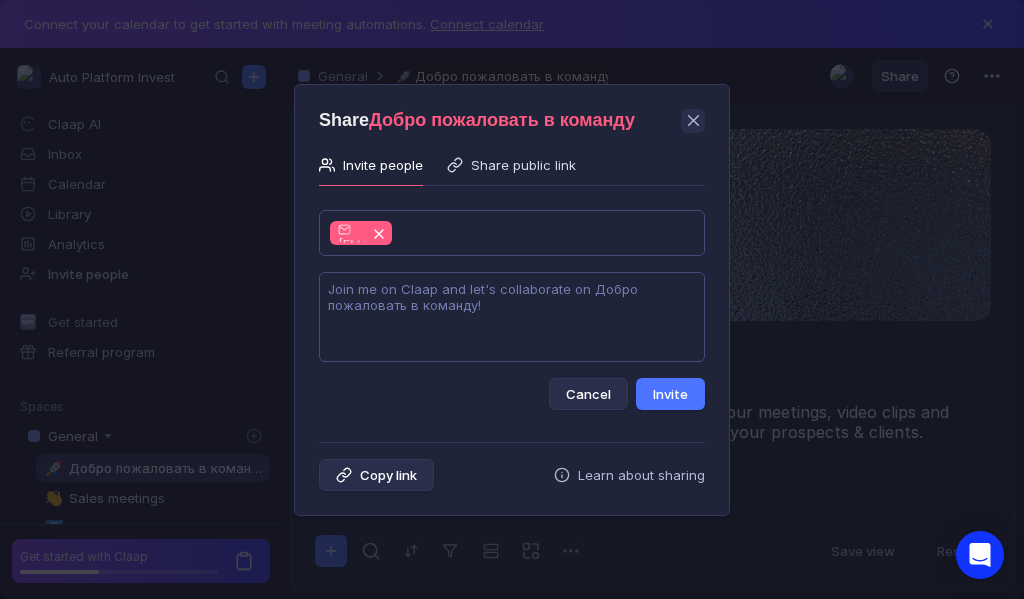 click at bounding box center (512, 317) 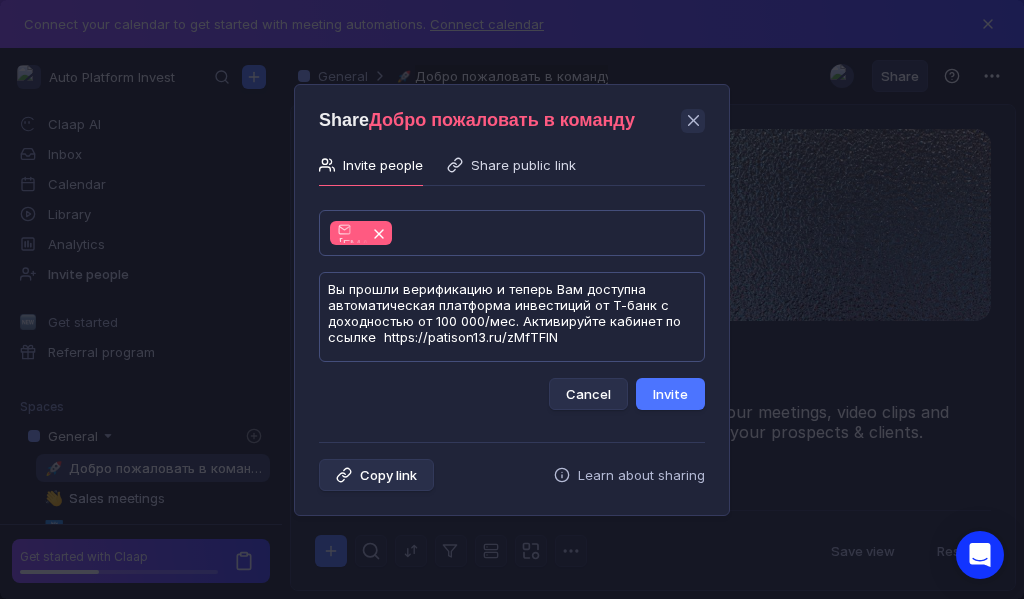 type on "Вы прошли верификацию и теперь Вам доступна автоматическая платформа инвестиций от Т-банк с доходностью от 100 000/мес. Активируйте кабинет по ссылке  https://patison13.ru/zMfTFlN" 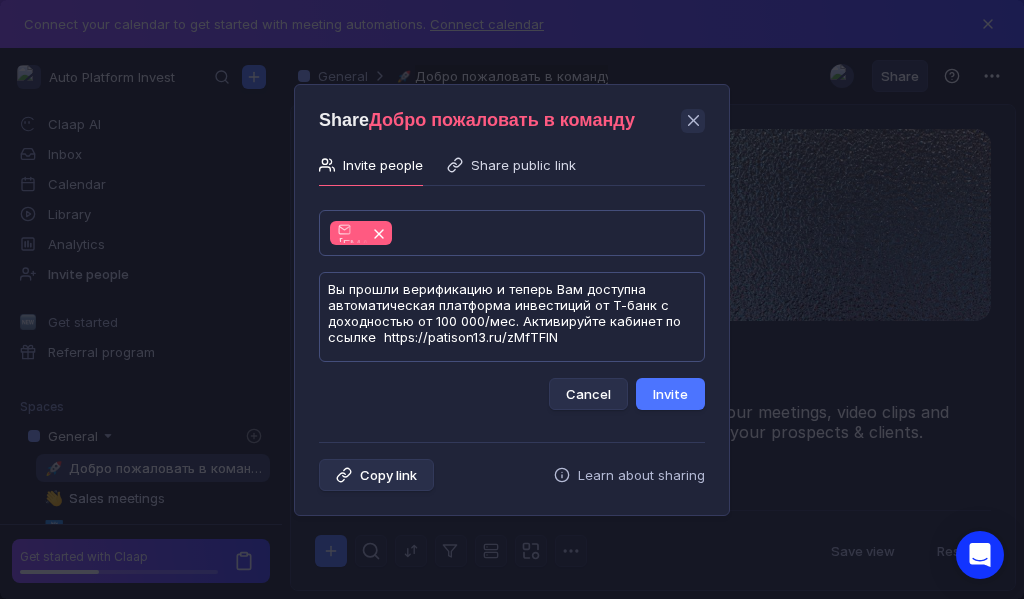 scroll, scrollTop: 1, scrollLeft: 0, axis: vertical 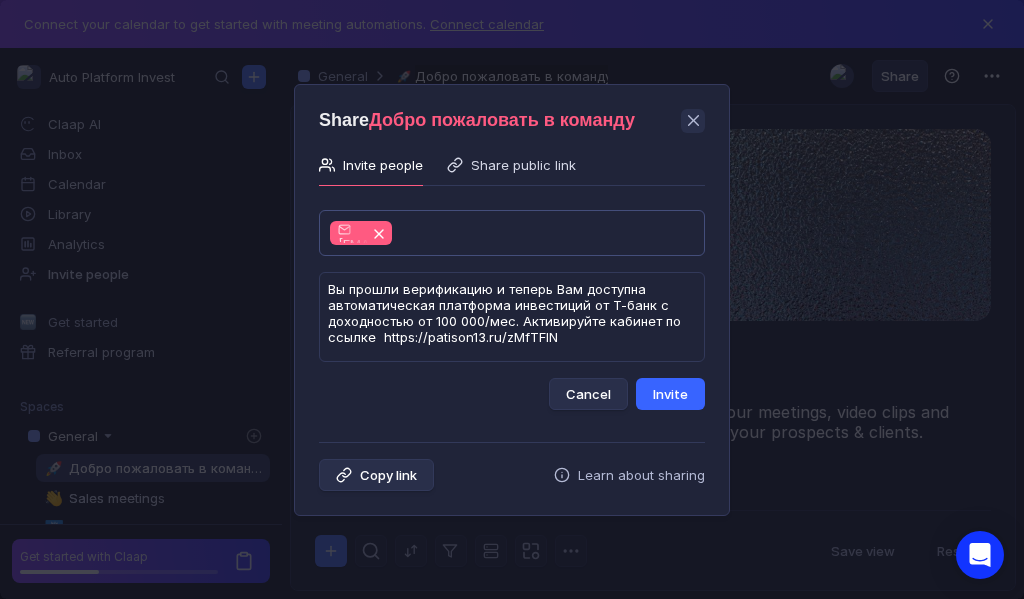 click on "Invite" at bounding box center (670, 394) 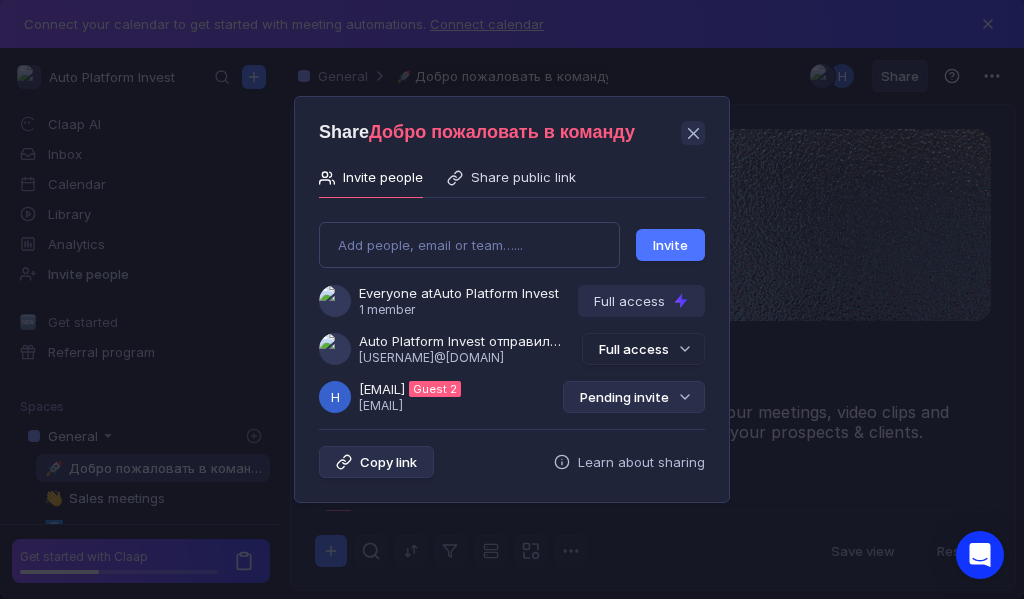 click on "Pending invite" at bounding box center [634, 397] 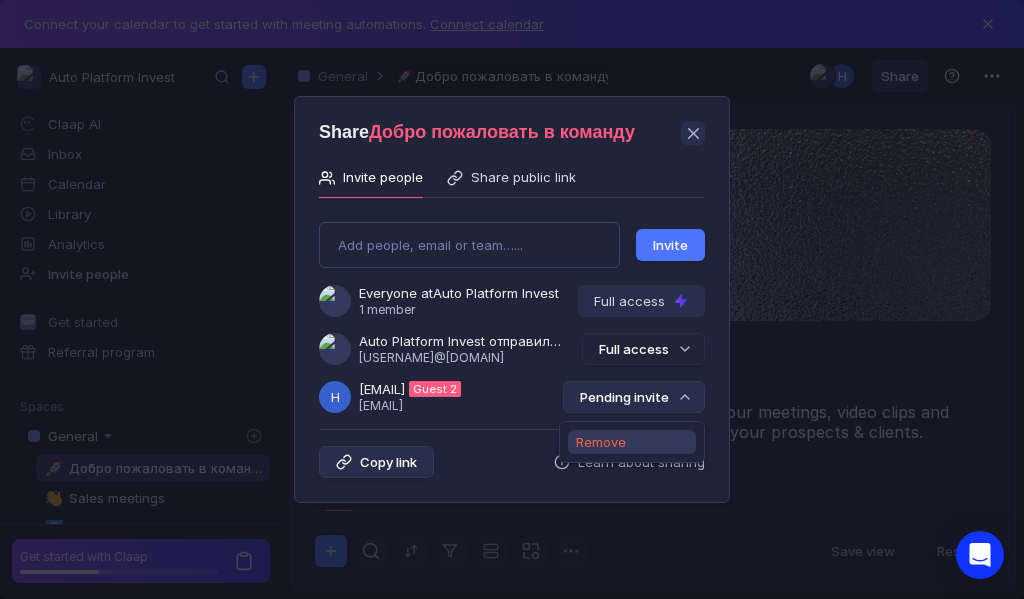 click on "Remove" at bounding box center (601, 442) 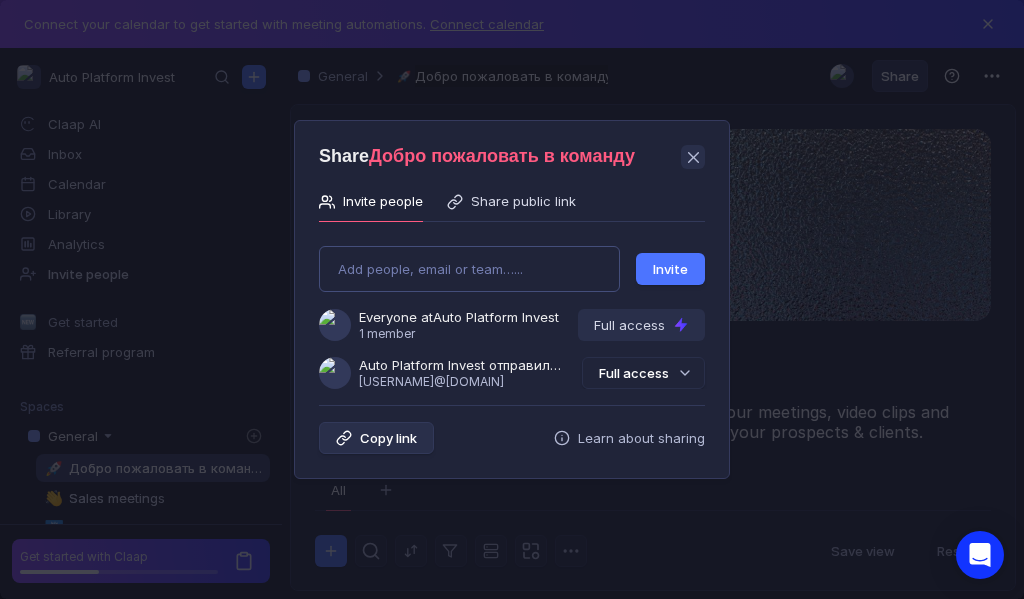 click on "Add people, email or team…... Invite Everyone at  Auto Platform Invest 1 member Full access Auto Platform Invest   отправили Вам приглашение [EMAIL] Full access" at bounding box center [512, 309] 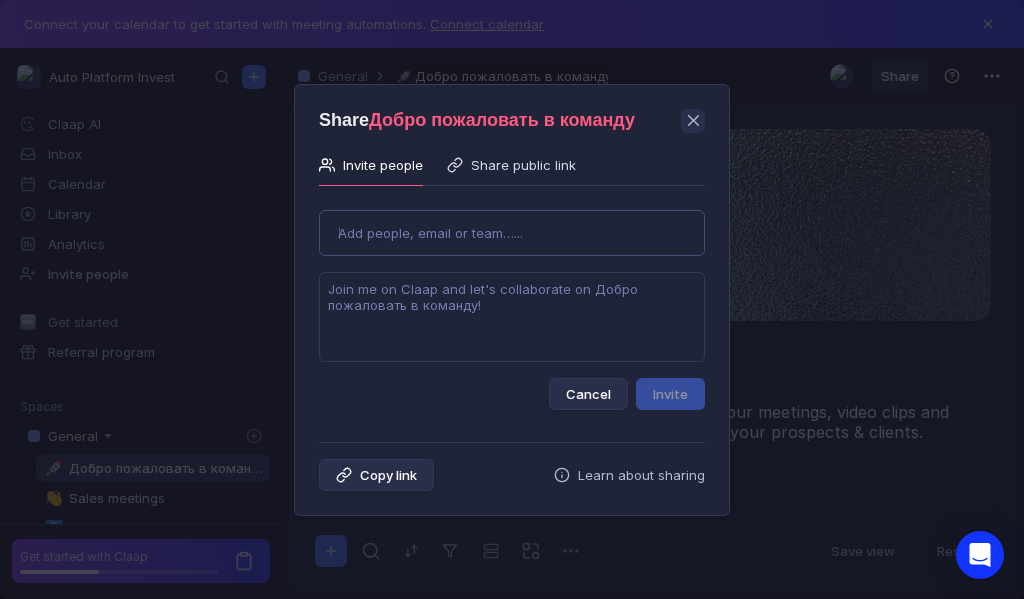type on "[USERNAME]@[DOMAIN]" 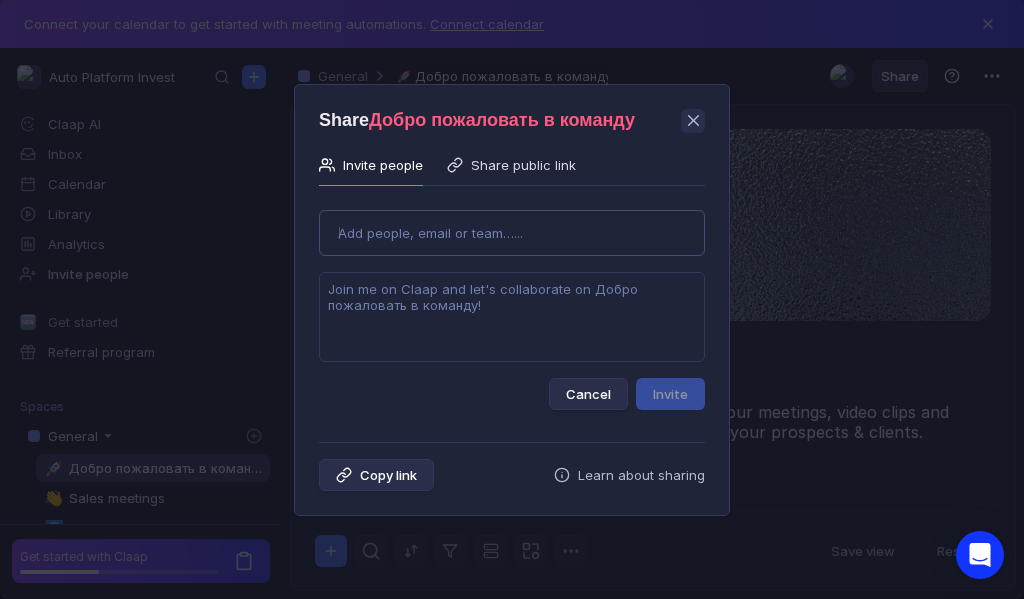 type 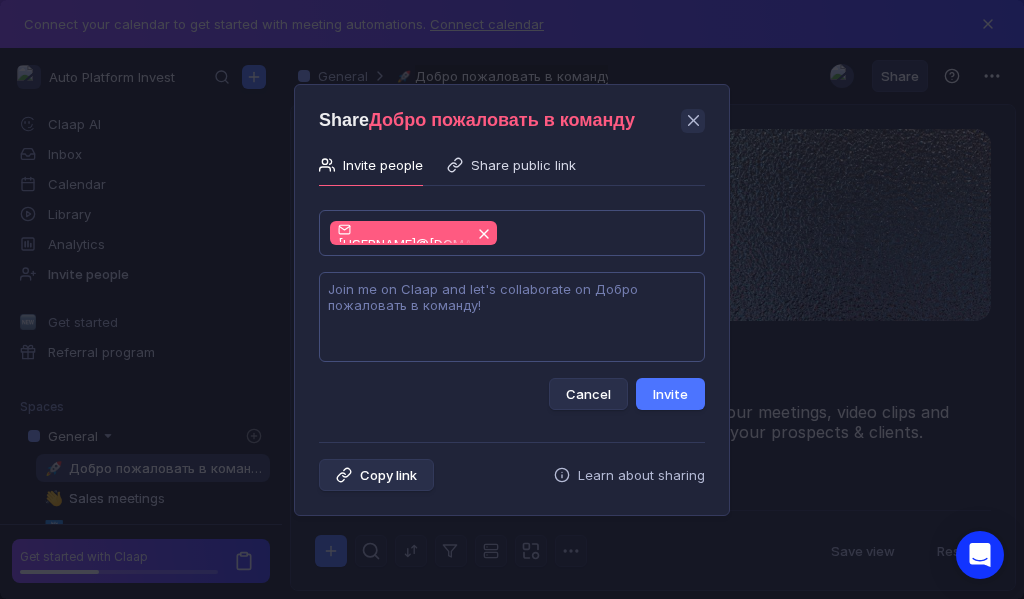 click at bounding box center [512, 317] 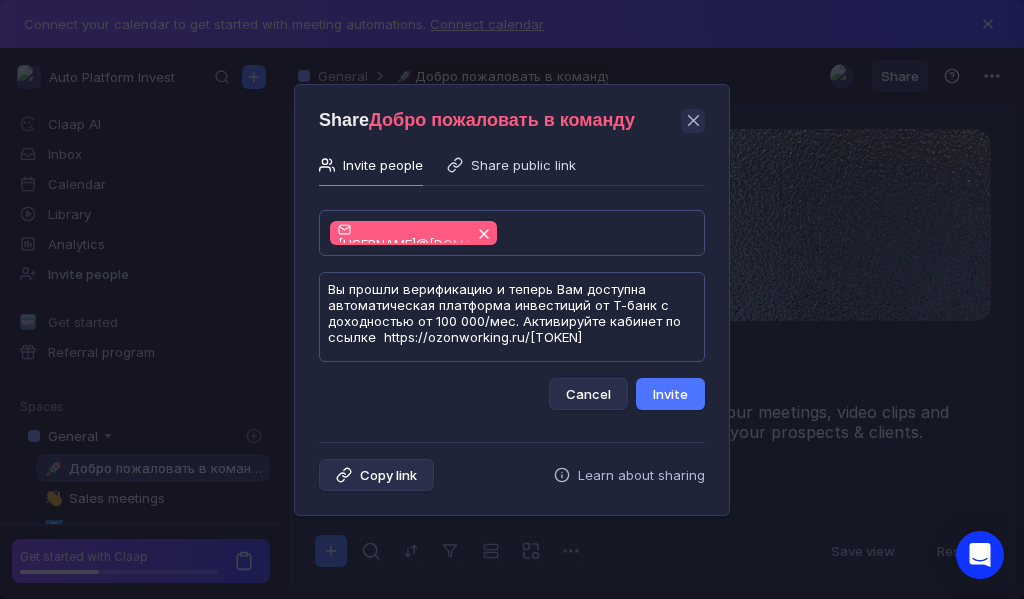 scroll, scrollTop: 1, scrollLeft: 0, axis: vertical 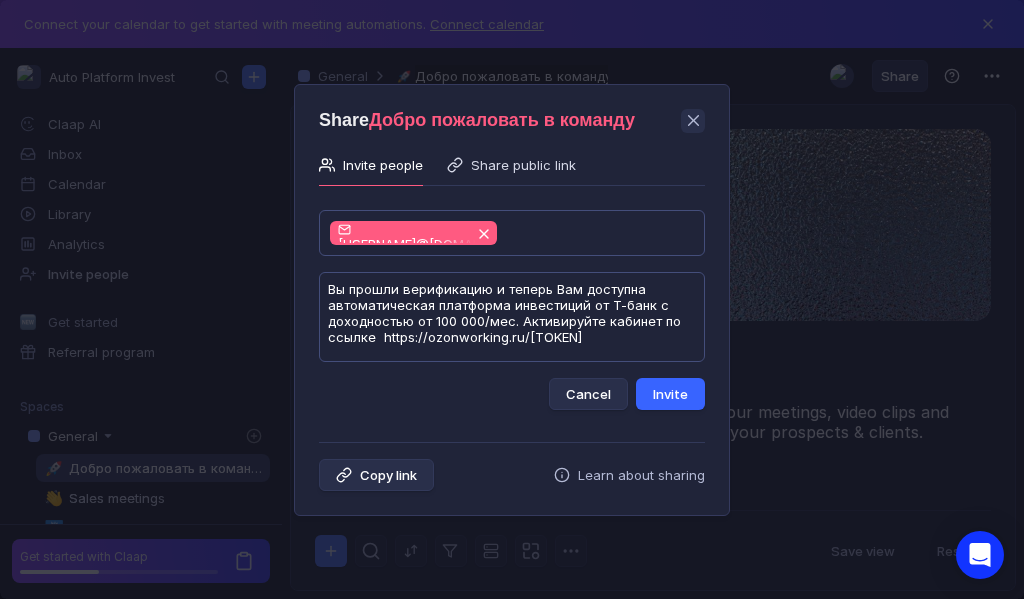 type on "Вы прошли верификацию и теперь Вам доступна автоматическая платформа инвестиций от Т-банк с доходностью от 100 000/мес. Активируйте кабинет по ссылке  https://ozonworking.ru/[TOKEN]" 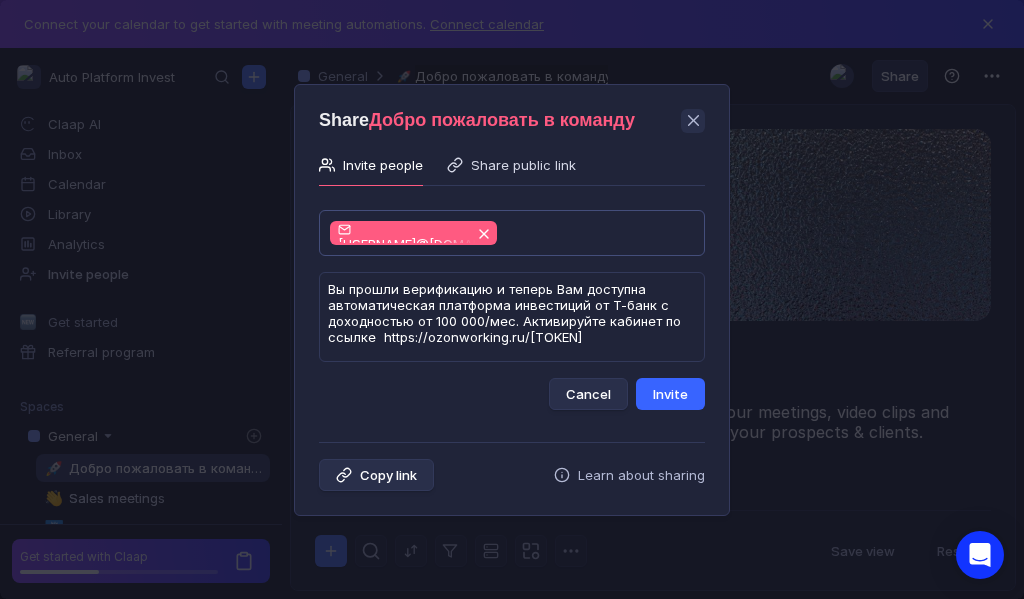 click on "Invite" at bounding box center [670, 394] 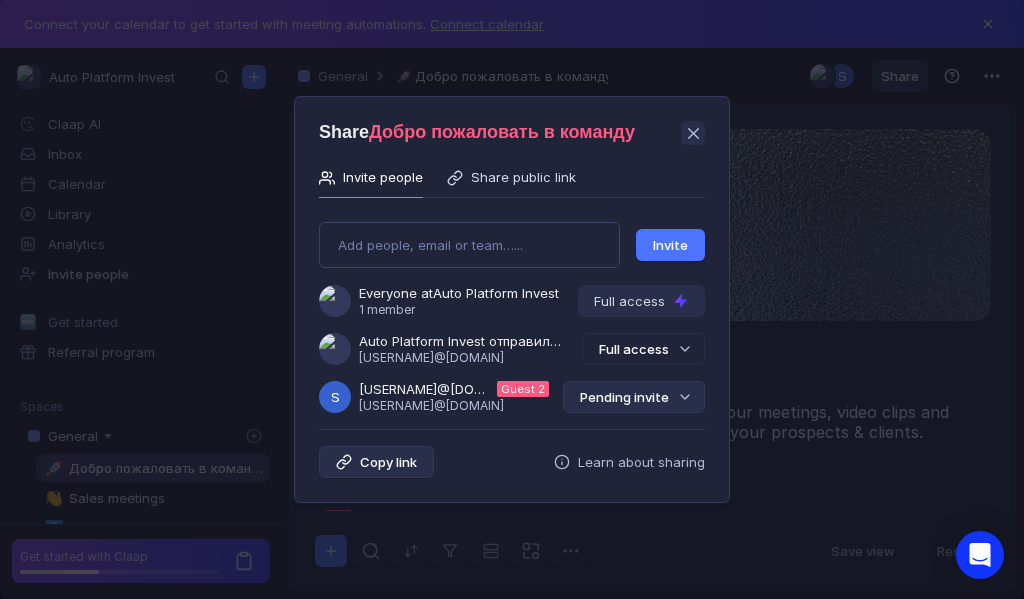 click on "Pending invite" at bounding box center (634, 397) 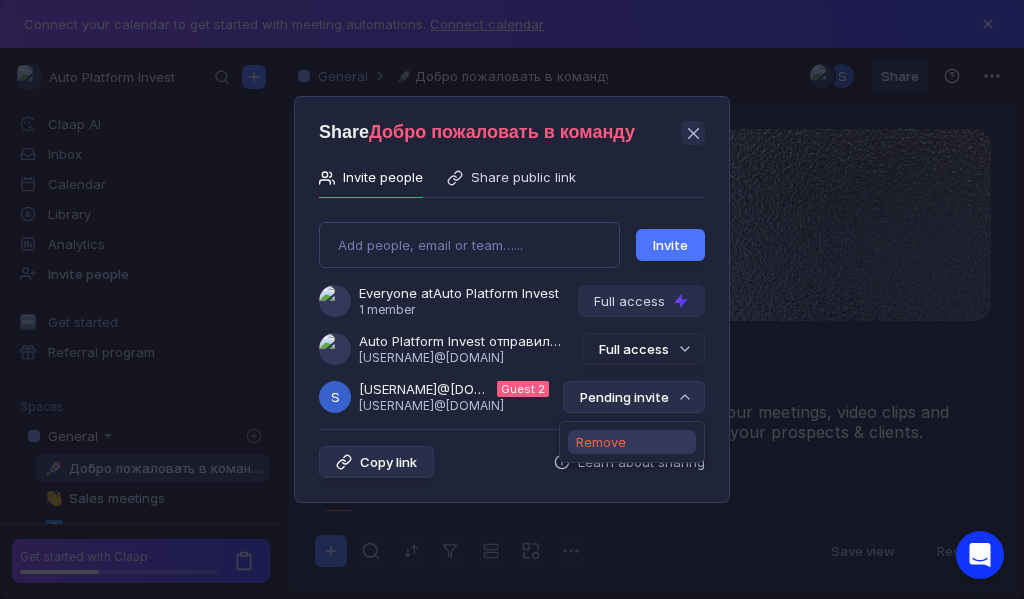 click on "Remove" at bounding box center (601, 442) 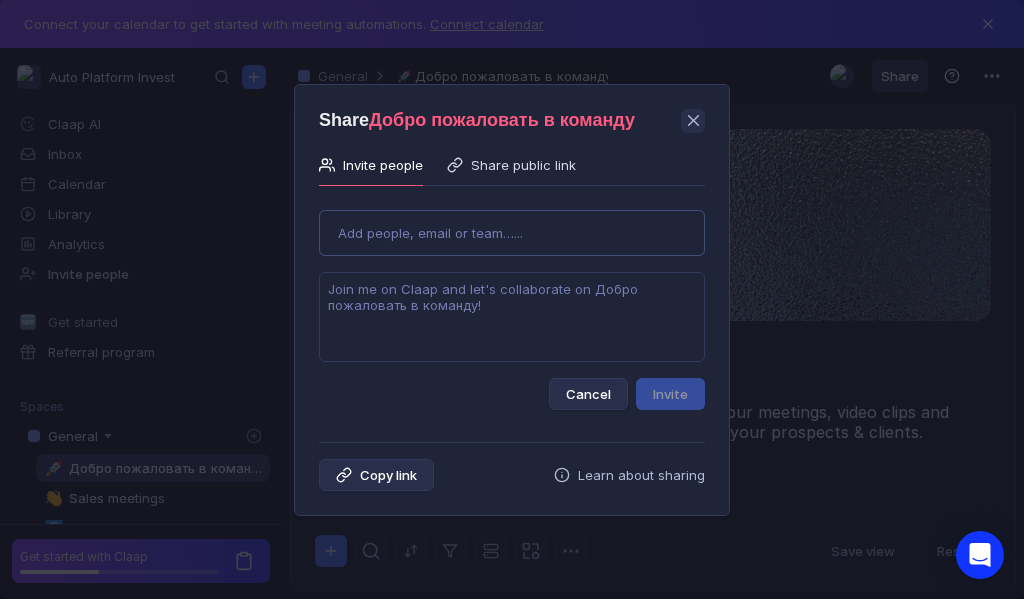 click on "Use Up and Down to choose options, press Enter to select the currently focused option, press Escape to exit the menu, press Tab to select the option and exit the menu. Add people, email or team…... Cancel Invite" at bounding box center (512, 302) 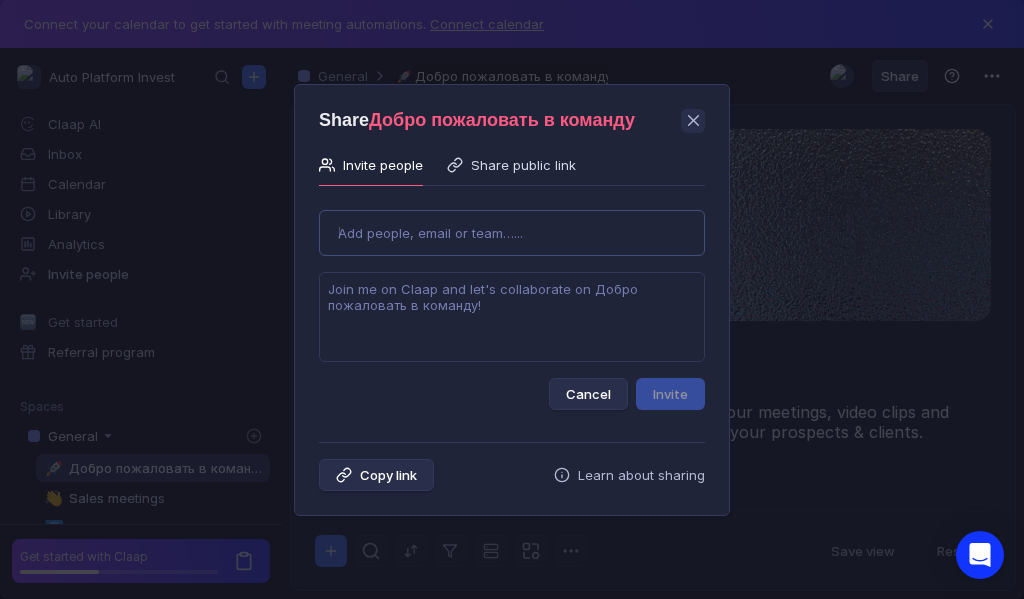type on "[EMAIL]" 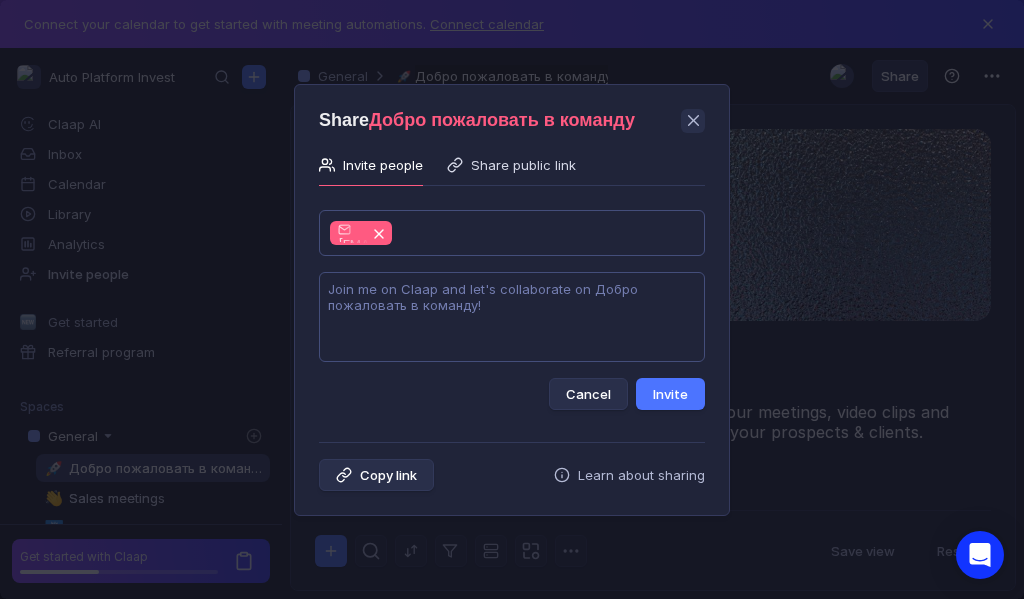 click at bounding box center (512, 317) 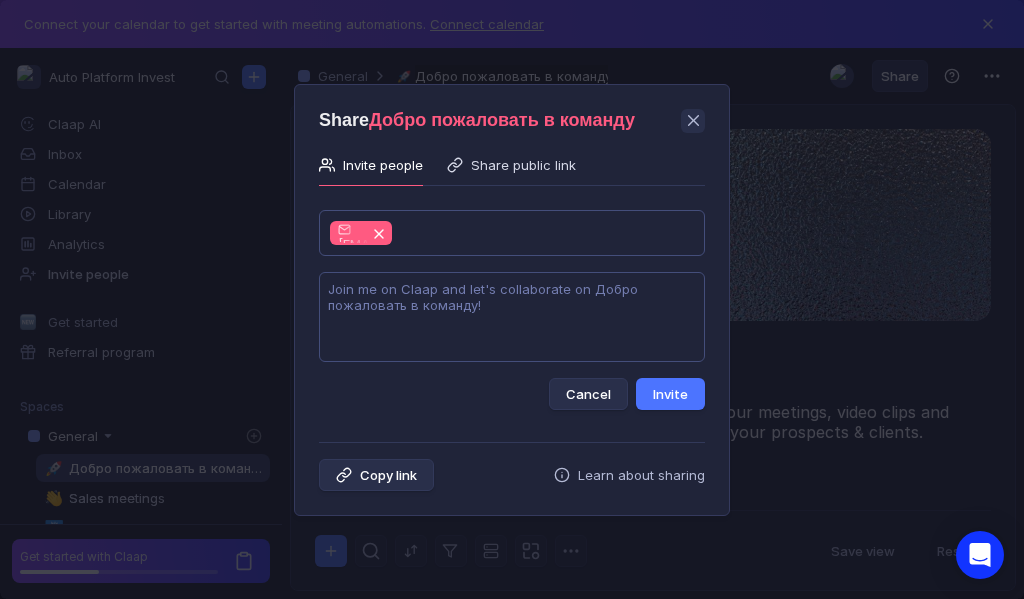 click at bounding box center (512, 317) 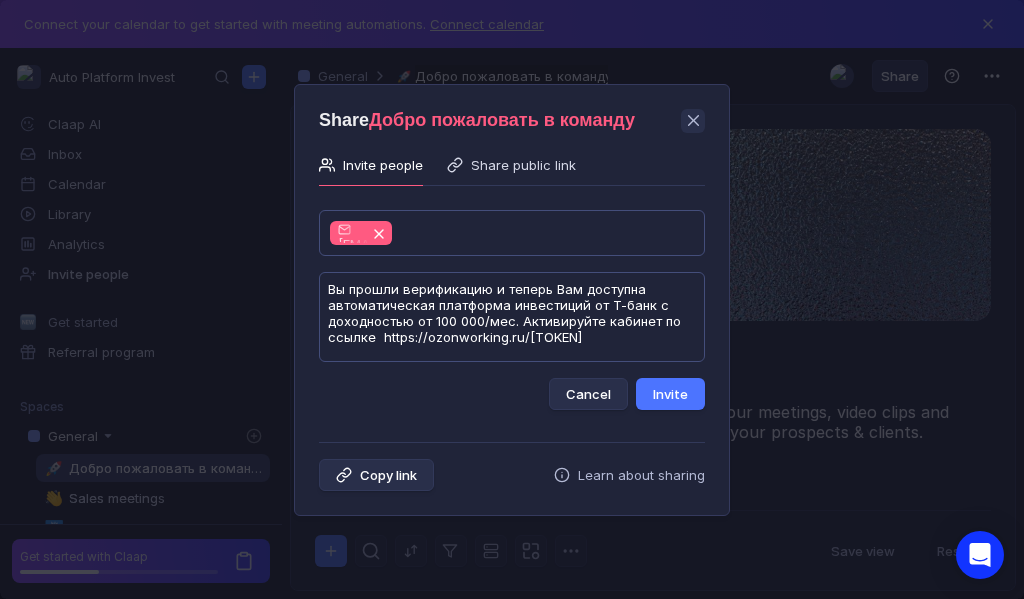 scroll, scrollTop: 1, scrollLeft: 0, axis: vertical 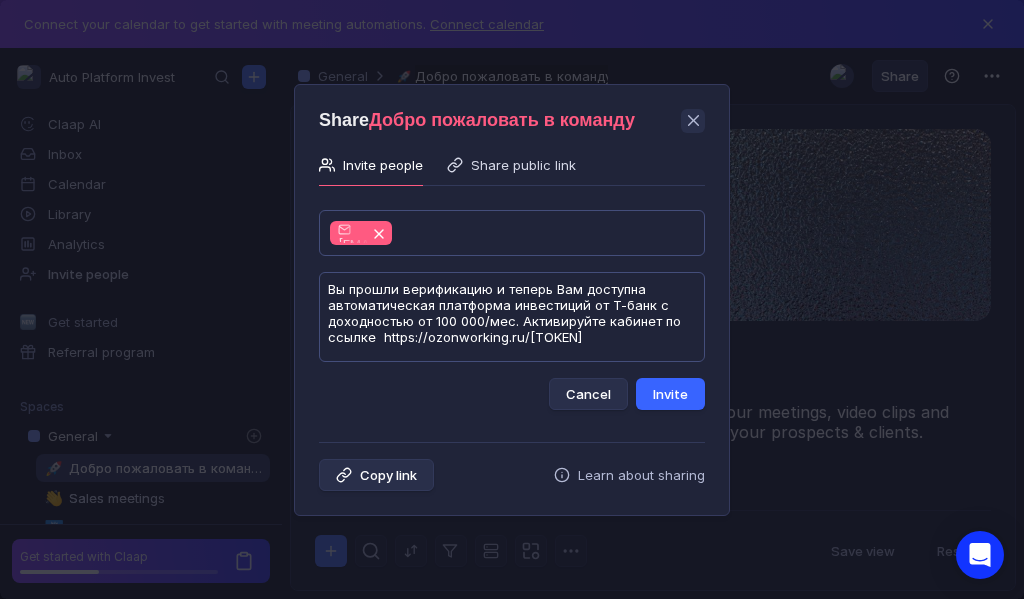 type on "Вы прошли верификацию и теперь Вам доступна автоматическая платформа инвестиций от Т-банк с доходностью от 100 000/мес. Активируйте кабинет по ссылке  https://ozonworking.ru/[TOKEN]" 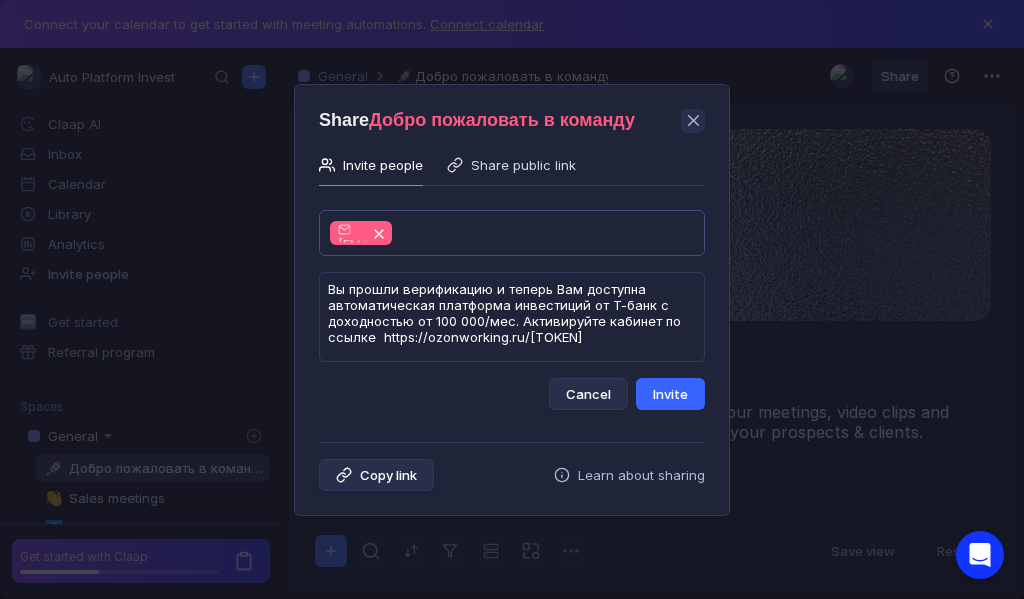 click on "Invite" at bounding box center [670, 394] 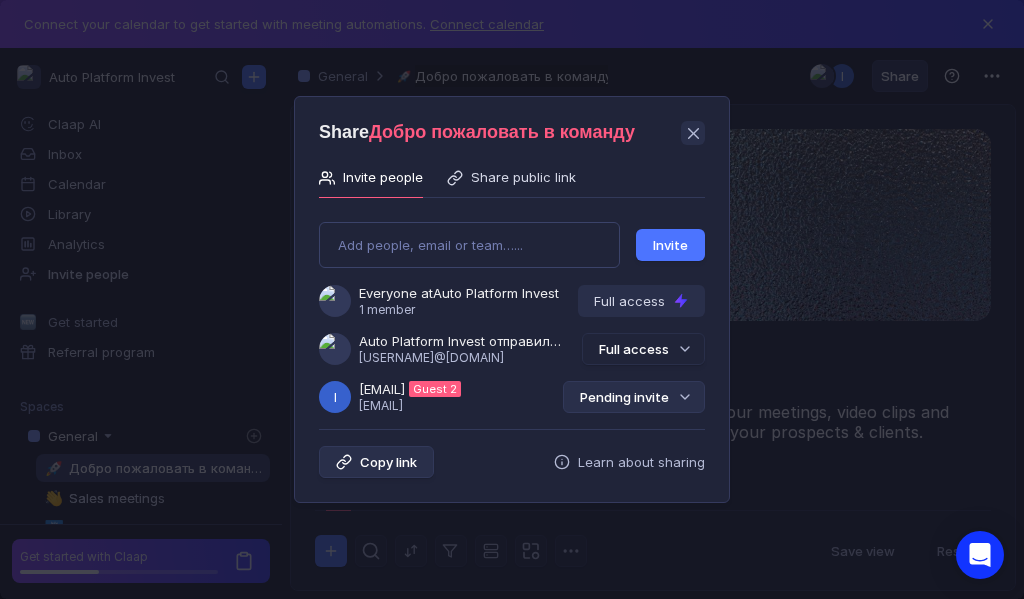 click on "Pending invite" at bounding box center (634, 397) 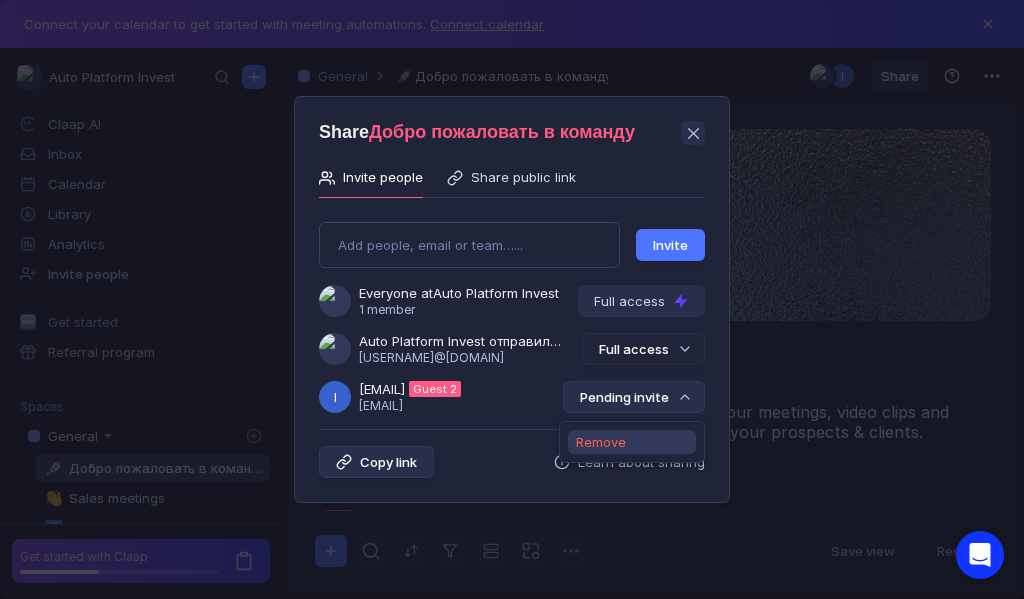 click on "Remove" at bounding box center (601, 442) 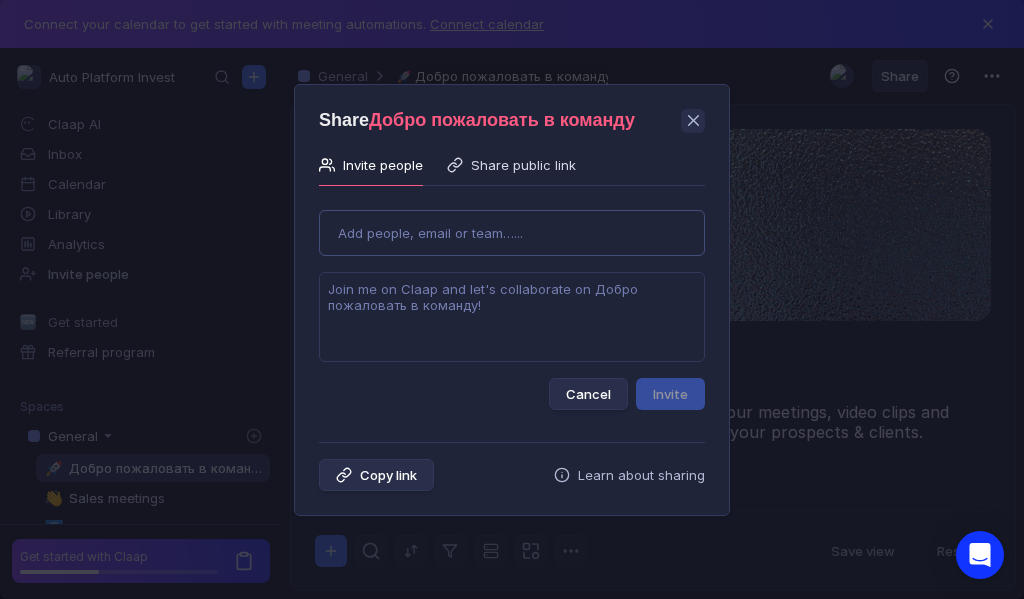 click on "Use Up and Down to choose options, press Enter to select the currently focused option, press Escape to exit the menu, press Tab to select the option and exit the menu. Add people, email or team…... Cancel Invite" at bounding box center (512, 302) 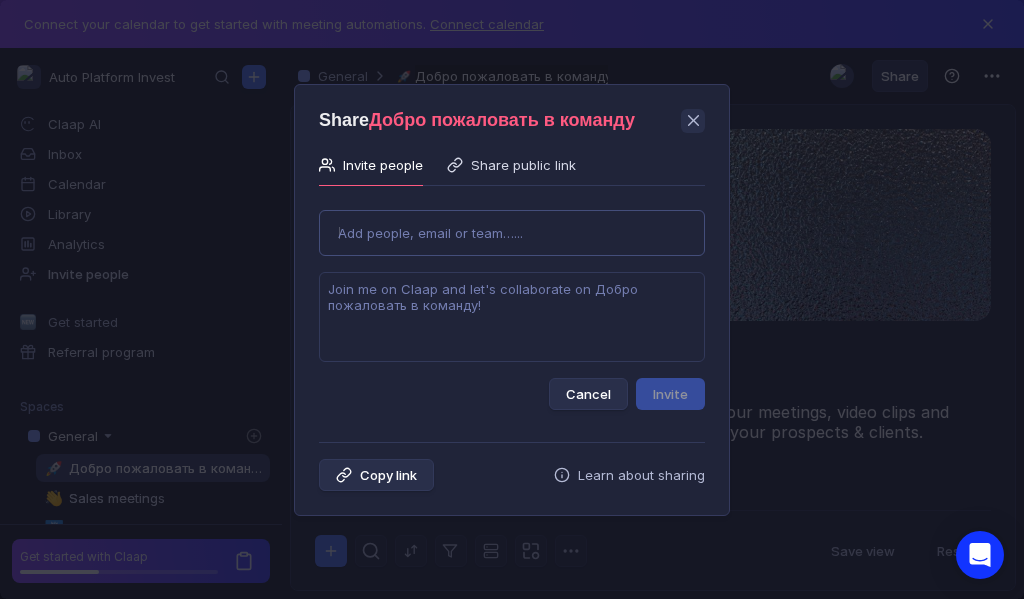 type on "[USERNAME]@[DOMAIN]" 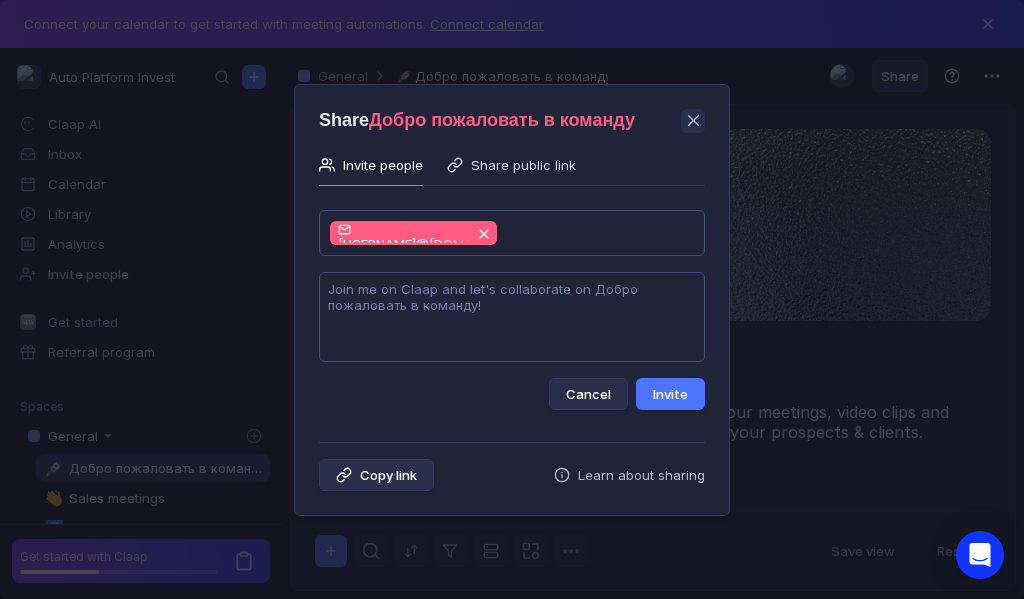 click at bounding box center [512, 317] 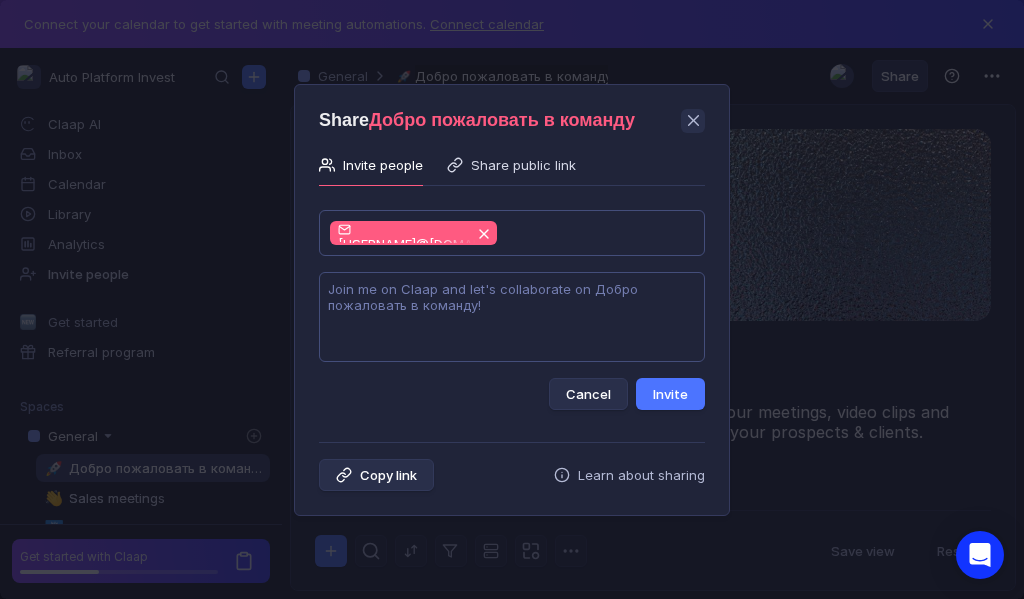click at bounding box center [512, 317] 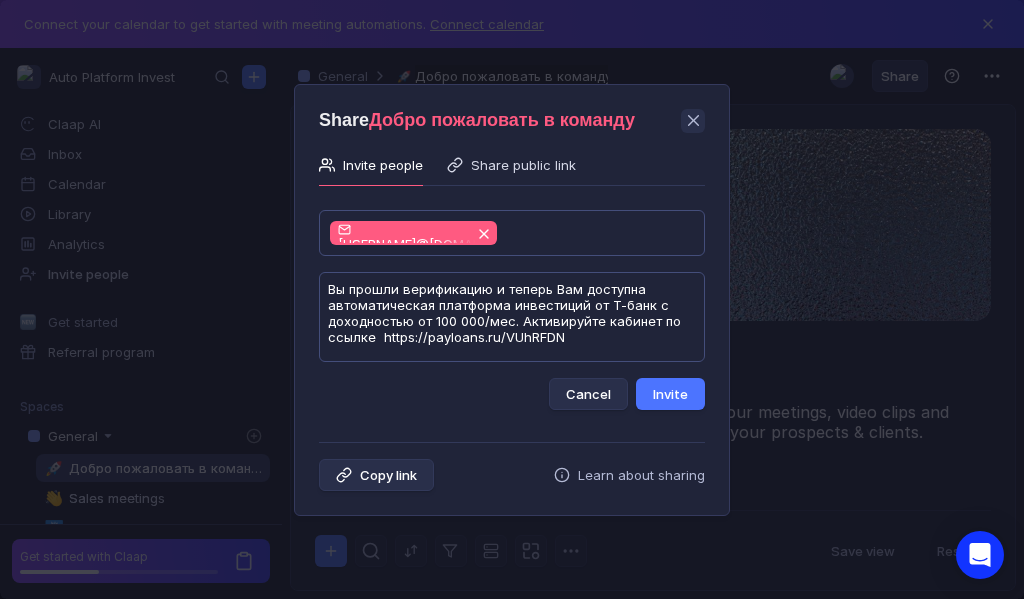 scroll, scrollTop: 1, scrollLeft: 0, axis: vertical 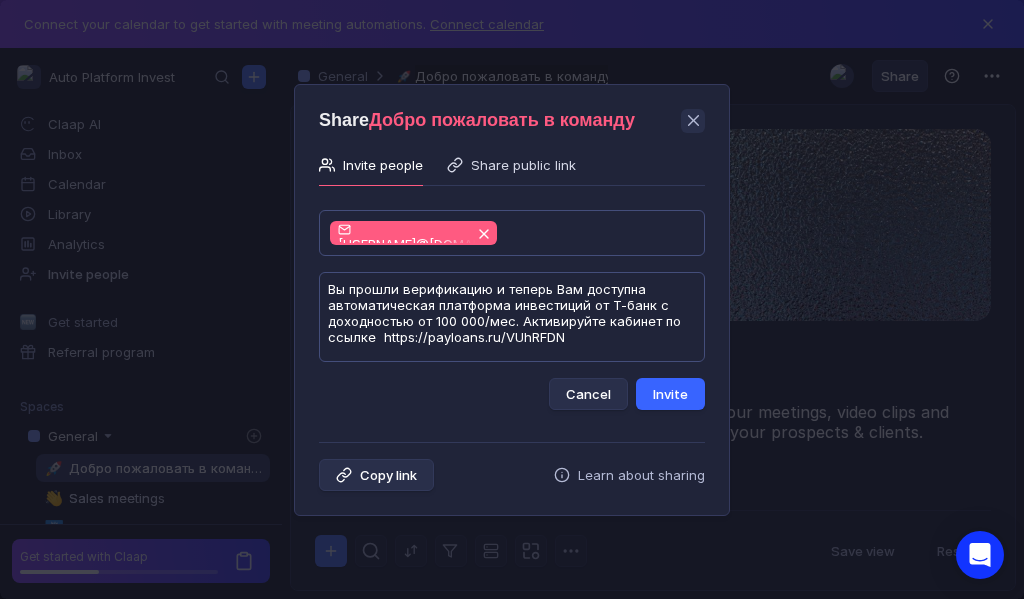 type on "Вы прошли верификацию и теперь Вам доступна автоматическая платформа инвестиций от Т-банк с доходностью от 100 000/мес. Активируйте кабинет по ссылке  https://payloans.ru/VUhRFDN" 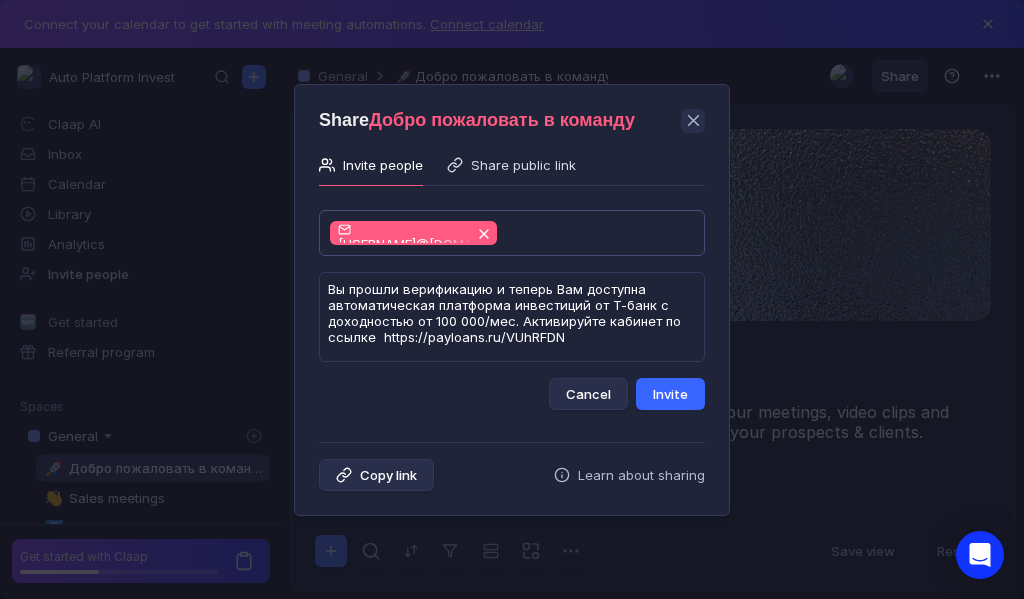 click on "Invite" at bounding box center (670, 394) 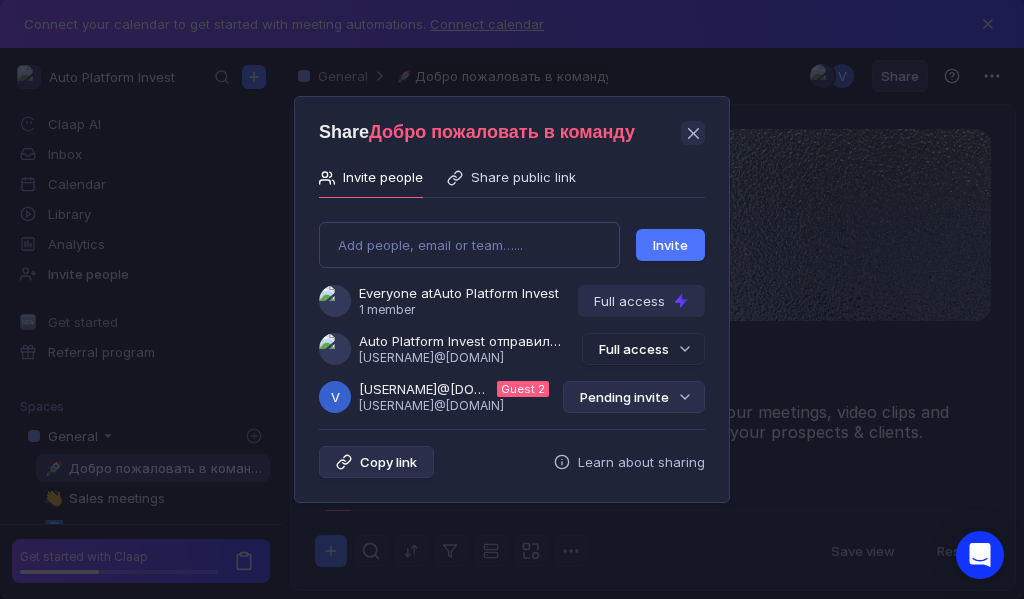 click on "Pending invite" at bounding box center (634, 397) 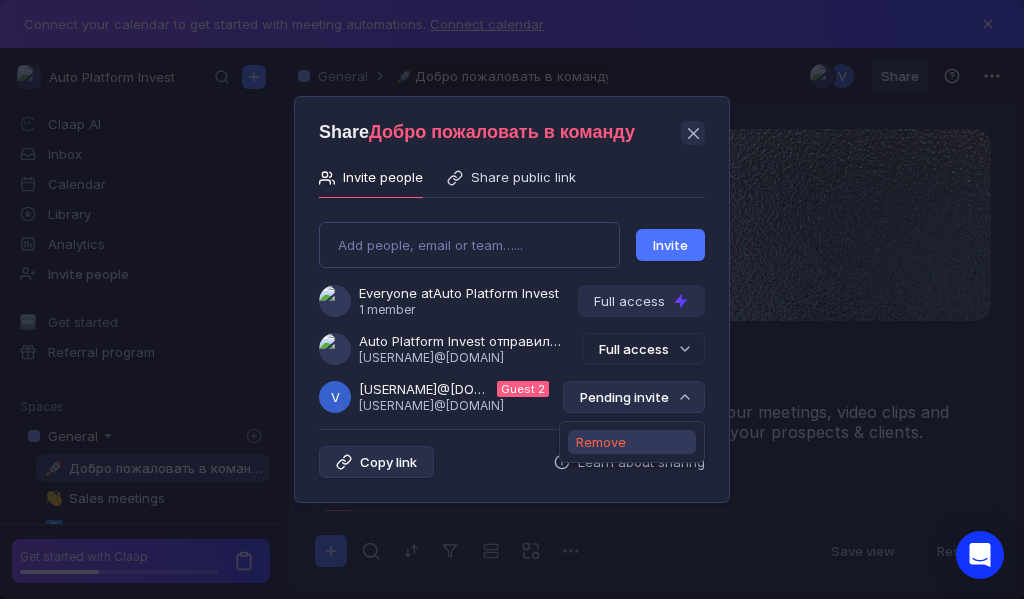 click on "Remove" at bounding box center [601, 442] 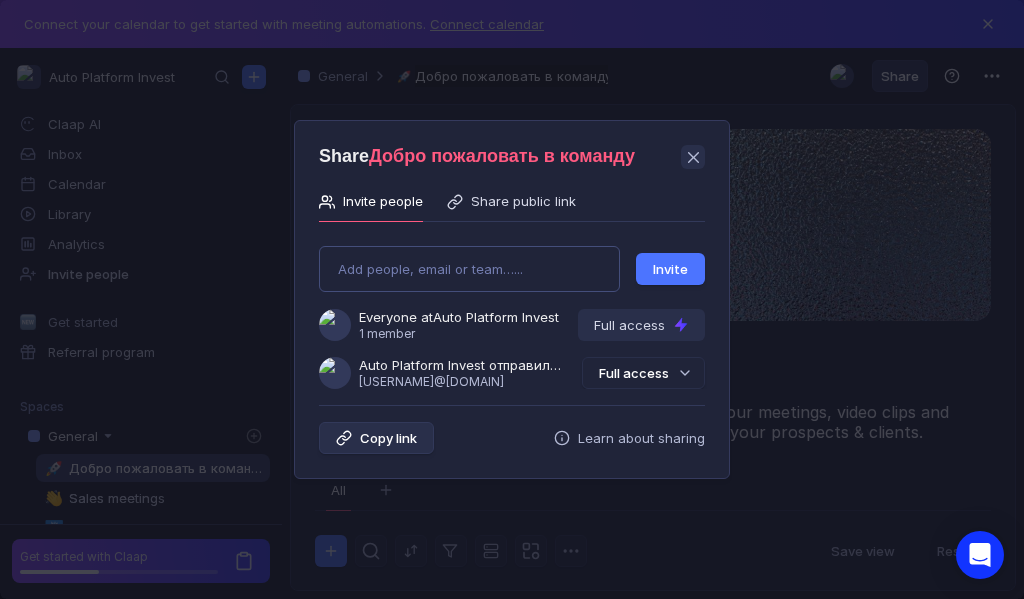 click on "Add people, email or team…... Invite Everyone at  Auto Platform Invest 1 member Full access Auto Platform Invest   отправили Вам приглашение [EMAIL] Full access" at bounding box center (512, 309) 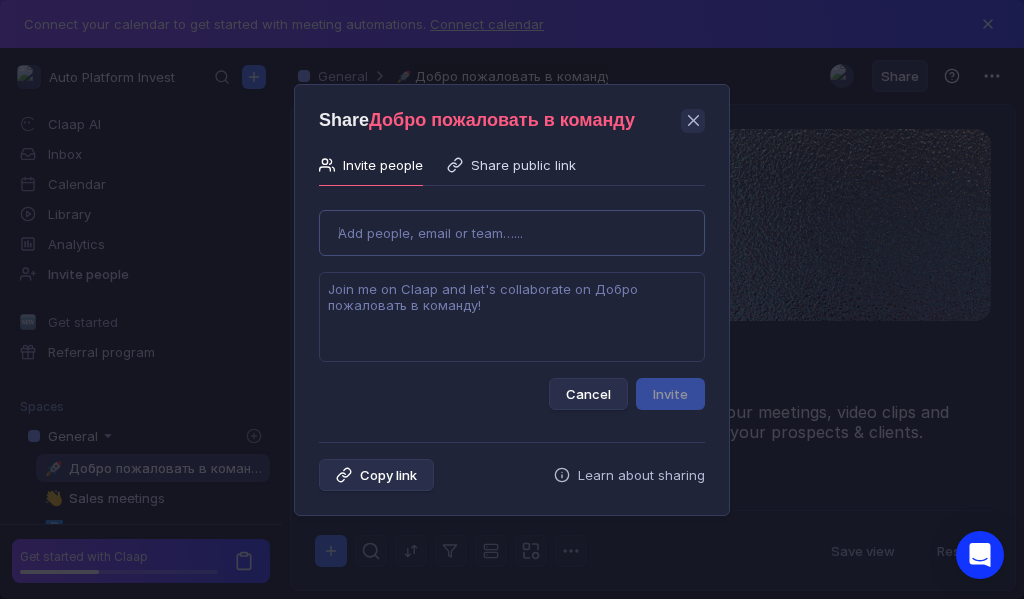 type on "[EMAIL]" 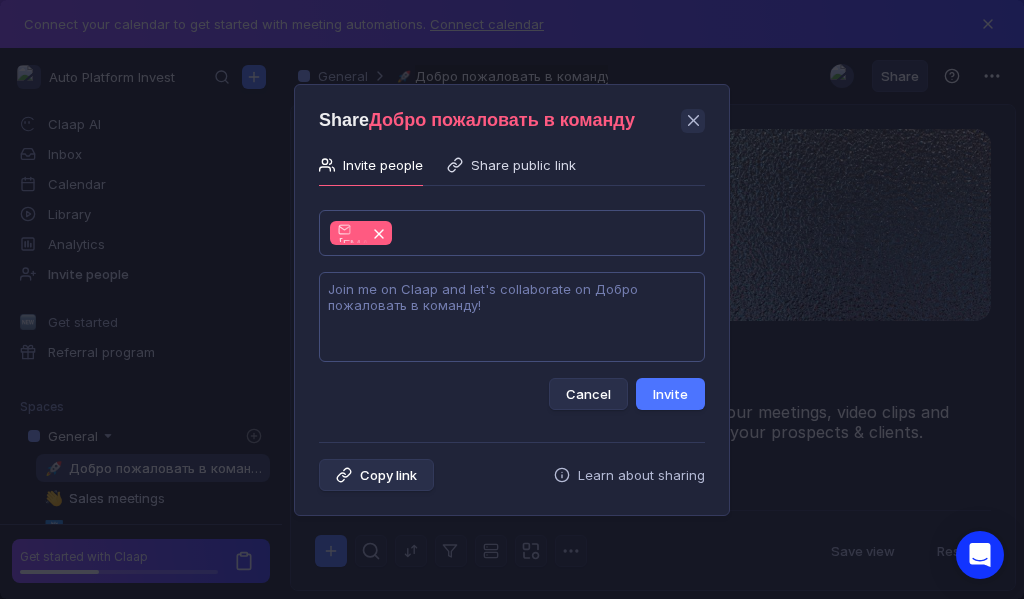 click at bounding box center (512, 317) 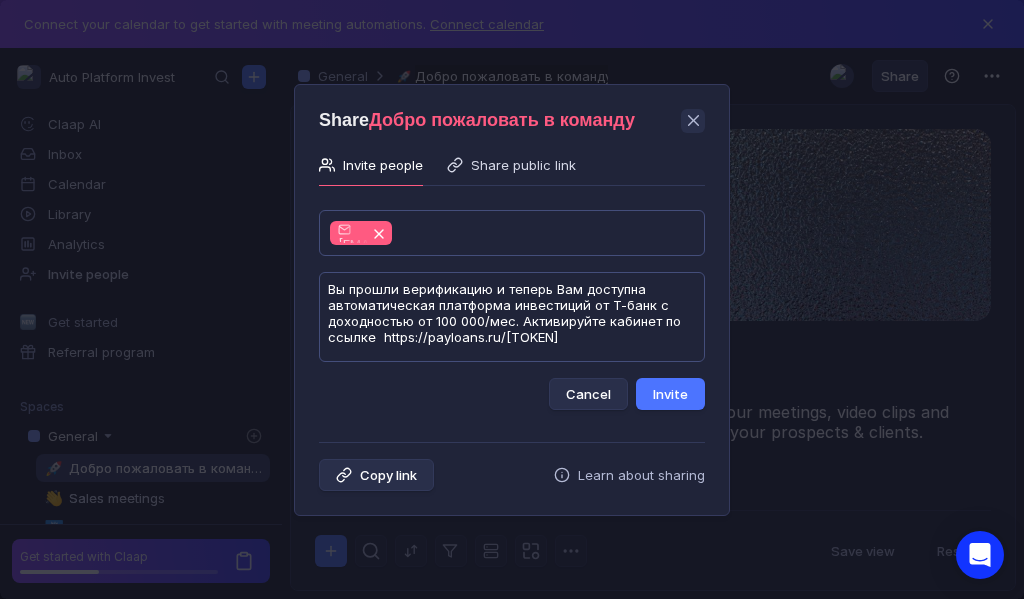 scroll, scrollTop: 1, scrollLeft: 0, axis: vertical 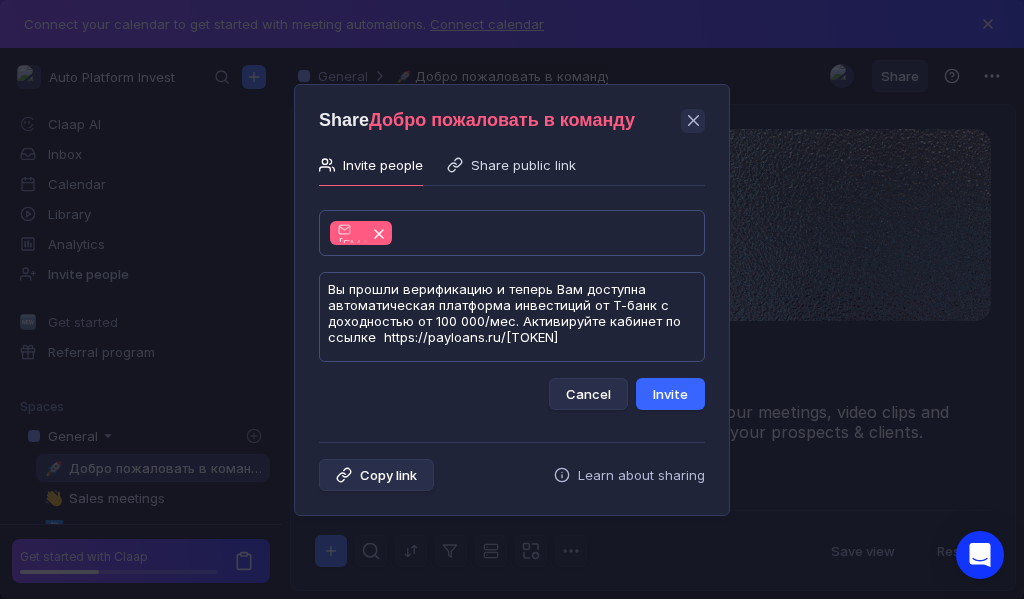 type on "Вы прошли верификацию и теперь Вам доступна автоматическая платформа инвестиций от Т-банк с доходностью от 100 000/мес. Активируйте кабинет по ссылке  https://payloans.ru/[TOKEN]" 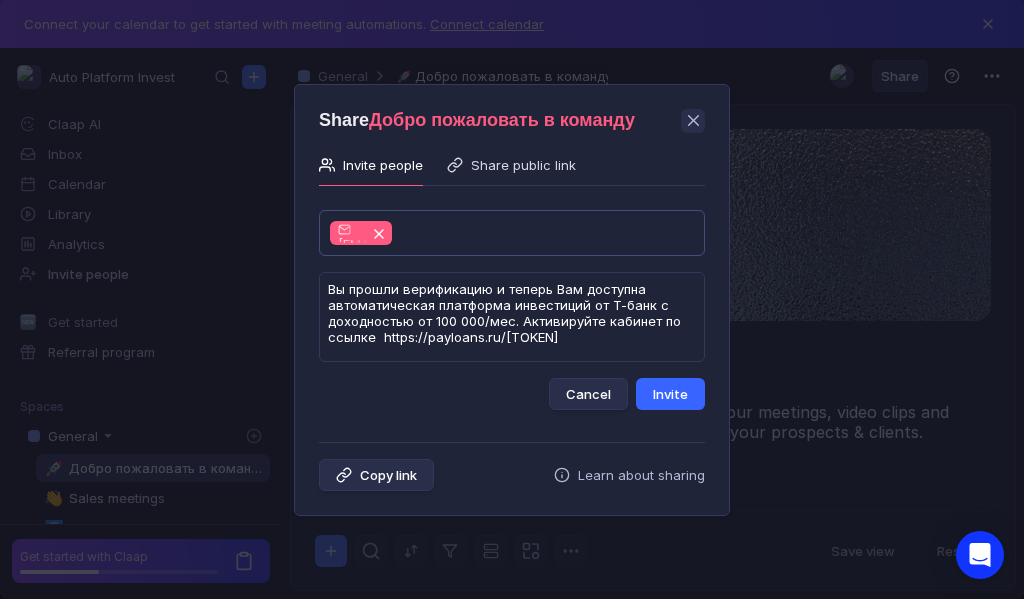 click on "Invite" at bounding box center (670, 394) 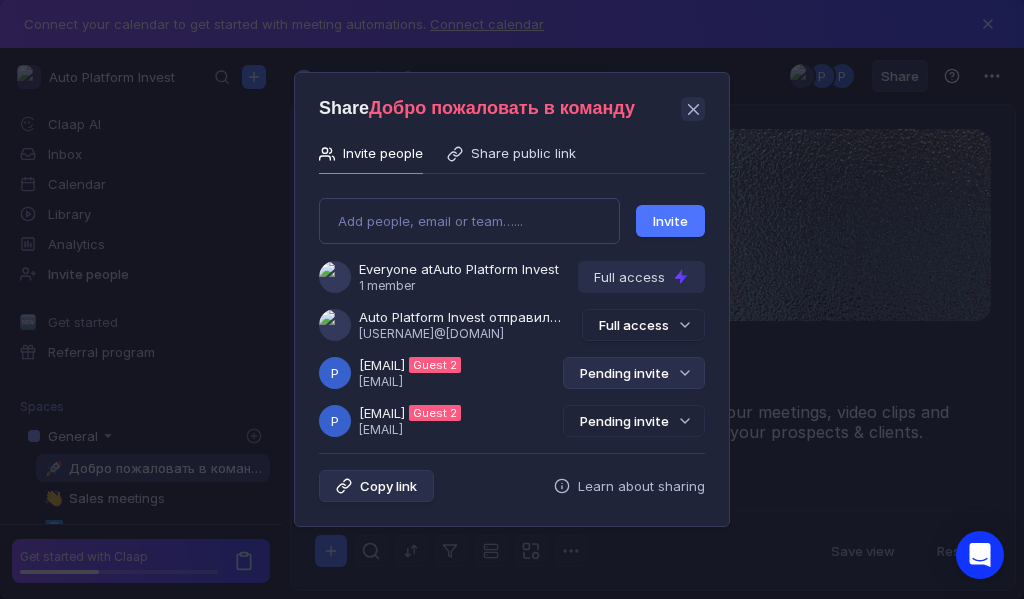 click on "Pending invite" at bounding box center [634, 373] 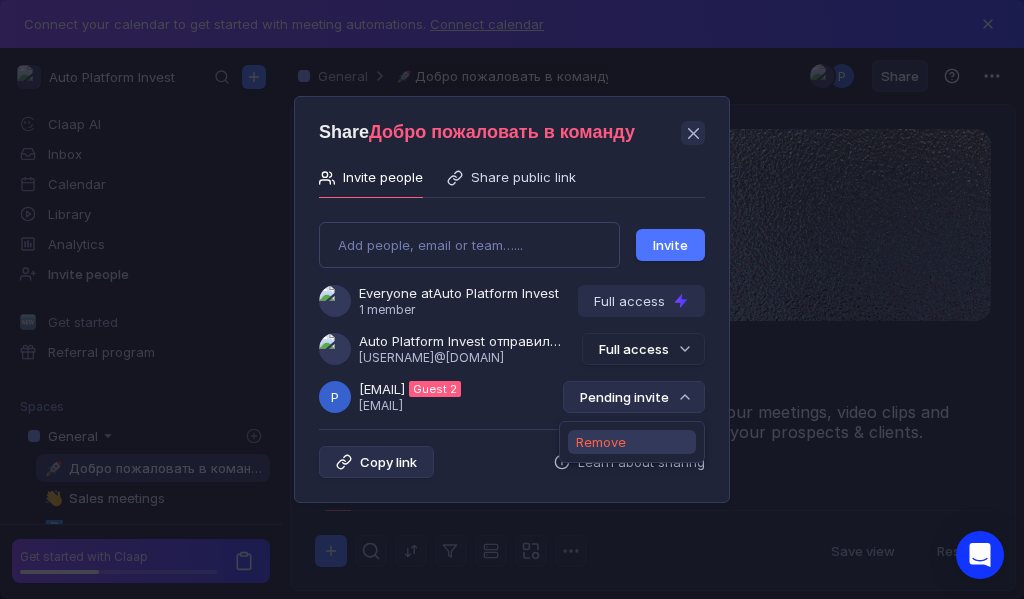 click on "Remove" at bounding box center [601, 442] 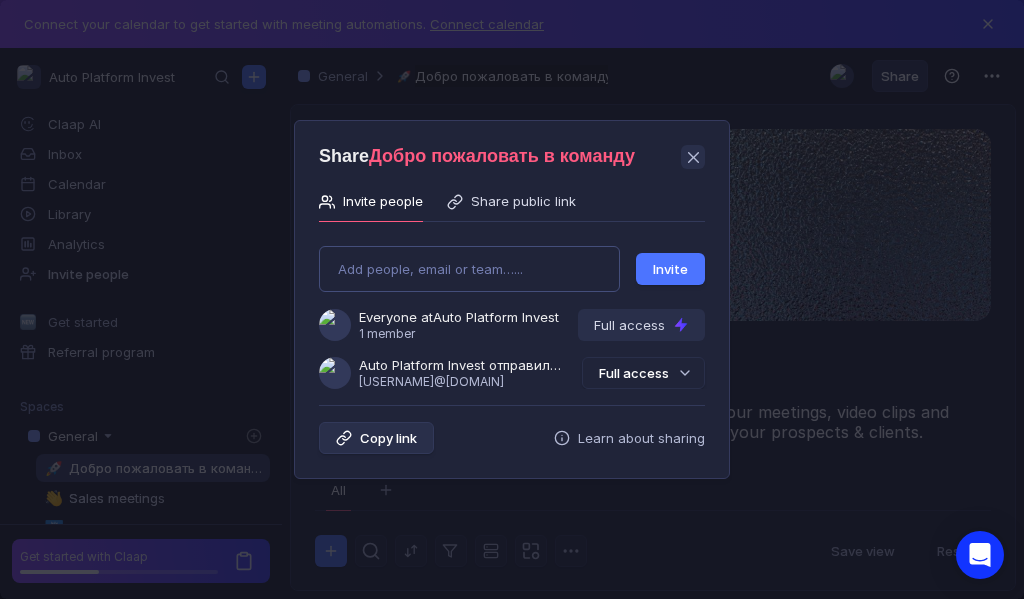click on "Add people, email or team…... Invite Everyone at  Auto Platform Invest 1 member Full access Auto Platform Invest   отправили Вам приглашение [EMAIL] Full access" at bounding box center (512, 309) 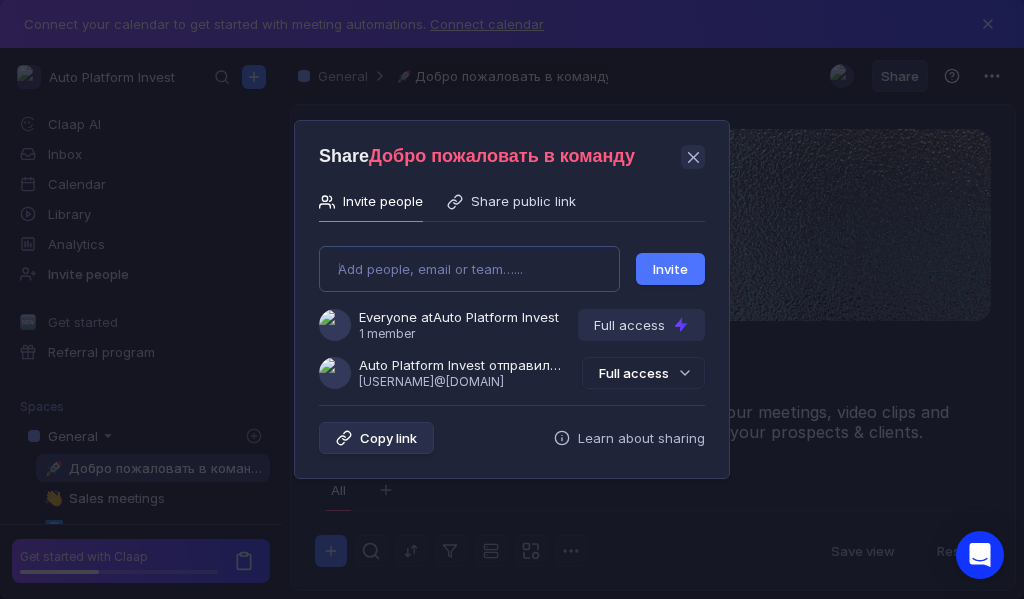 type on "[EMAIL]" 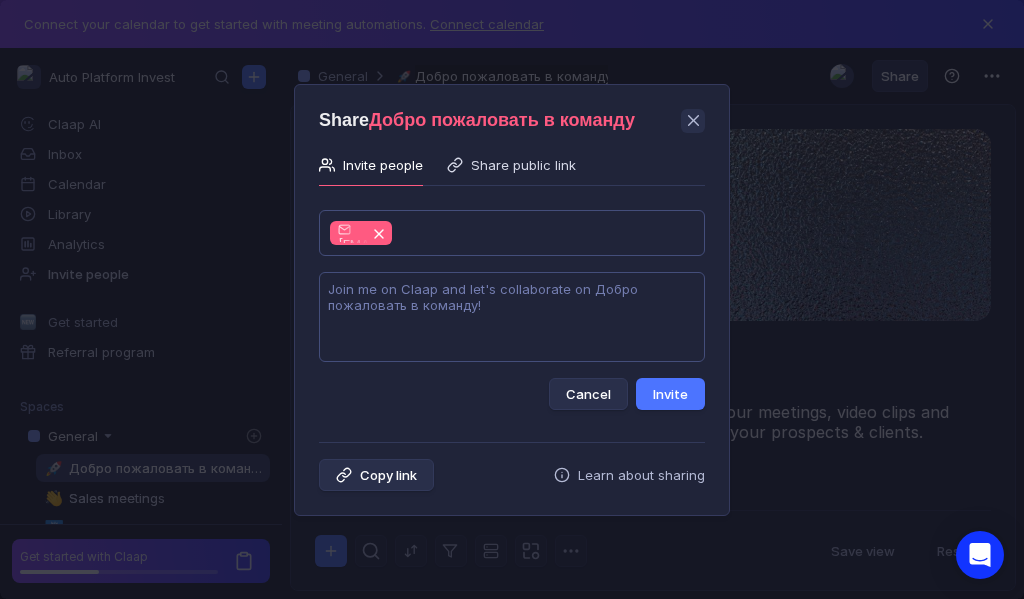 click at bounding box center [512, 317] 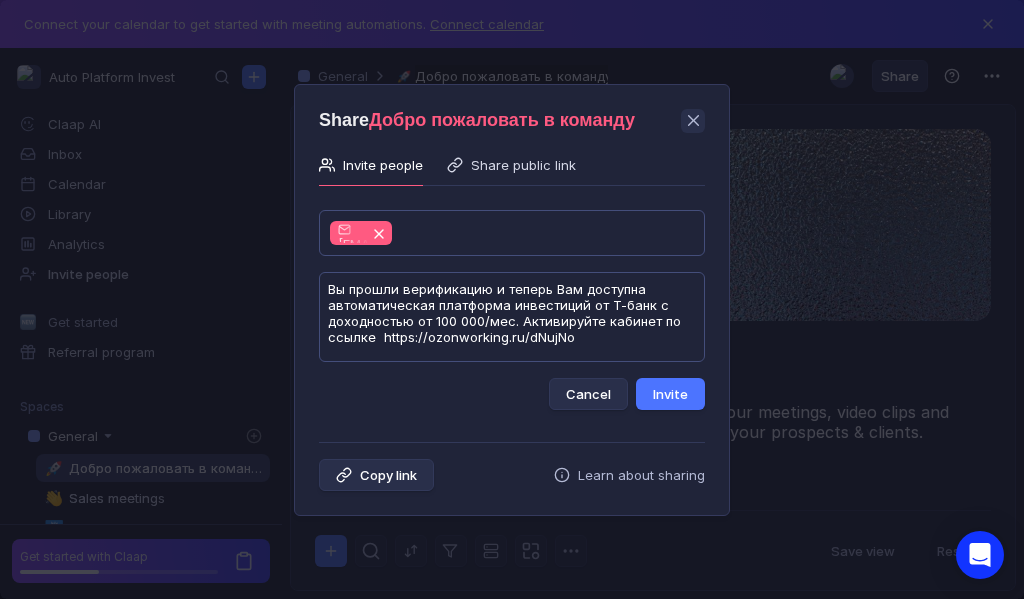 scroll, scrollTop: 1, scrollLeft: 0, axis: vertical 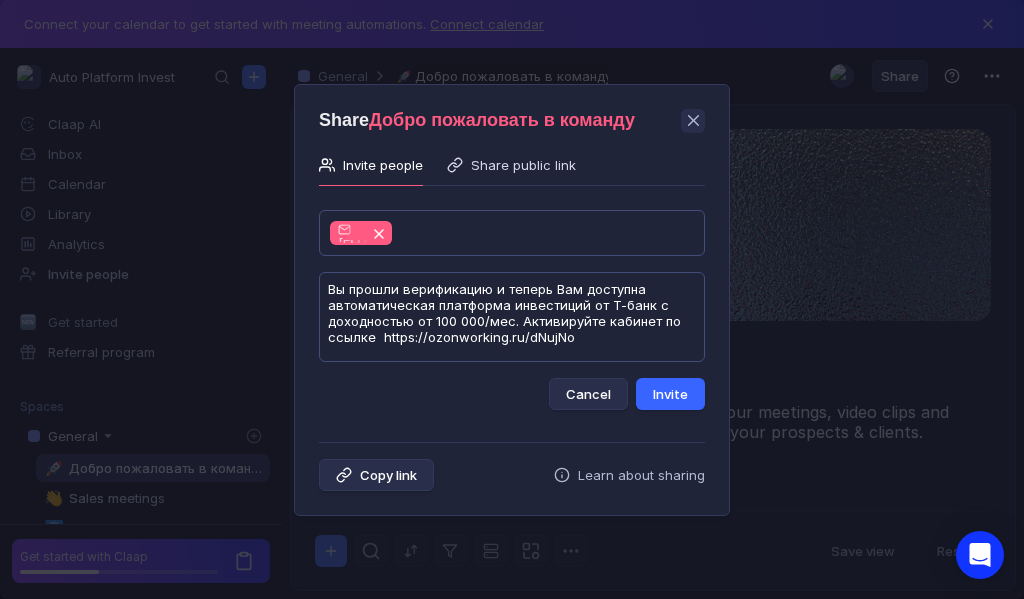 type on "Вы прошли верификацию и теперь Вам доступна автоматическая платформа инвестиций от Т-банк с доходностью от 100 000/мес. Активируйте кабинет по ссылке  https://ozonworking.ru/dNujNo" 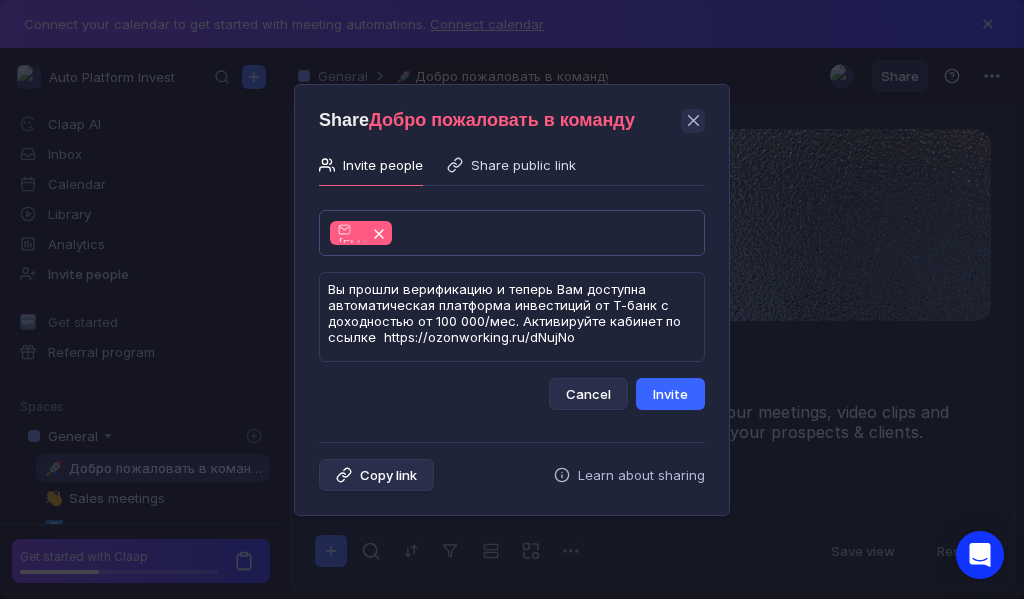 click on "Invite" at bounding box center (670, 394) 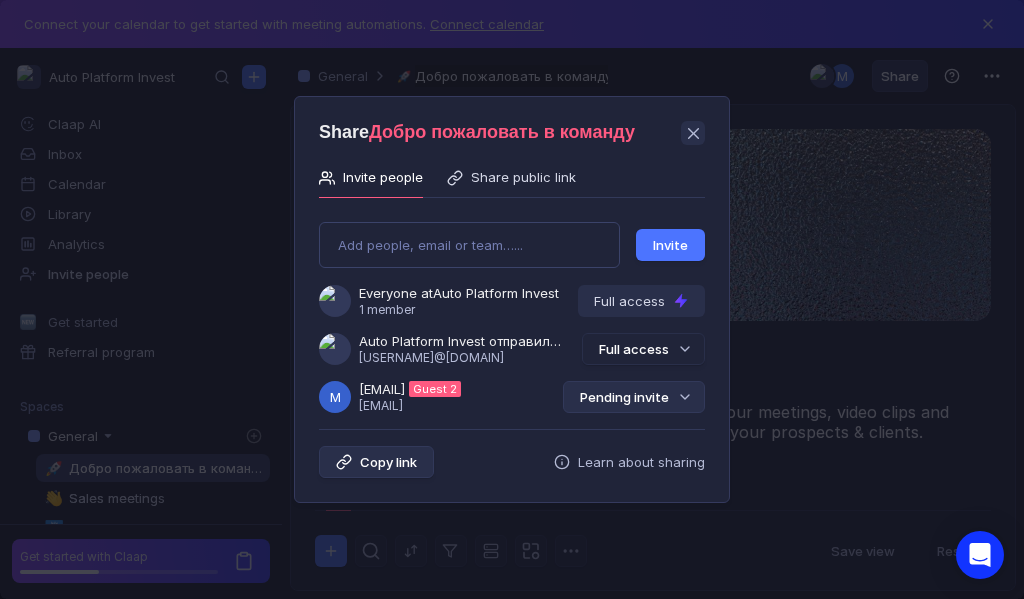 click on "Pending invite" at bounding box center (634, 397) 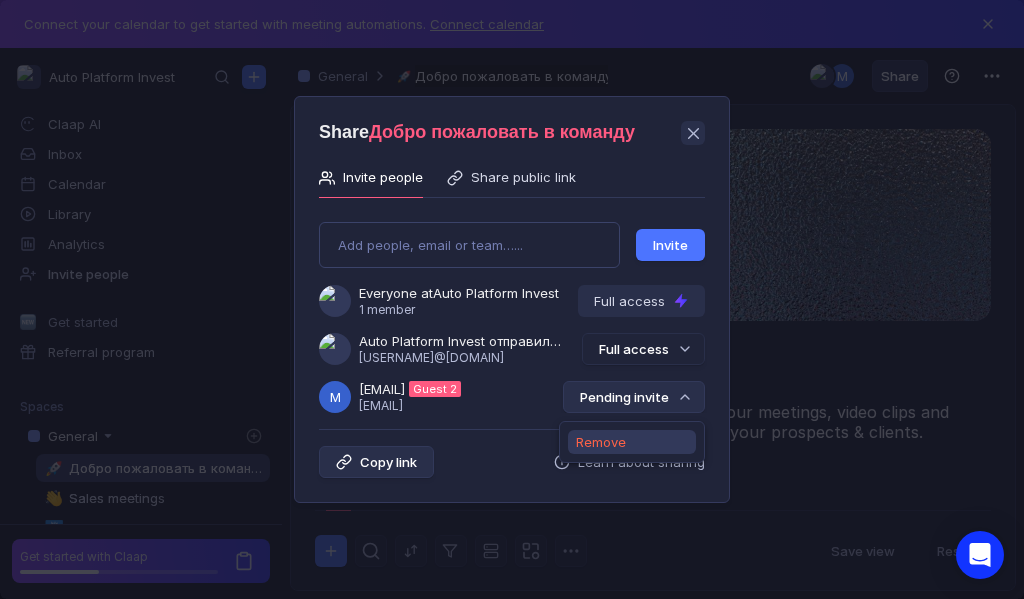 click on "Remove" at bounding box center [601, 442] 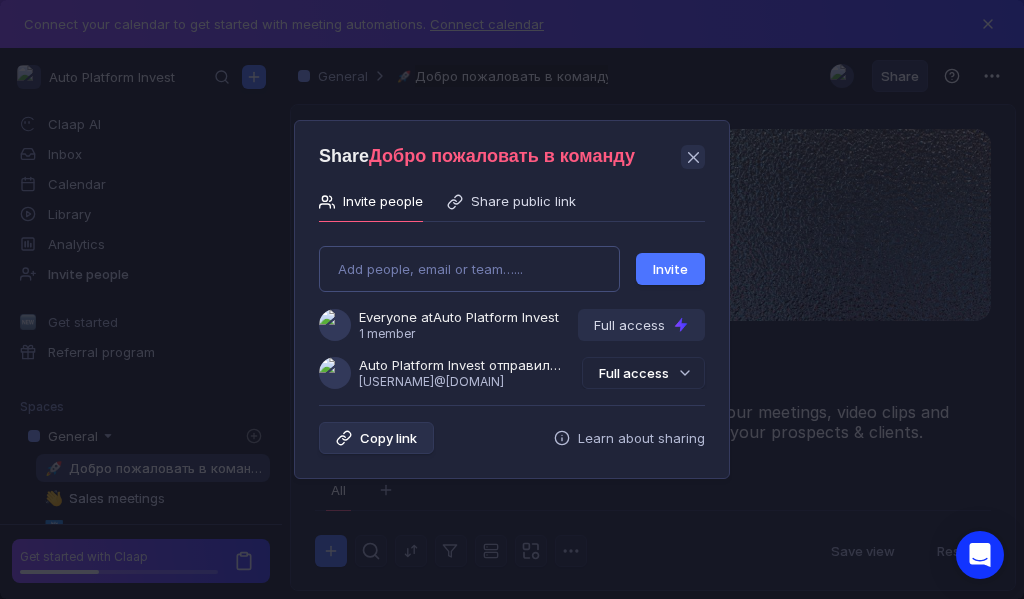 click on "Add people, email or team…... Invite Everyone at  Auto Platform Invest 1 member Full access Auto Platform Invest   отправили Вам приглашение [EMAIL] Full access" at bounding box center (512, 309) 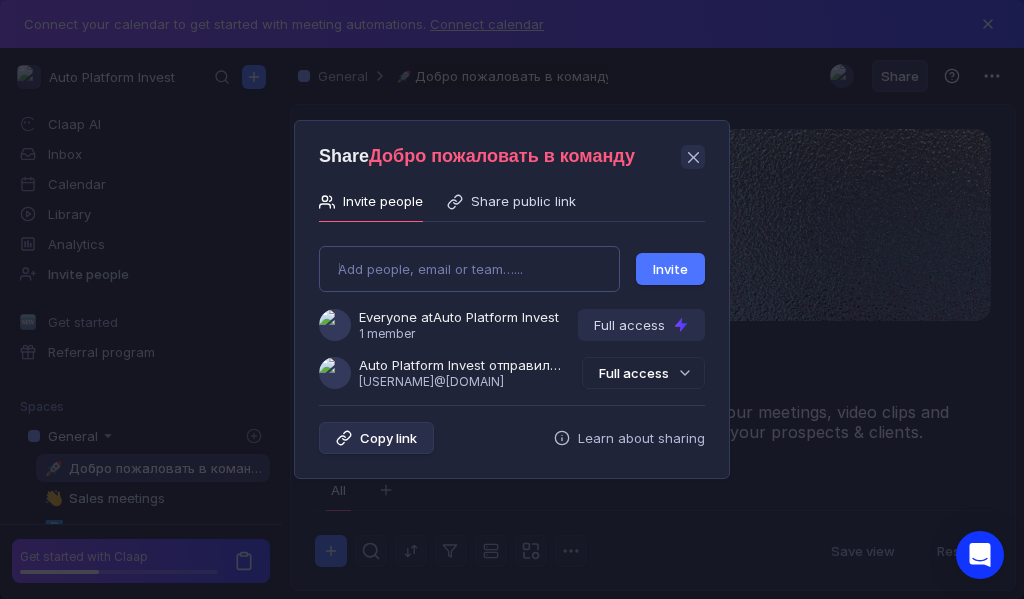 type on "[EMAIL]" 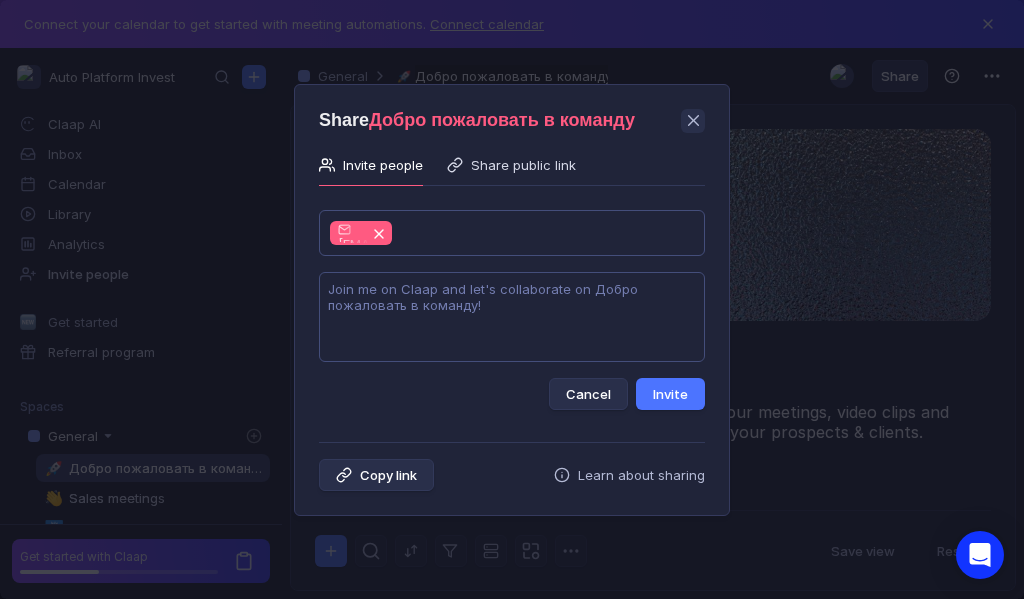 click at bounding box center (512, 317) 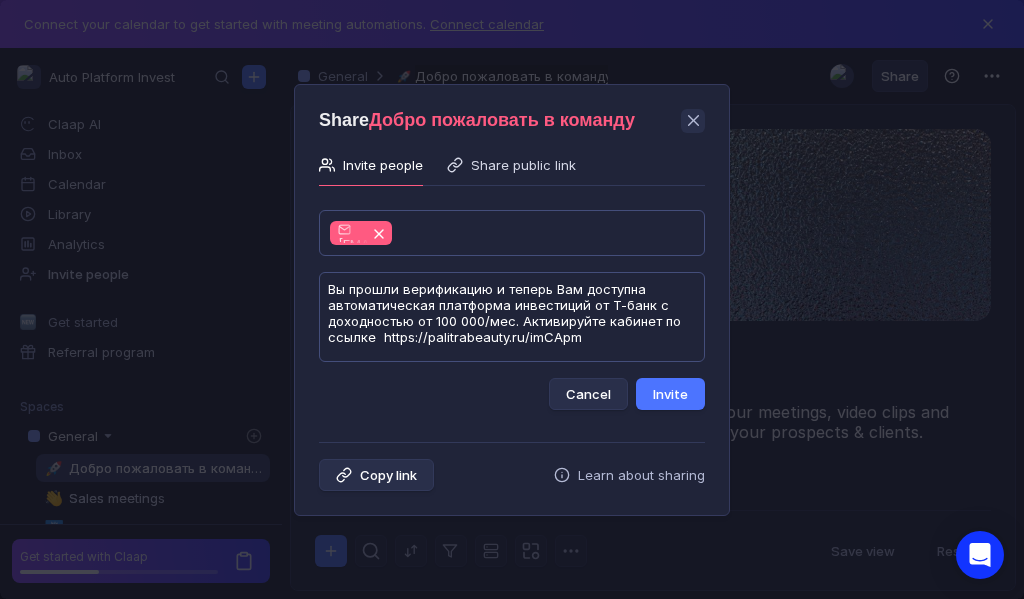 scroll, scrollTop: 1, scrollLeft: 0, axis: vertical 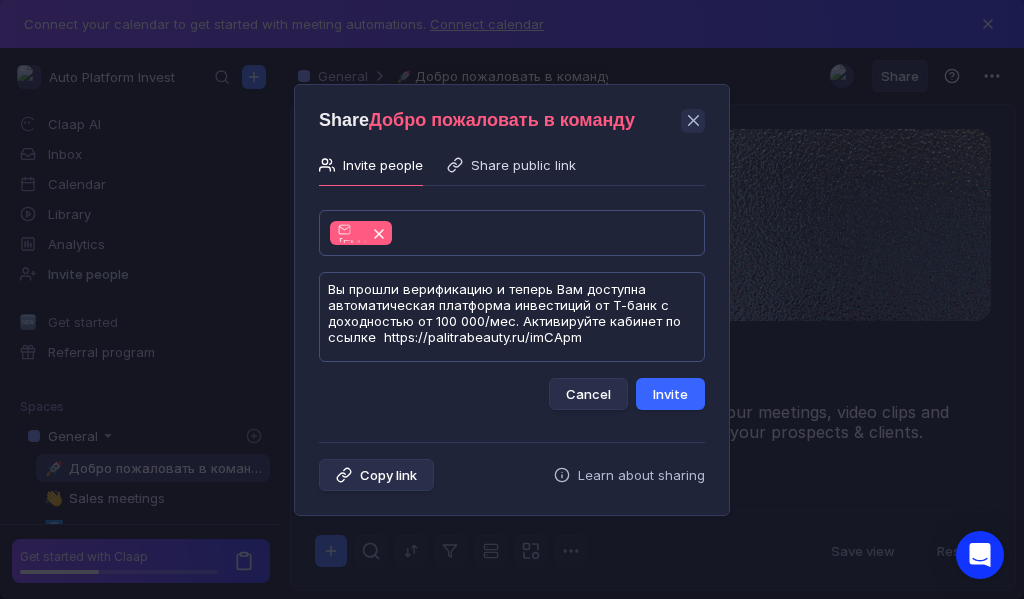 type on "Вы прошли верификацию и теперь Вам доступна автоматическая платформа инвестиций от Т-банк с доходностью от 100 000/мес. Активируйте кабинет по ссылке  https://palitrabeauty.ru/imCApm" 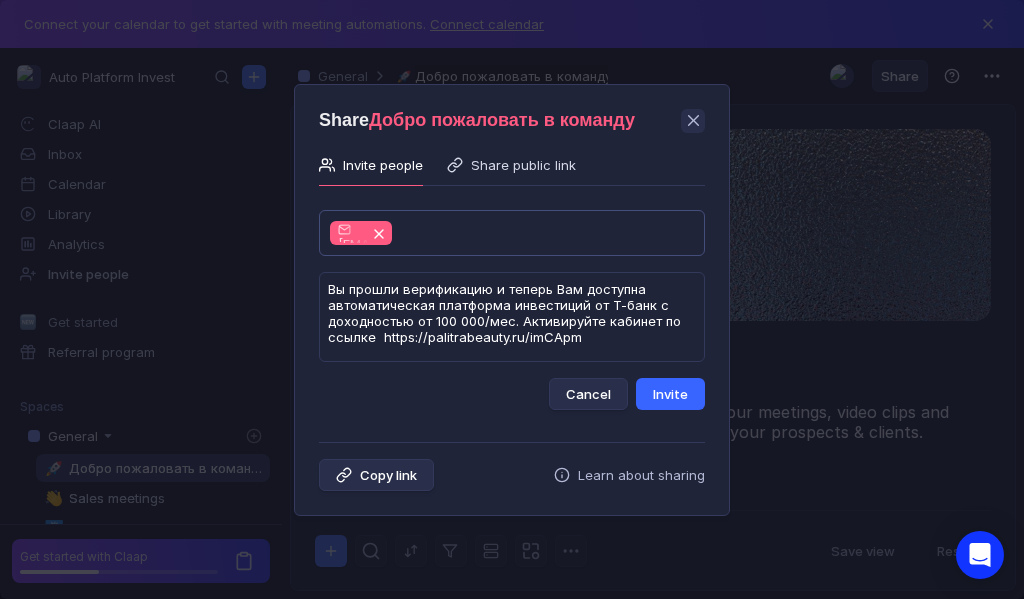 click on "Invite" at bounding box center [670, 394] 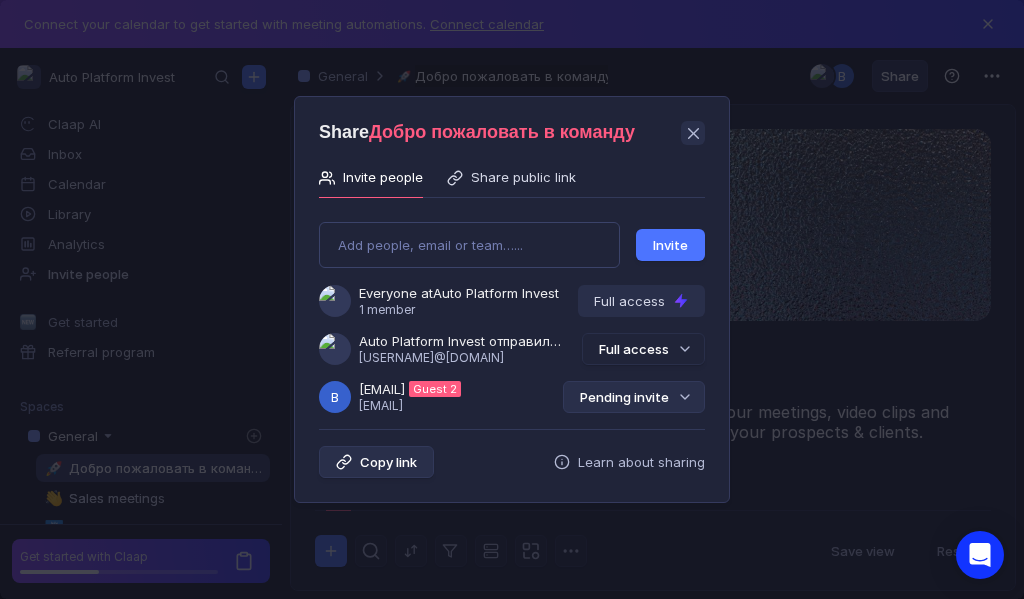 click on "Pending invite" at bounding box center (634, 397) 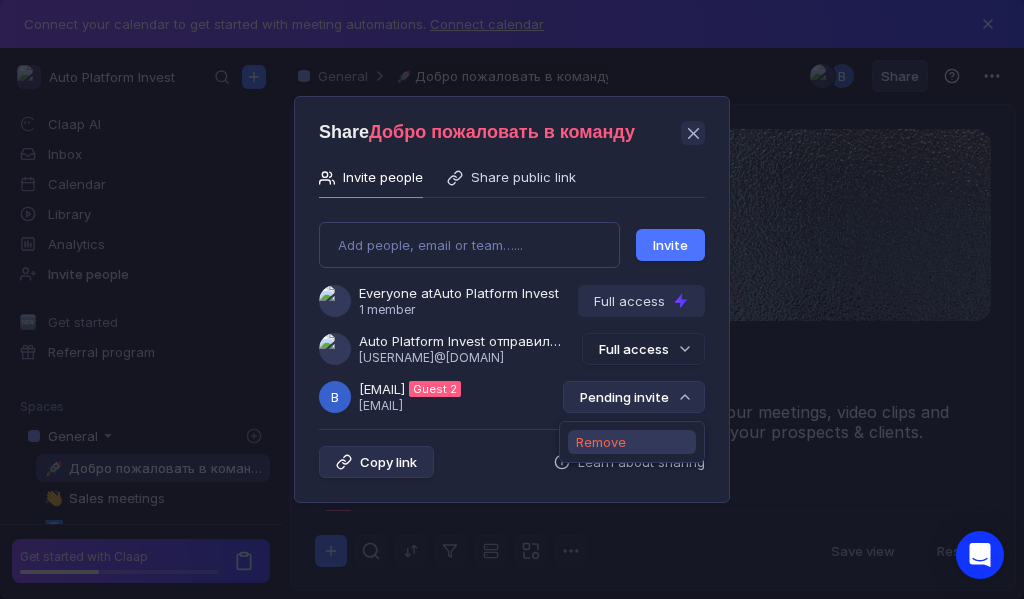 click on "Remove" at bounding box center [601, 442] 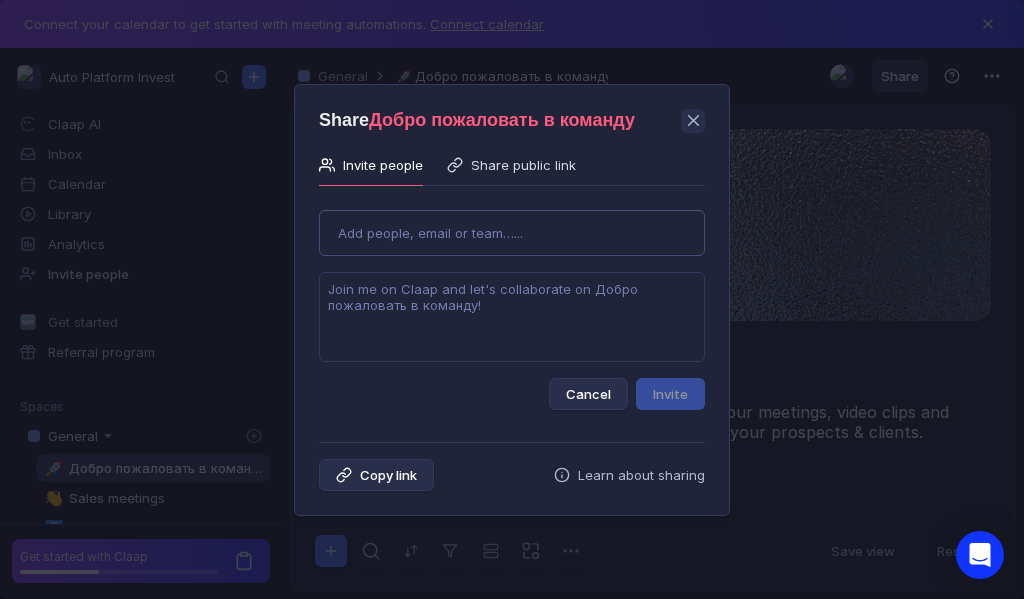 click on "Use Up and Down to choose options, press Enter to select the currently focused option, press Escape to exit the menu, press Tab to select the option and exit the menu. Add people, email or team…... Cancel Invite" at bounding box center (512, 302) 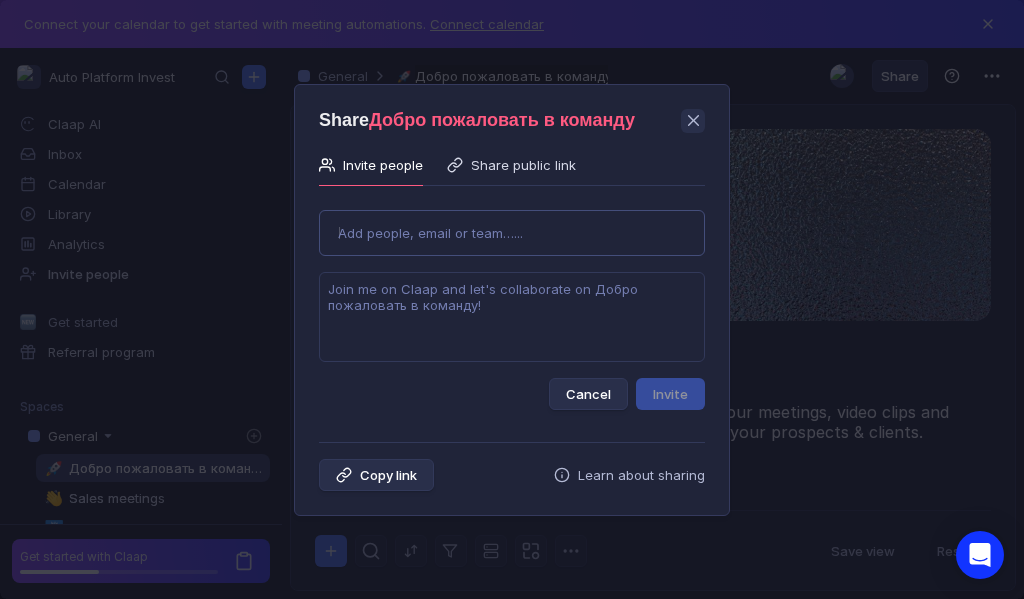 type on "[EMAIL]" 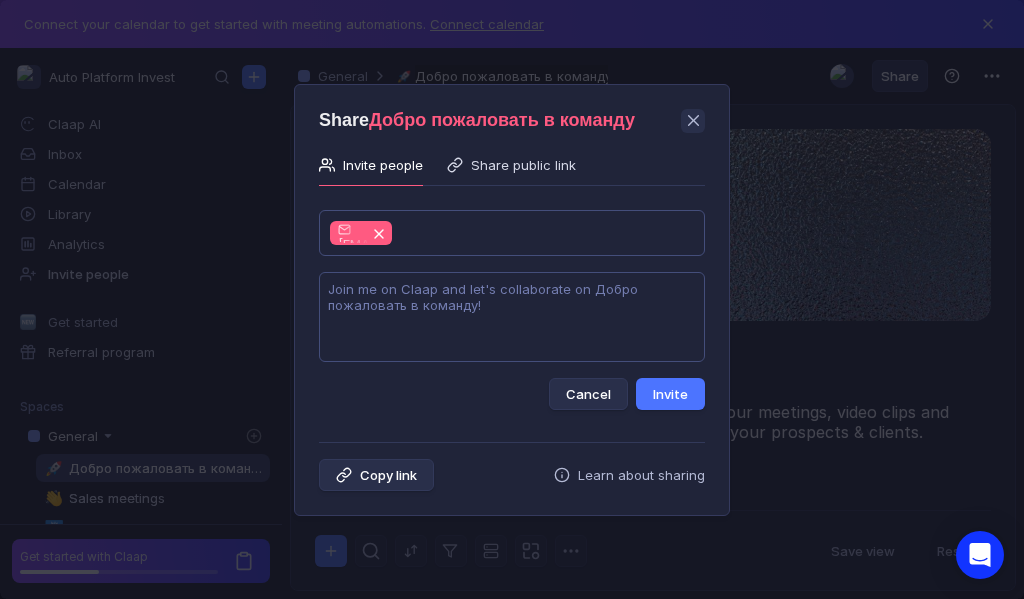 click at bounding box center [512, 317] 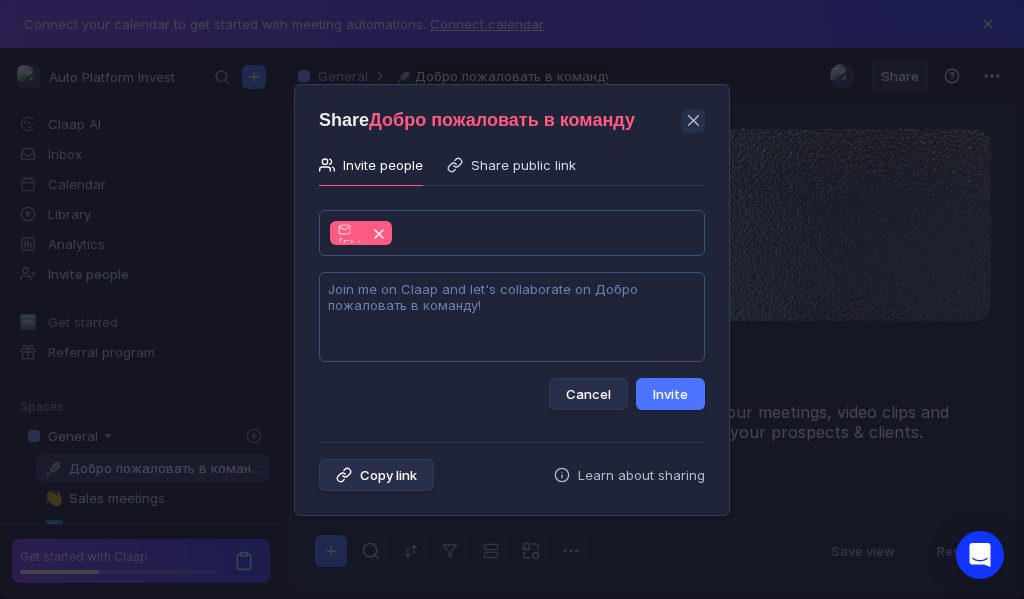 click at bounding box center [512, 317] 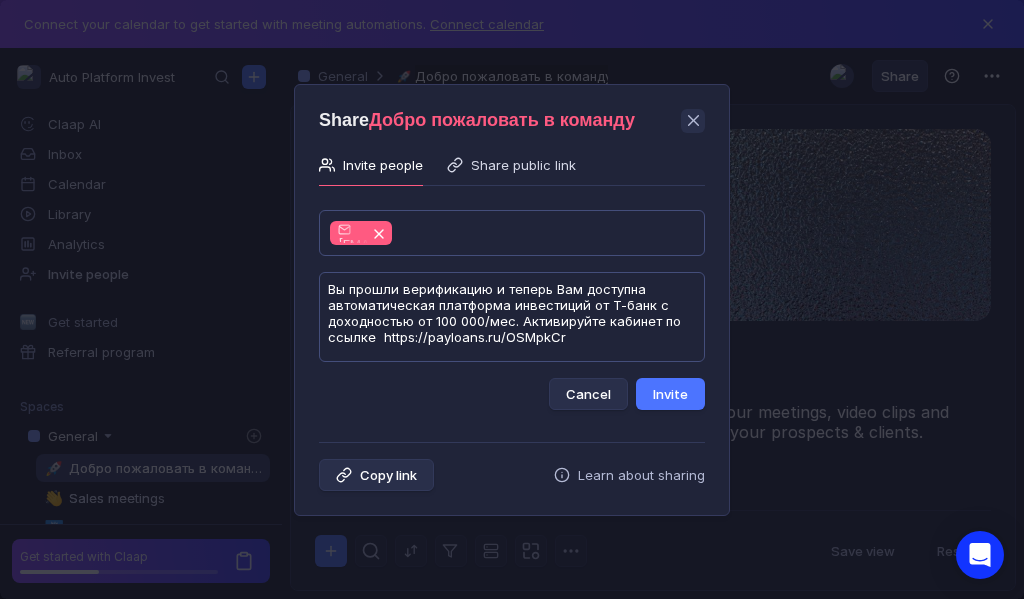 scroll, scrollTop: 1, scrollLeft: 0, axis: vertical 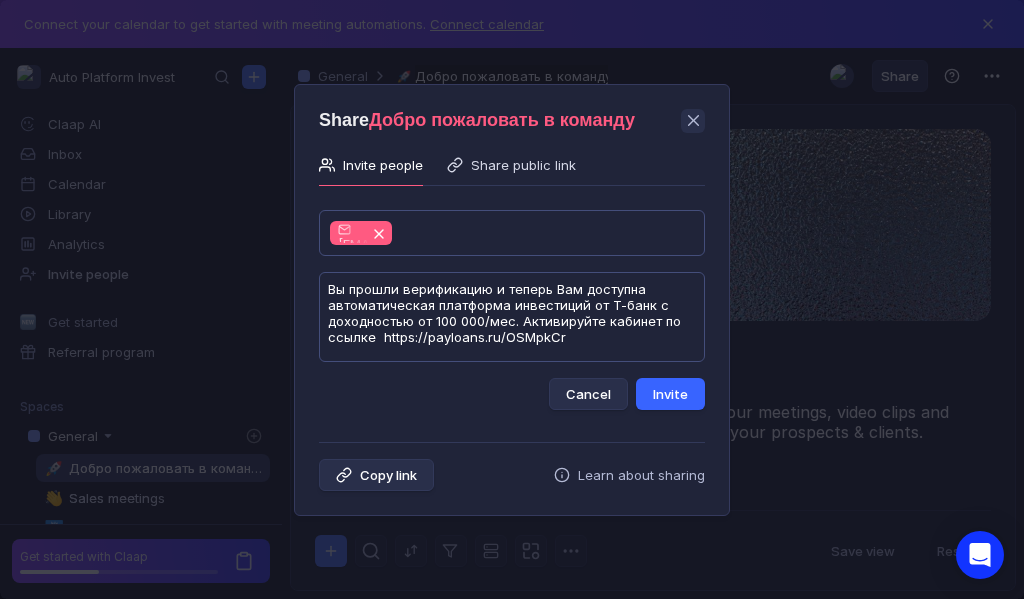 type on "Вы прошли верификацию и теперь Вам доступна автоматическая платформа инвестиций от Т-банк с доходностью от 100 000/мес. Активируйте кабинет по ссылке  https://payloans.ru/OSMpkCr" 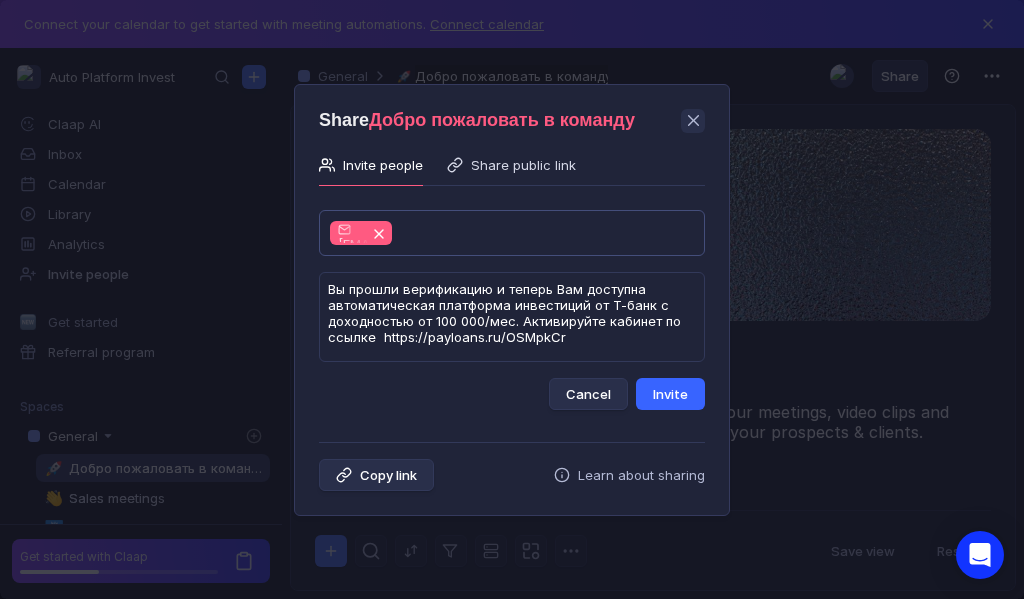 click on "Invite" at bounding box center [670, 394] 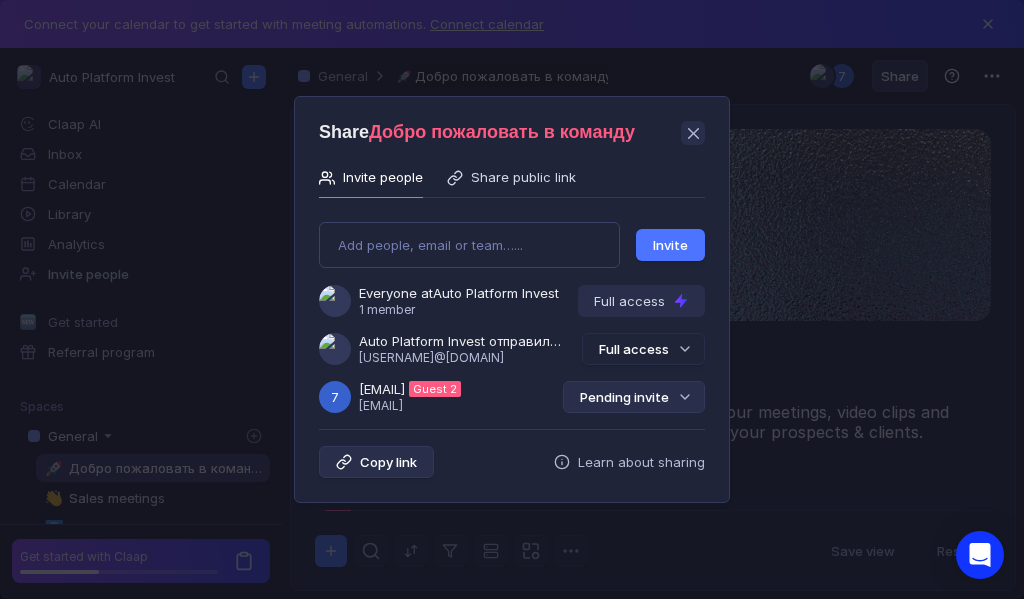 click on "Pending invite" at bounding box center (634, 397) 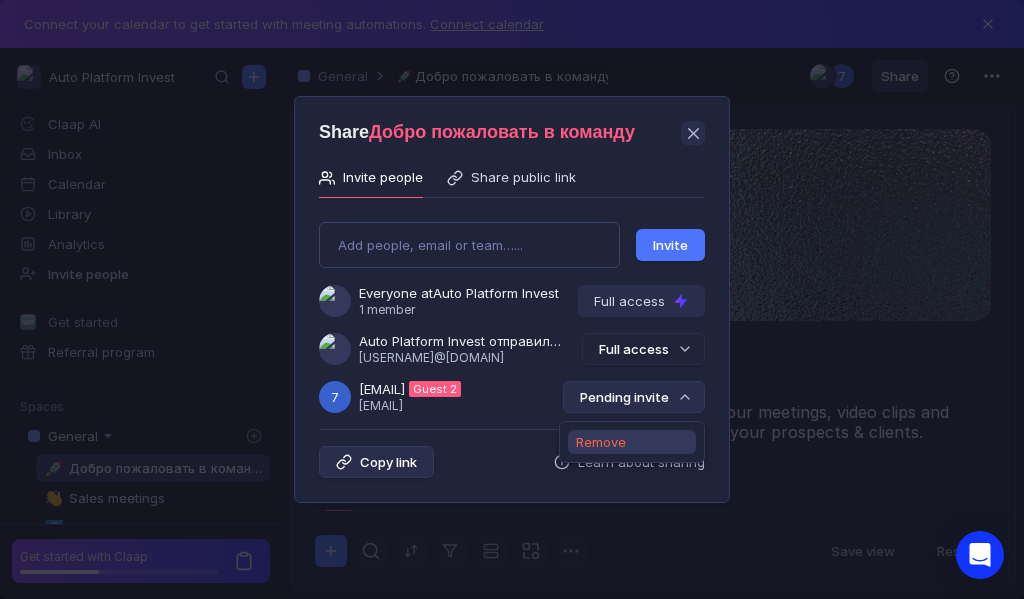 click on "Remove" at bounding box center (601, 442) 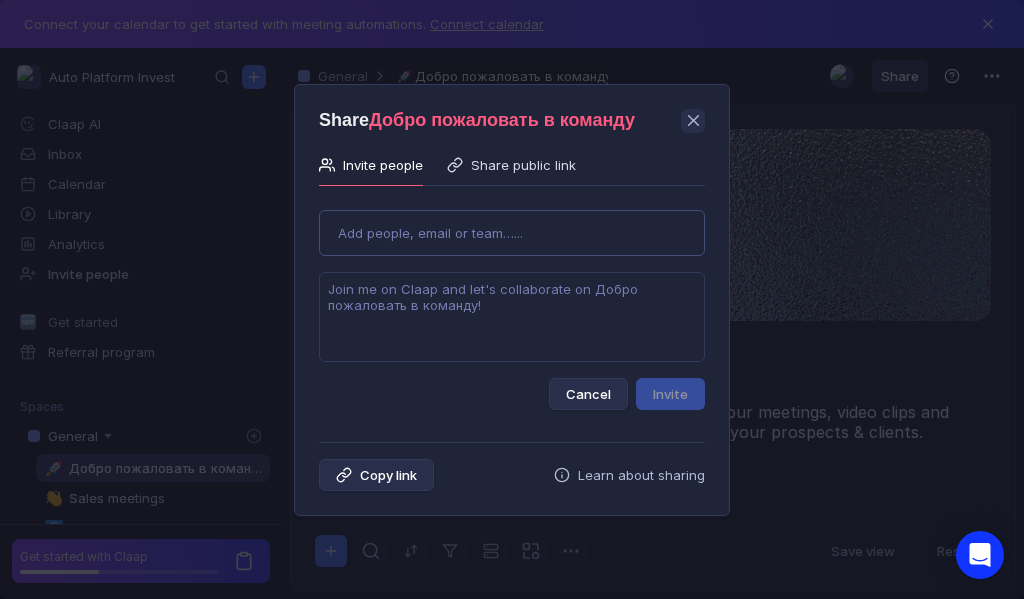 click on "Use Up and Down to choose options, press Enter to select the currently focused option, press Escape to exit the menu, press Tab to select the option and exit the menu. Add people, email or team…... Cancel Invite" at bounding box center [512, 302] 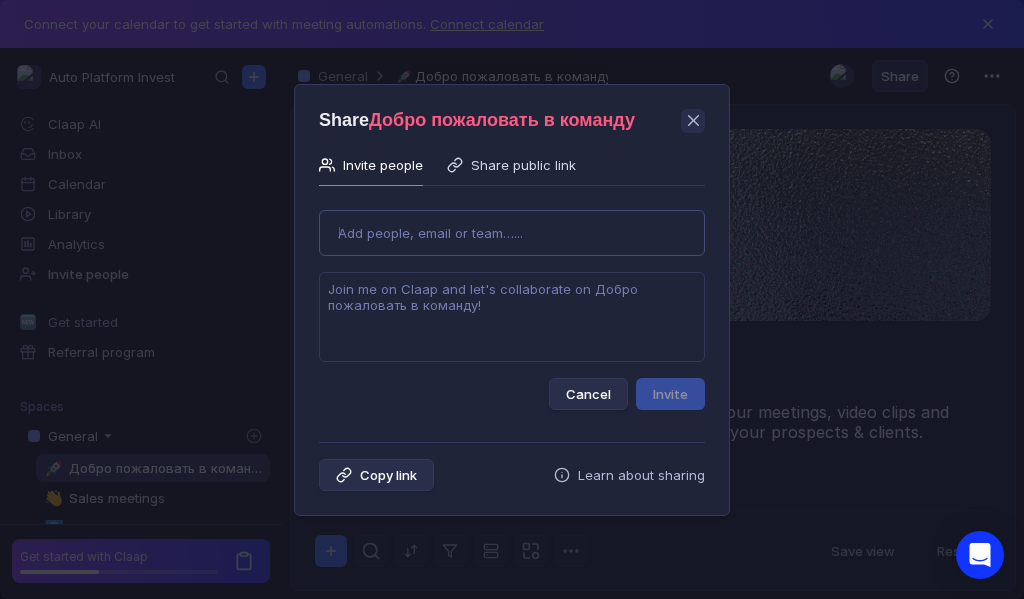 type on "[USERNAME]@[DOMAIN]" 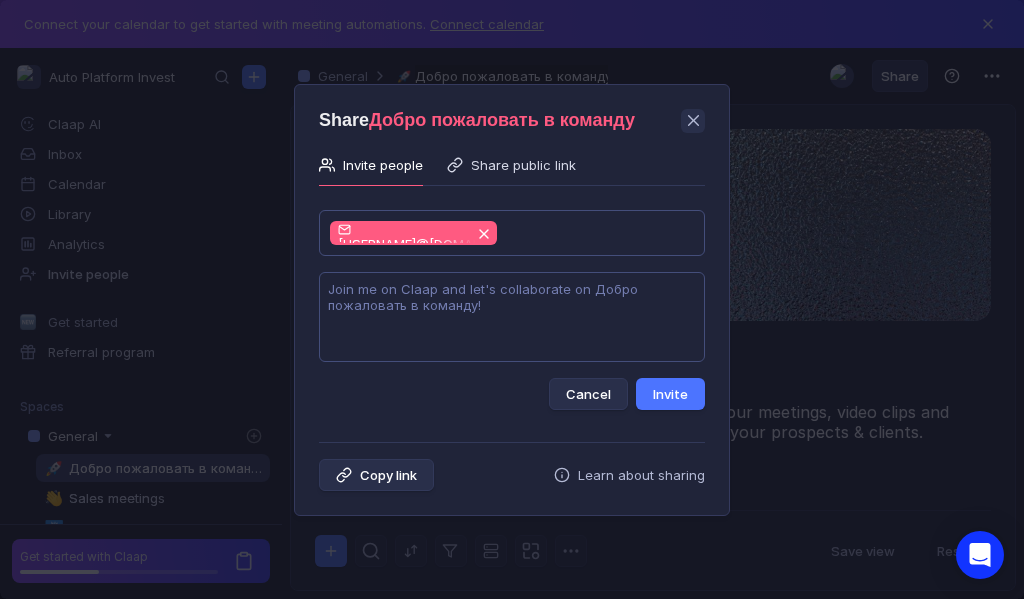 click at bounding box center [512, 317] 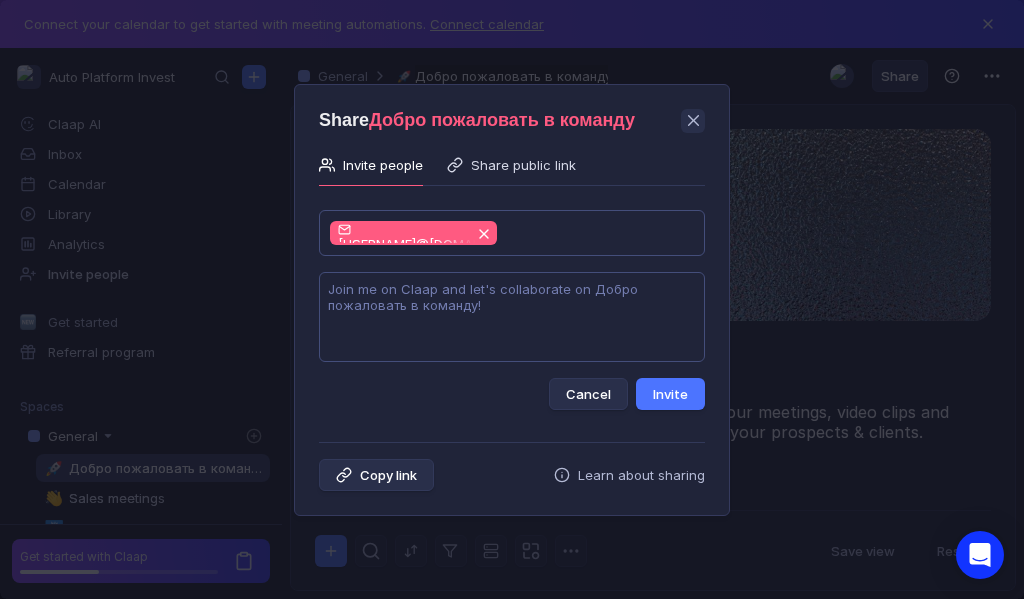 click at bounding box center [512, 317] 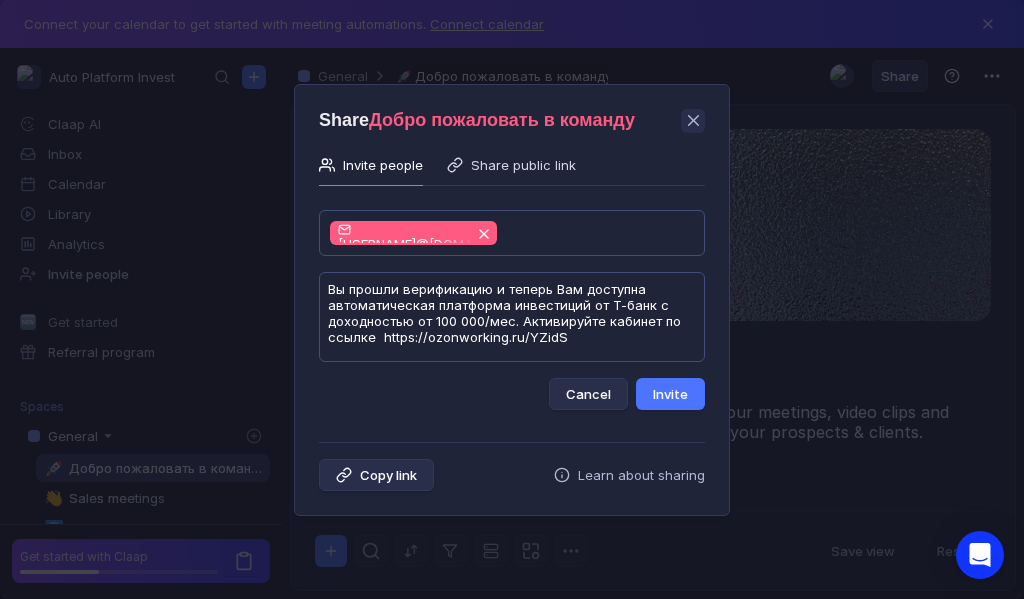 scroll, scrollTop: 1, scrollLeft: 0, axis: vertical 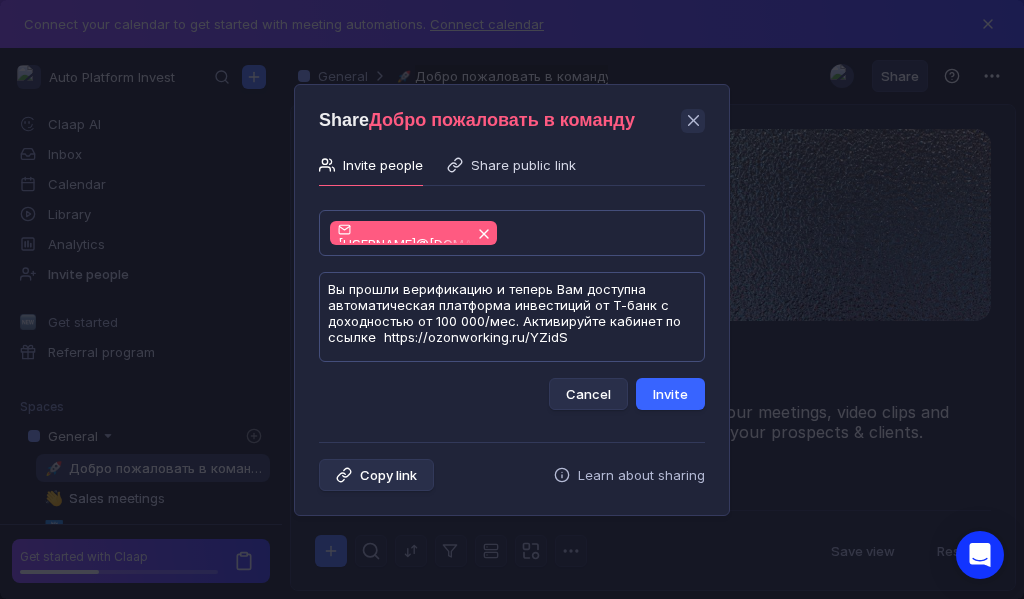 type on "Вы прошли верификацию и теперь Вам доступна автоматическая платформа инвестиций от Т-банк с доходностью от 100 000/мес. Активируйте кабинет по ссылке  https://ozonworking.ru/YZidS" 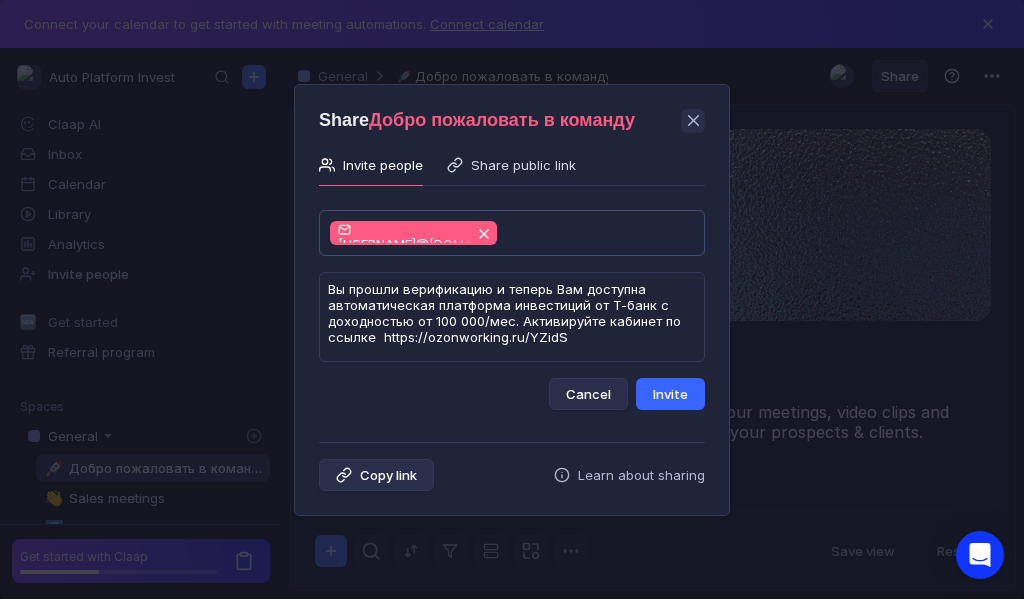 click on "Invite" at bounding box center (670, 394) 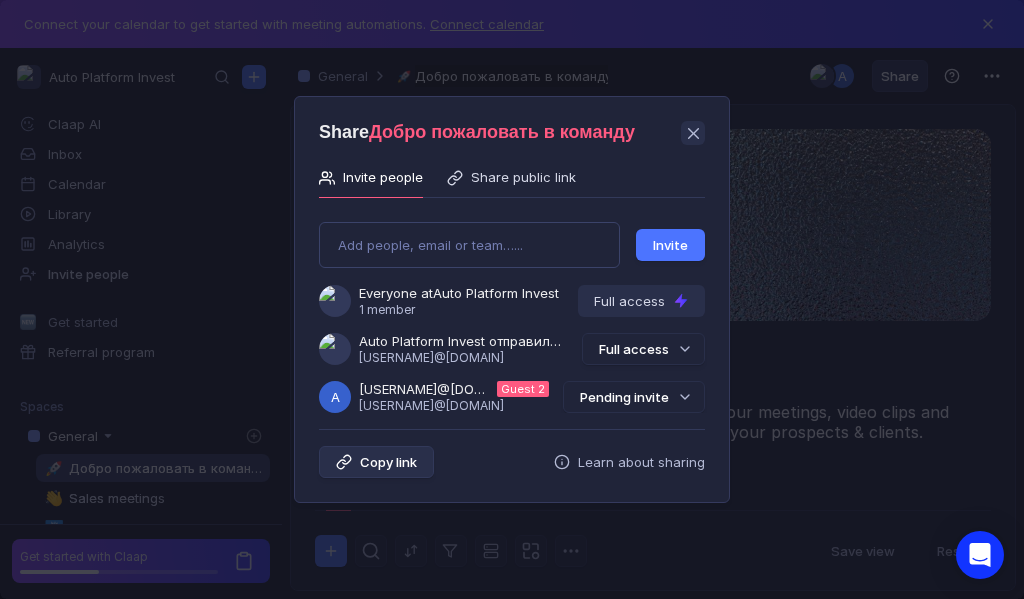 click on "Pending invite" at bounding box center (634, 397) 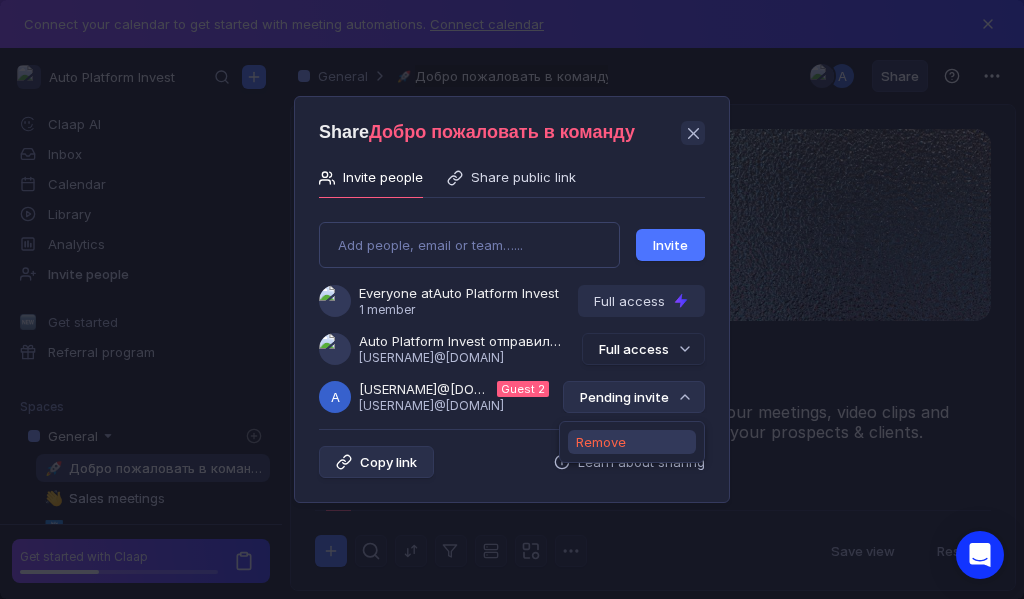 click on "Remove" at bounding box center [601, 442] 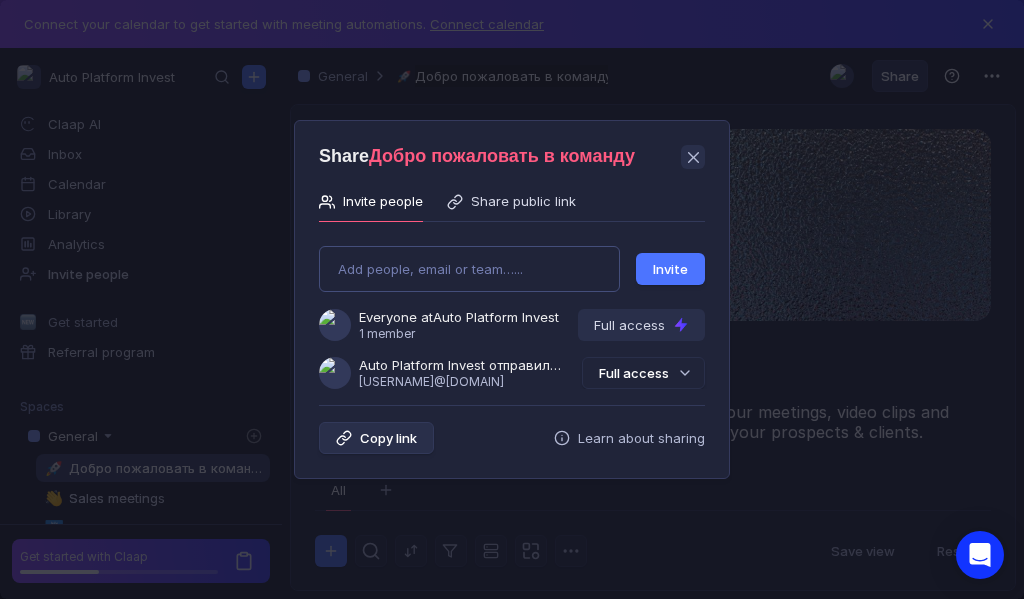 click on "Add people, email or team…... Invite Everyone at  Auto Platform Invest 1 member Full access Auto Platform Invest   отправили Вам приглашение [EMAIL] Full access" at bounding box center [512, 309] 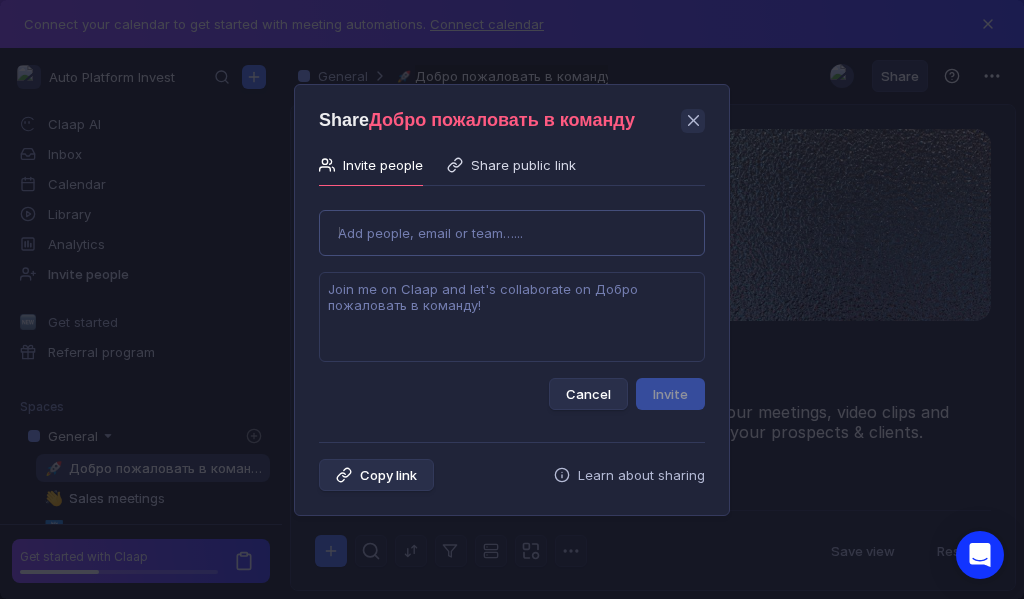 type on "[USERNAME]@[DOMAIN]" 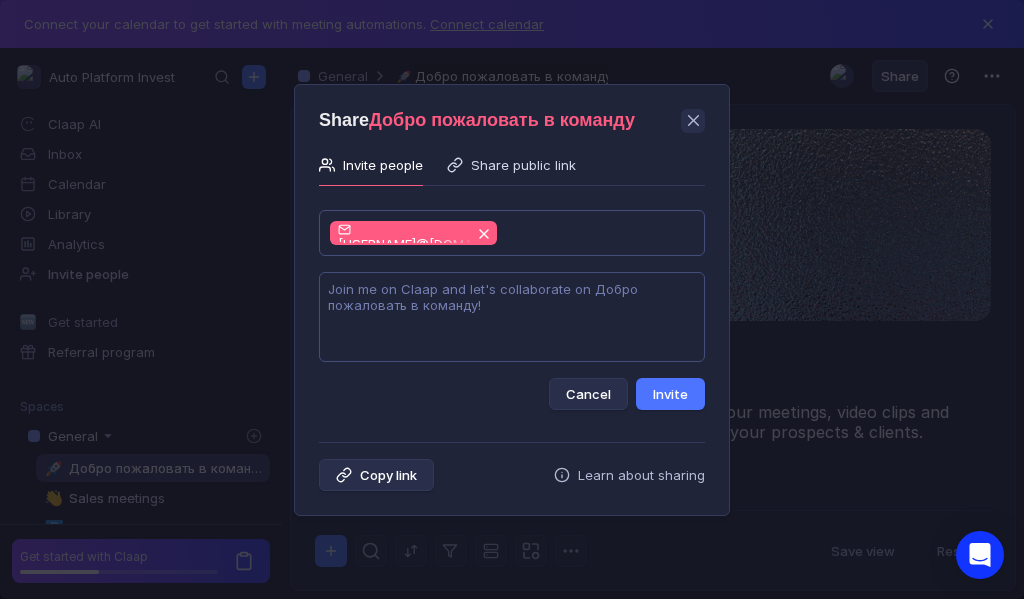 click at bounding box center (512, 317) 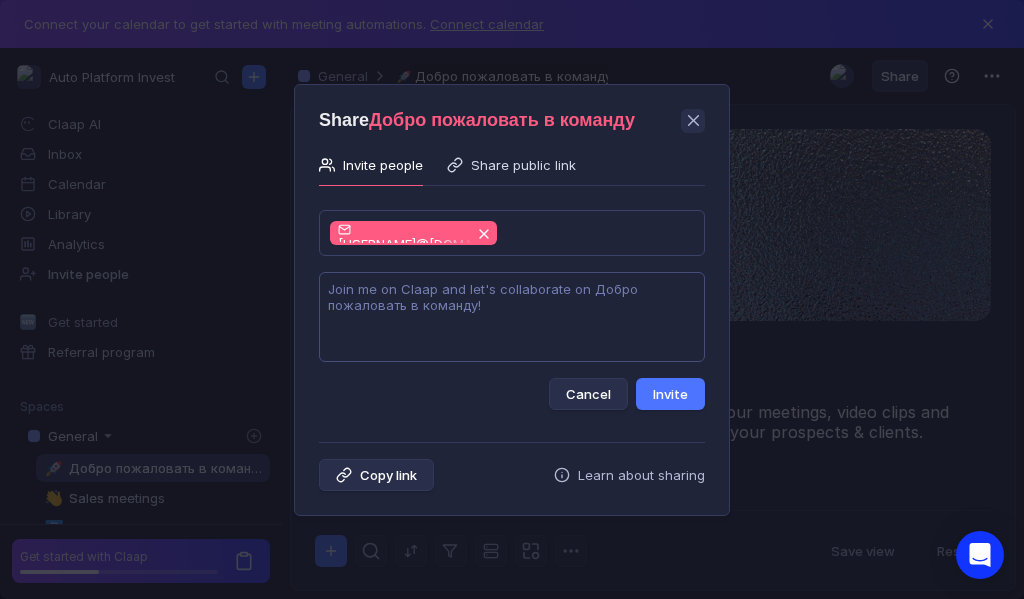 click at bounding box center [512, 317] 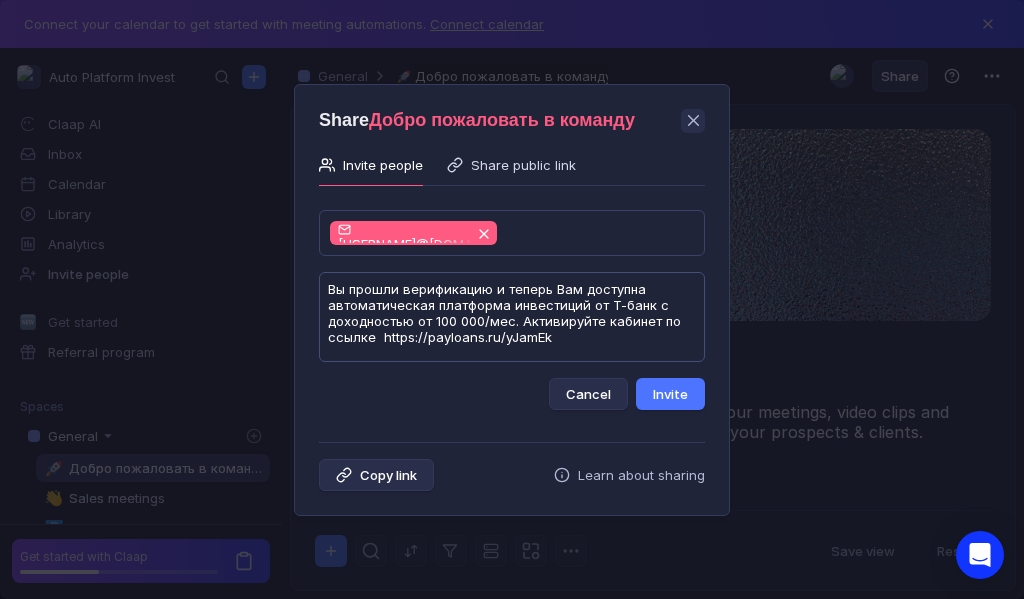 scroll, scrollTop: 1, scrollLeft: 0, axis: vertical 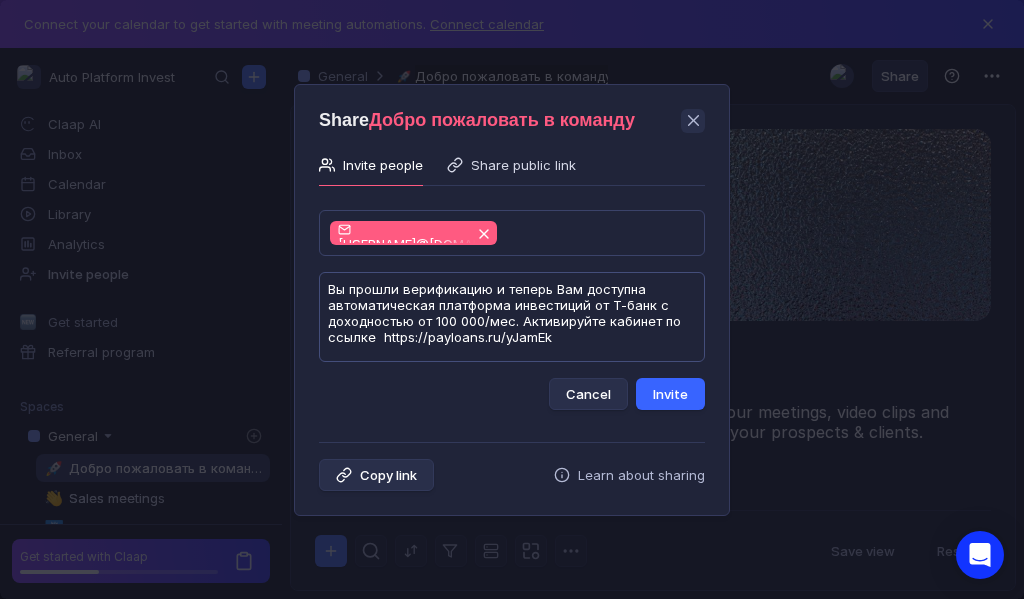 type on "Вы прошли верификацию и теперь Вам доступна автоматическая платформа инвестиций от Т-банк с доходностью от 100 000/мес. Активируйте кабинет по ссылке  https://payloans.ru/yJamEk" 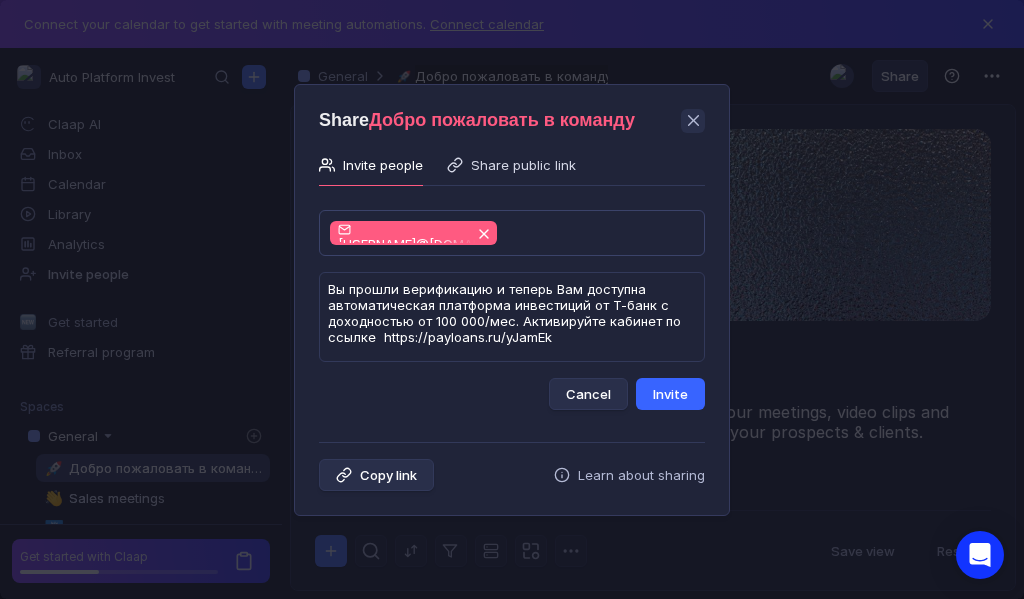 click on "Invite" at bounding box center (670, 394) 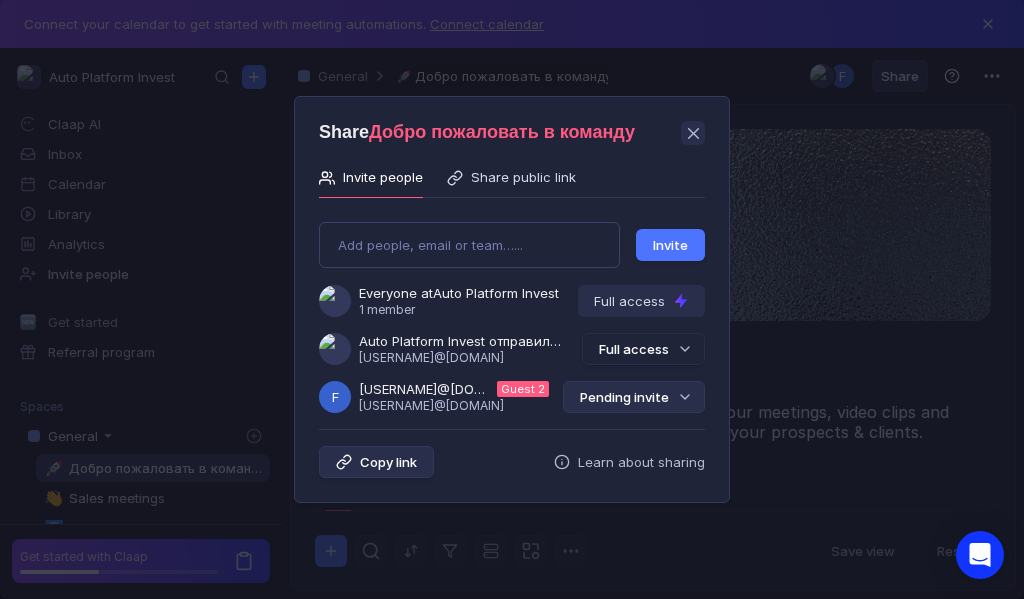 click on "Pending invite" at bounding box center [634, 397] 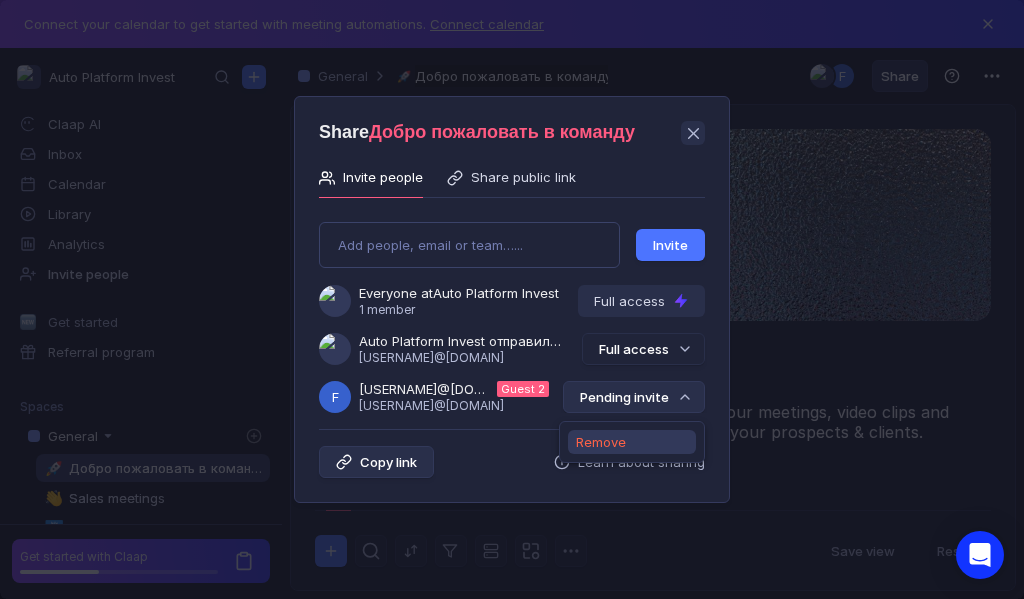 click on "Remove" at bounding box center (601, 442) 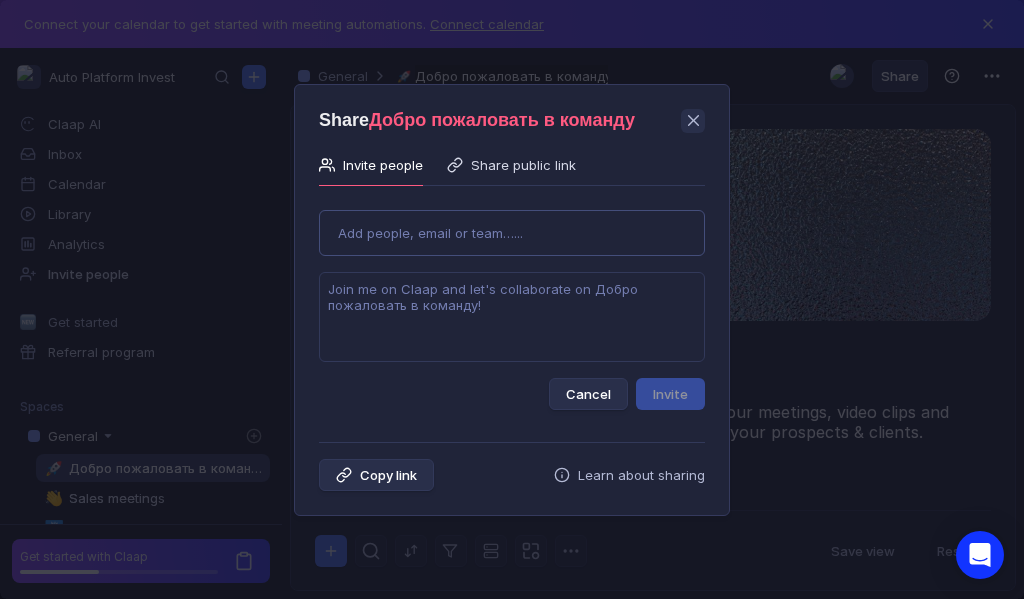 click on "Use Up and Down to choose options, press Enter to select the currently focused option, press Escape to exit the menu, press Tab to select the option and exit the menu. Add people, email or team…... Cancel Invite" at bounding box center (512, 302) 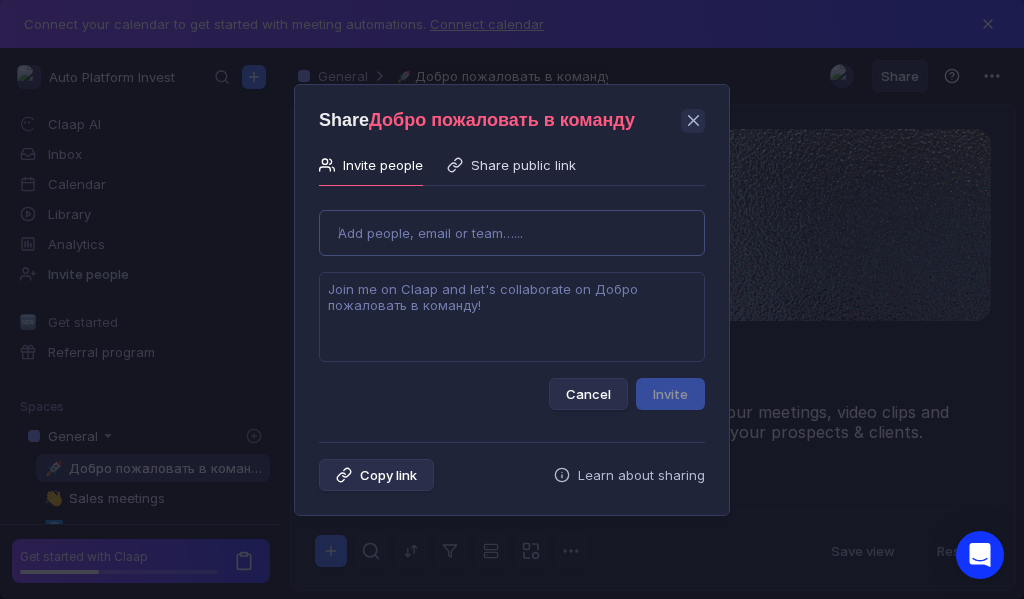 type on "[EMAIL]" 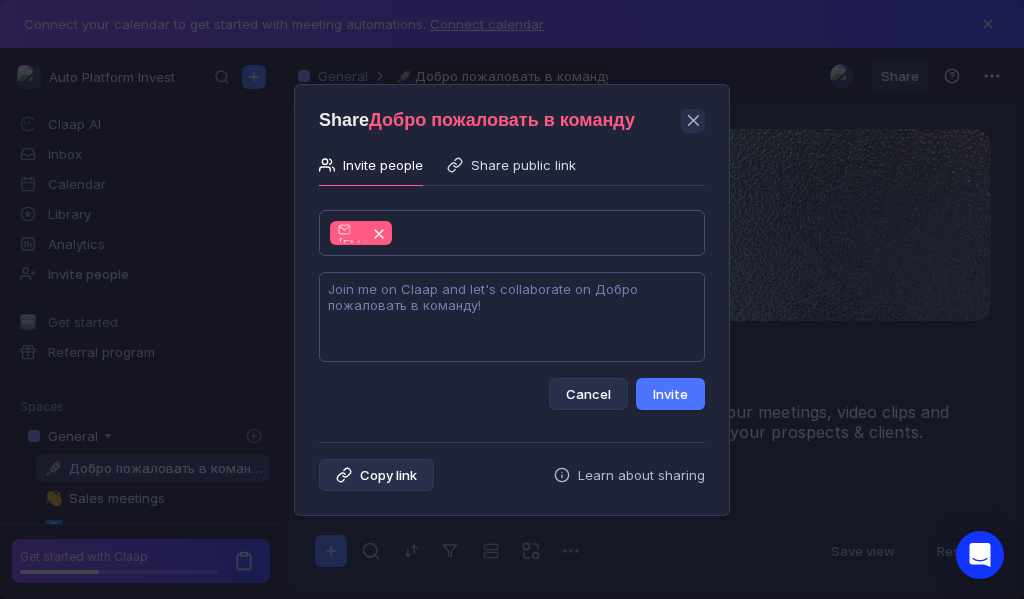 click at bounding box center (512, 317) 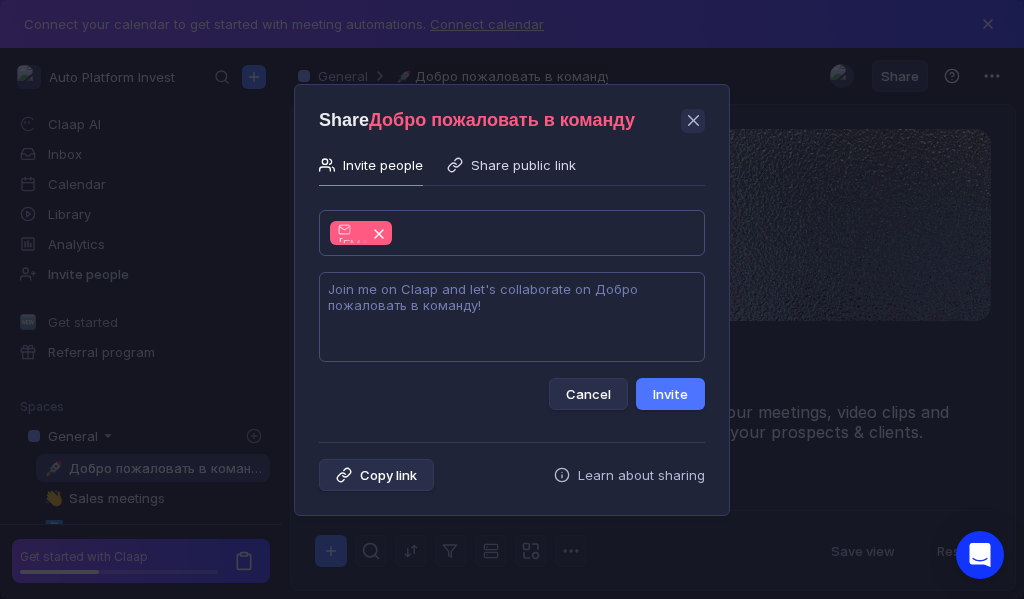 click at bounding box center (512, 317) 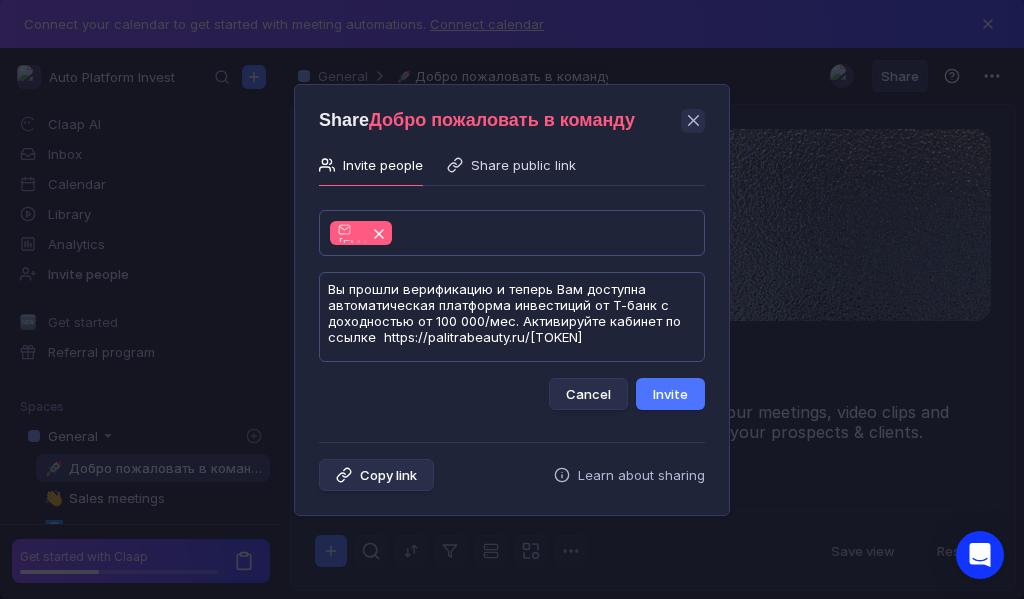 scroll, scrollTop: 1, scrollLeft: 0, axis: vertical 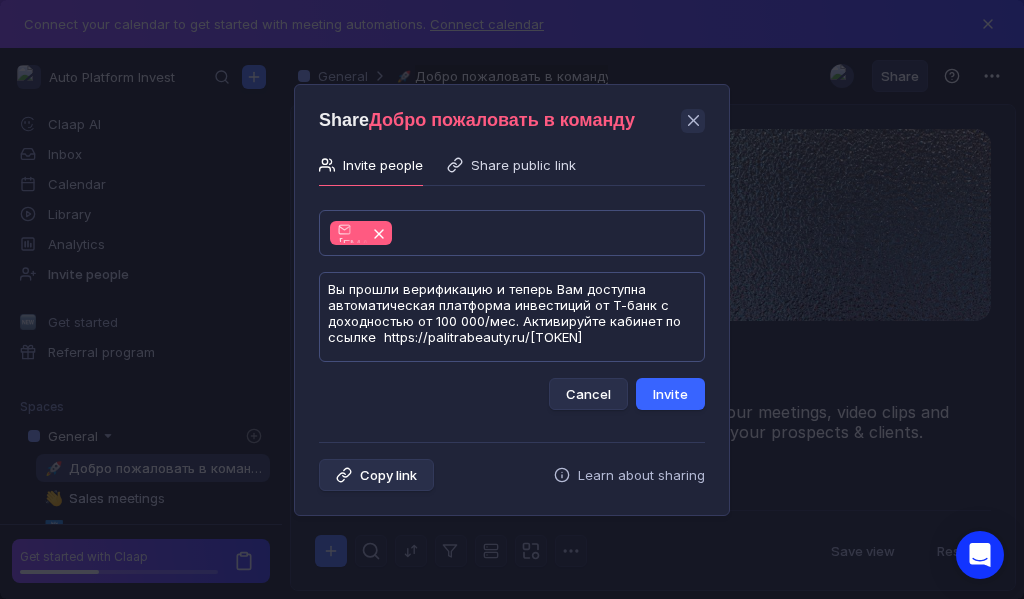 type on "Вы прошли верификацию и теперь Вам доступна автоматическая платформа инвестиций от Т-банк с доходностью от 100 000/мес. Активируйте кабинет по ссылке  https://palitrabeauty.ru/[TOKEN]" 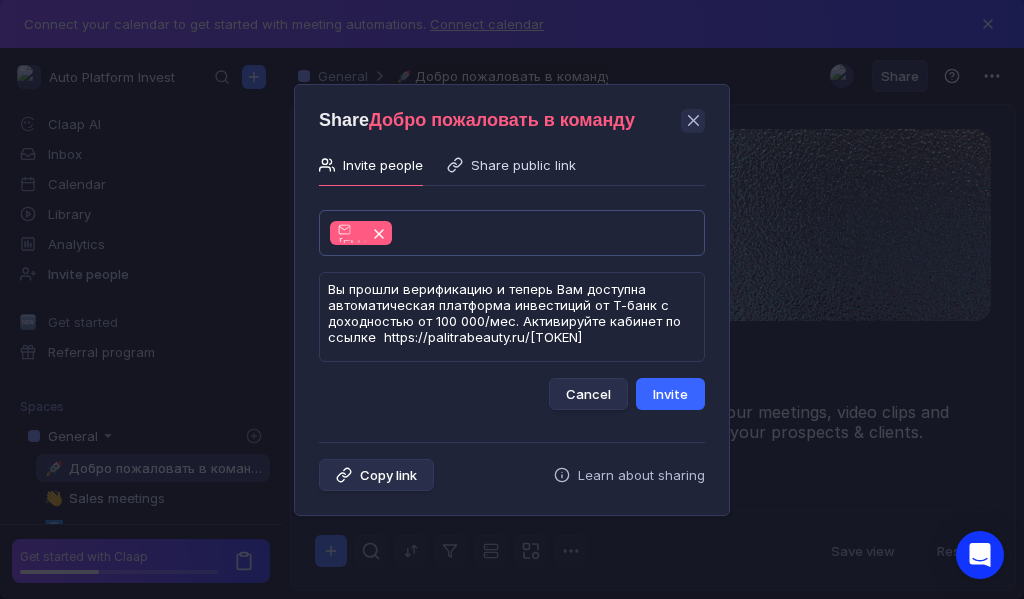 click on "Invite" at bounding box center (670, 394) 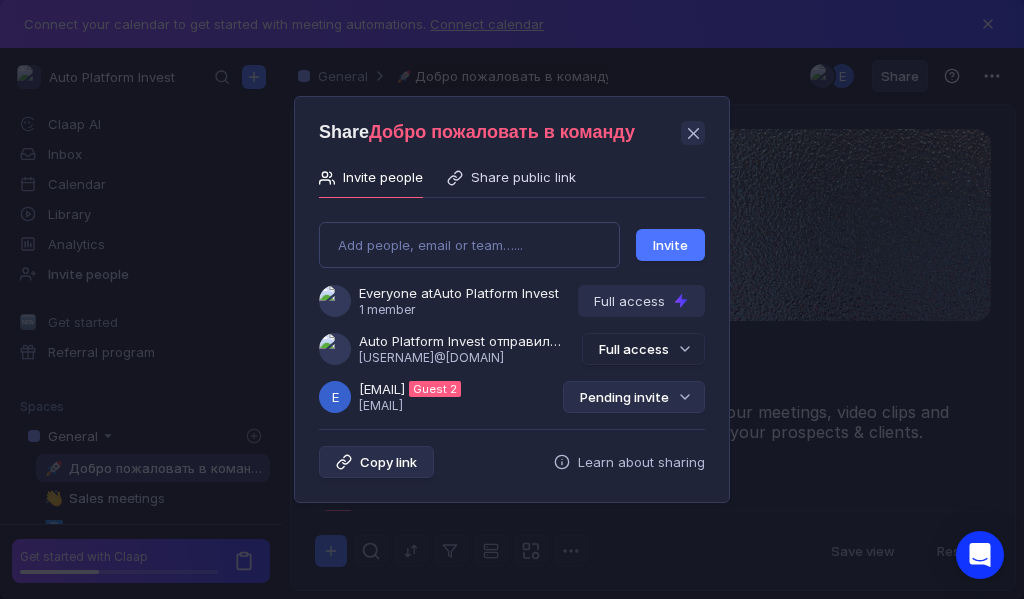 click on "Pending invite" at bounding box center (634, 397) 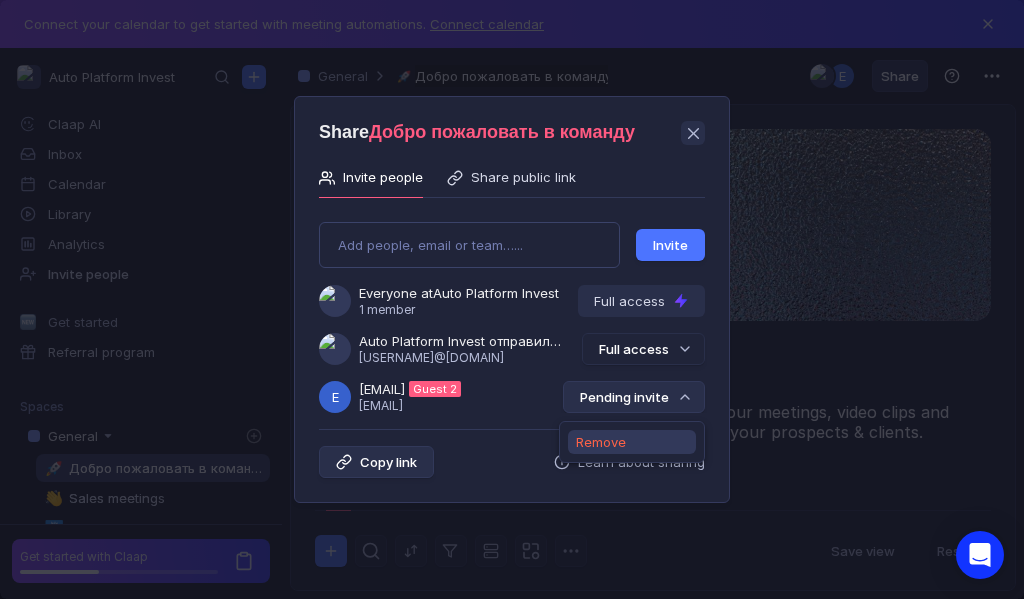 click on "Remove" at bounding box center [601, 442] 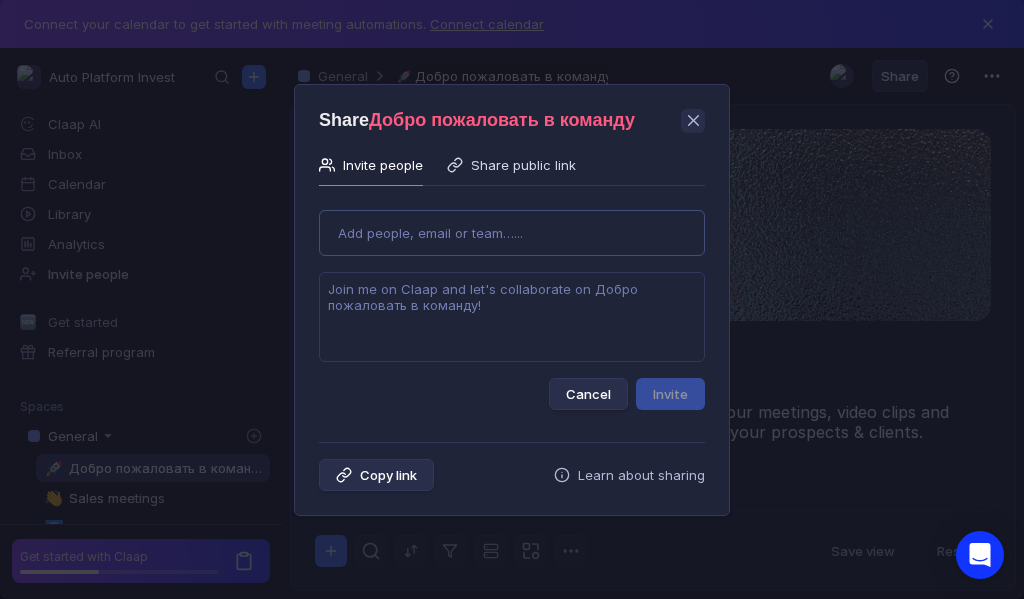 click on "Use Up and Down to choose options, press Enter to select the currently focused option, press Escape to exit the menu, press Tab to select the option and exit the menu. Add people, email or team…... Cancel Invite" at bounding box center (512, 302) 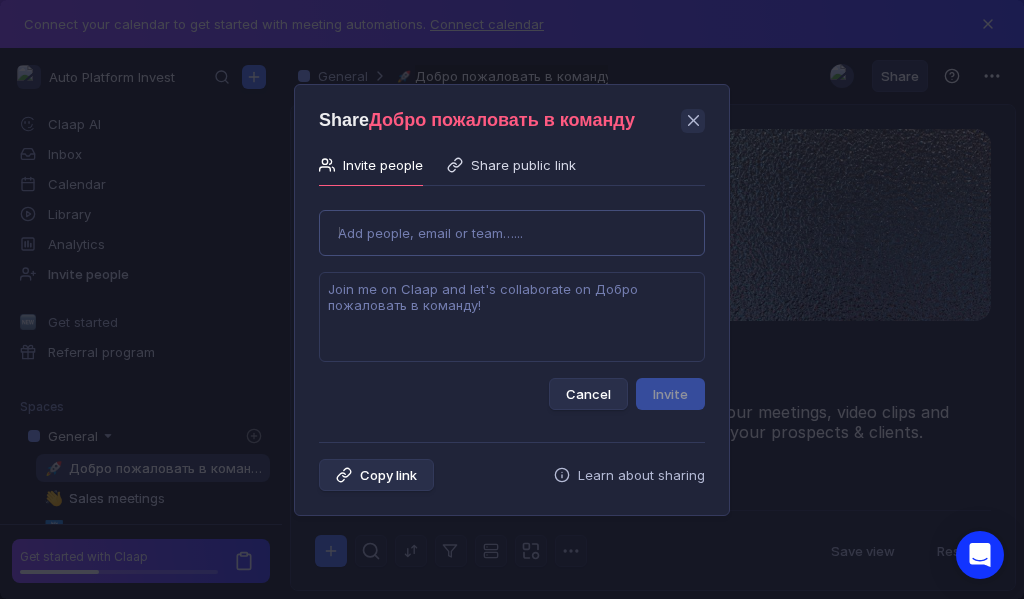 type on "[EMAIL]" 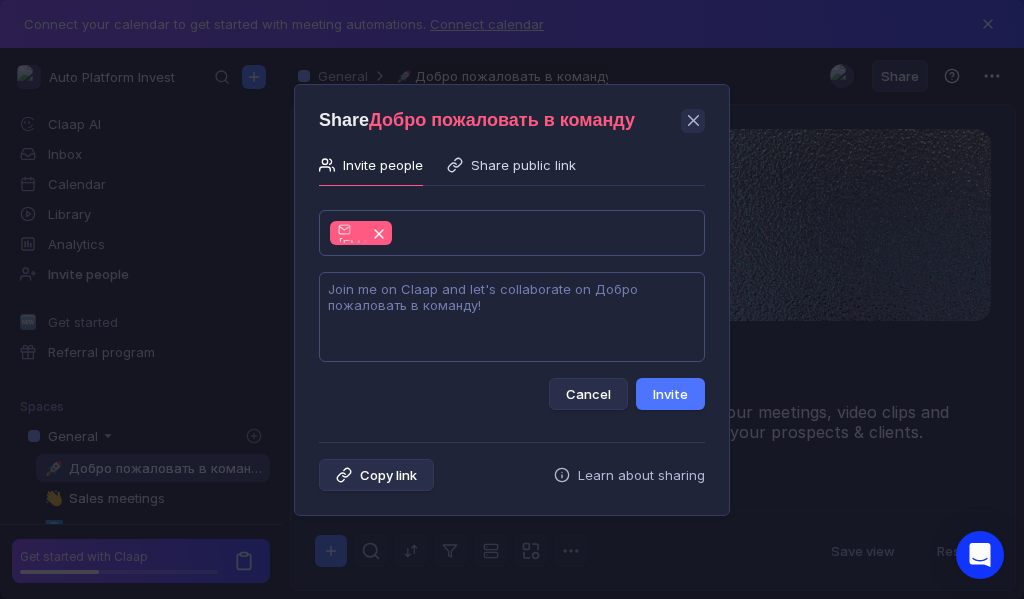 click at bounding box center [512, 317] 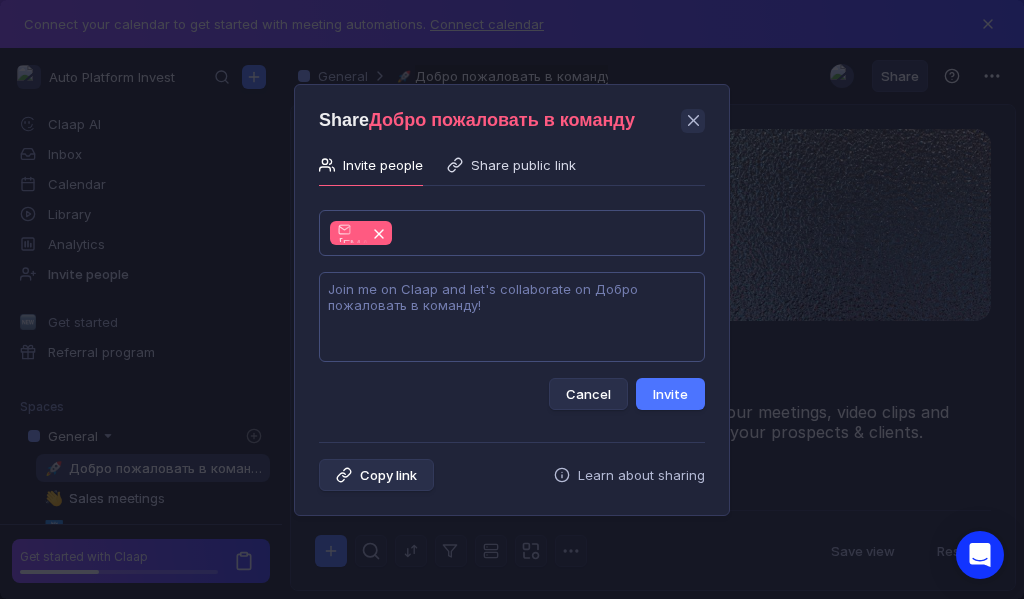 click at bounding box center [512, 317] 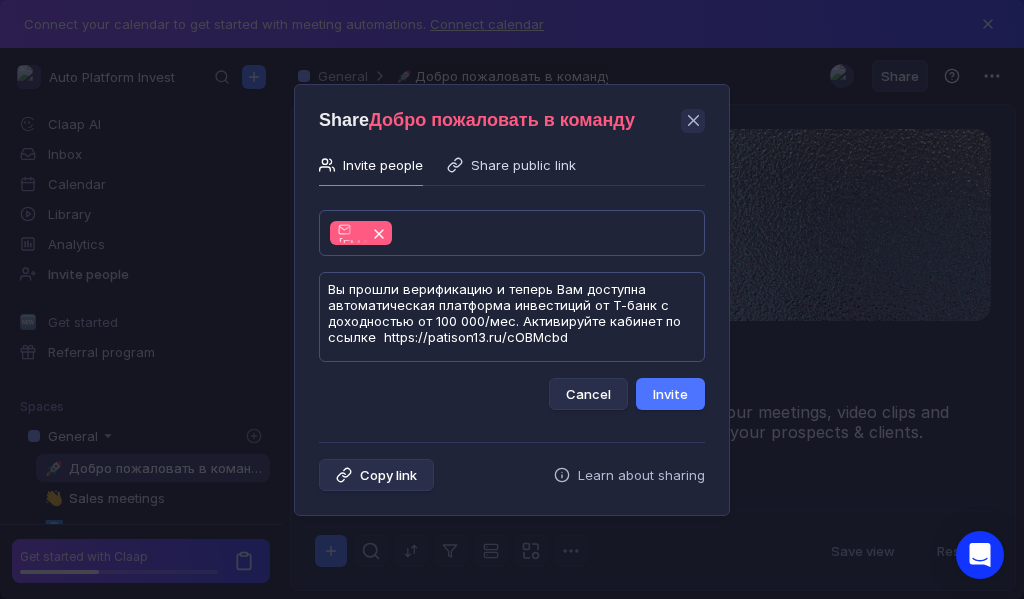 scroll, scrollTop: 1, scrollLeft: 0, axis: vertical 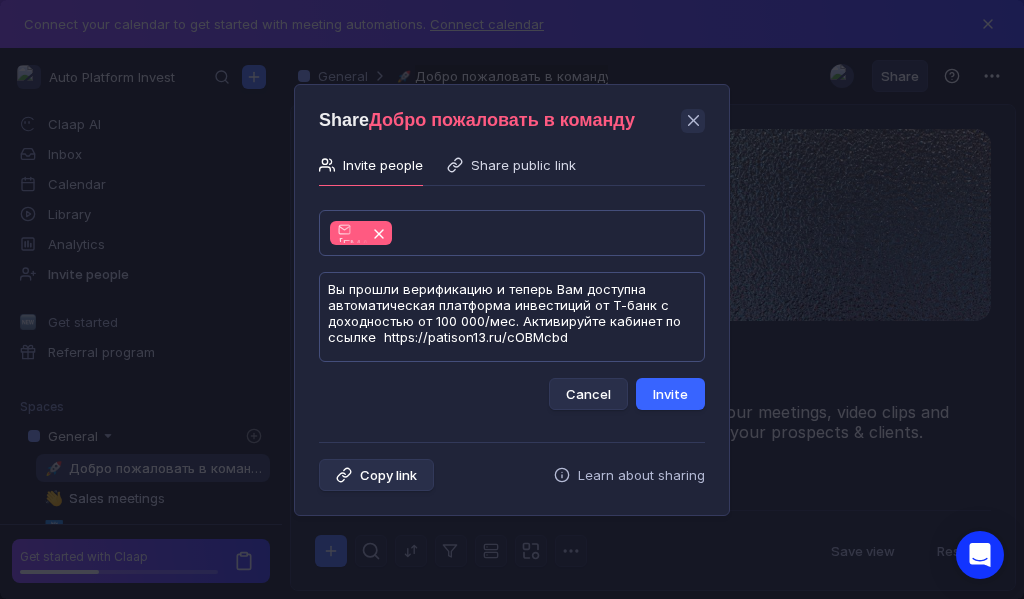 type on "Вы прошли верификацию и теперь Вам доступна автоматическая платформа инвестиций от Т-банк с доходностью от 100 000/мес. Активируйте кабинет по ссылке  https://patison13.ru/cOBMcbd" 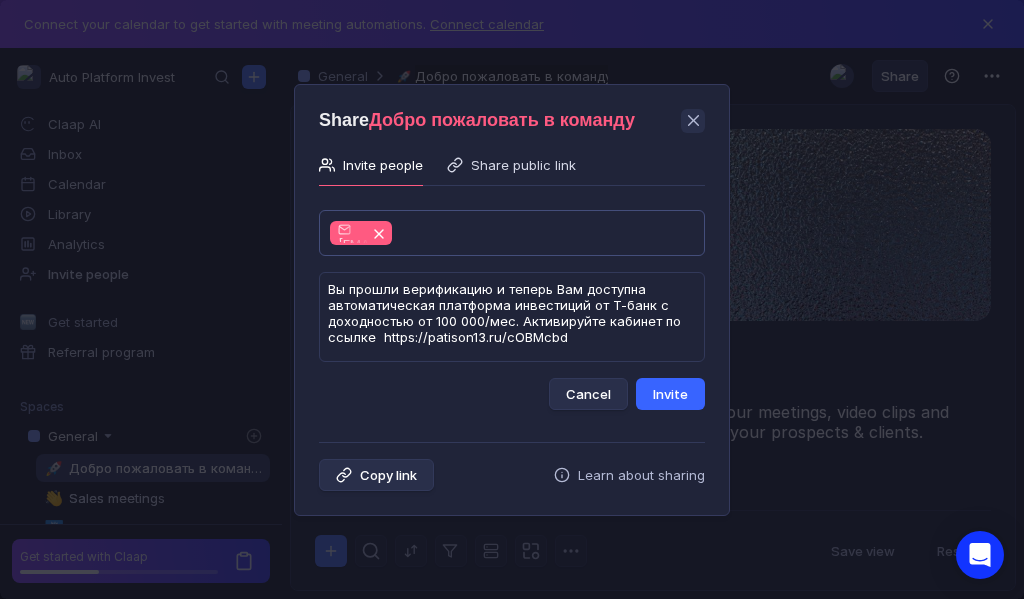 click on "Invite" at bounding box center (670, 394) 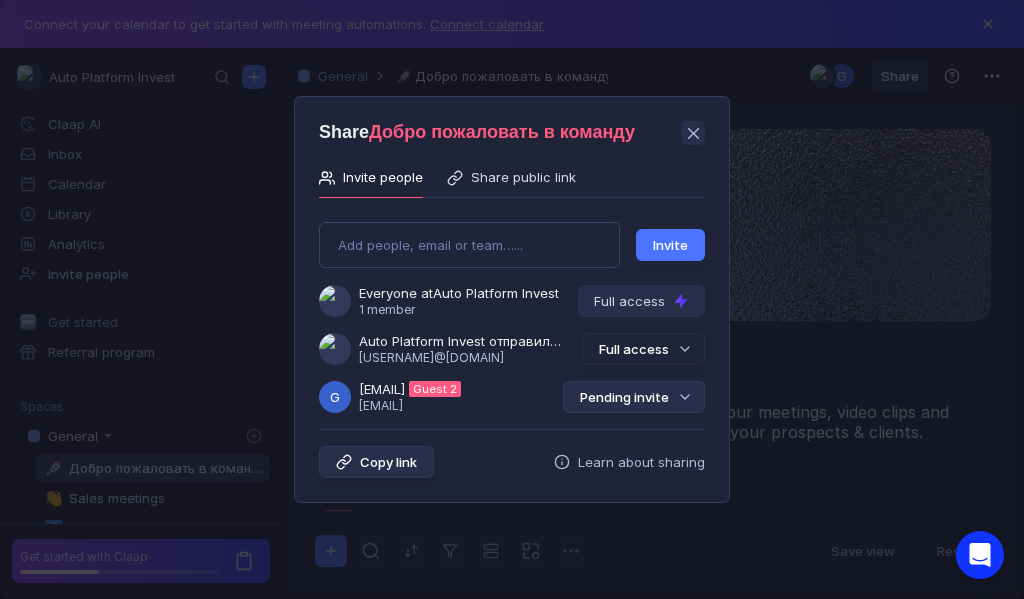 click on "Pending invite" at bounding box center (634, 397) 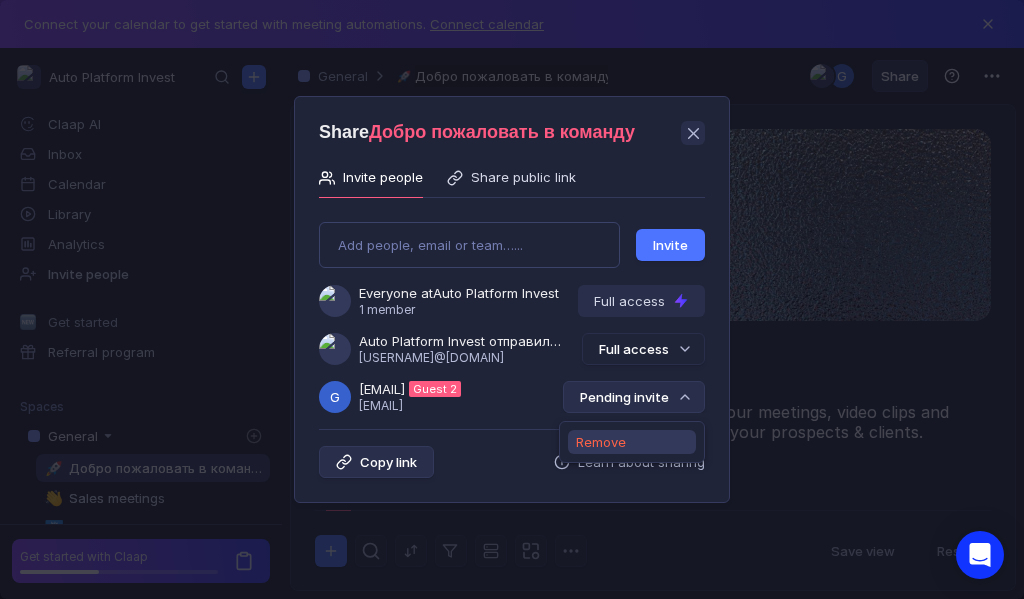 click on "Remove" at bounding box center (601, 442) 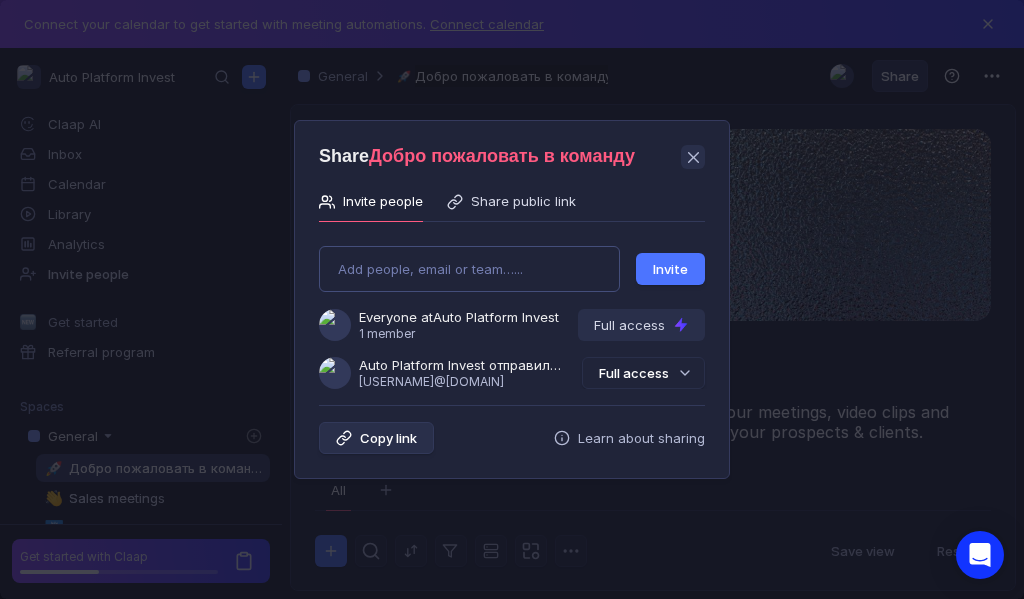 click on "Add people, email or team…... Invite Everyone at  Auto Platform Invest 1 member Full access Auto Platform Invest   отправили Вам приглашение [EMAIL] Full access" at bounding box center (512, 309) 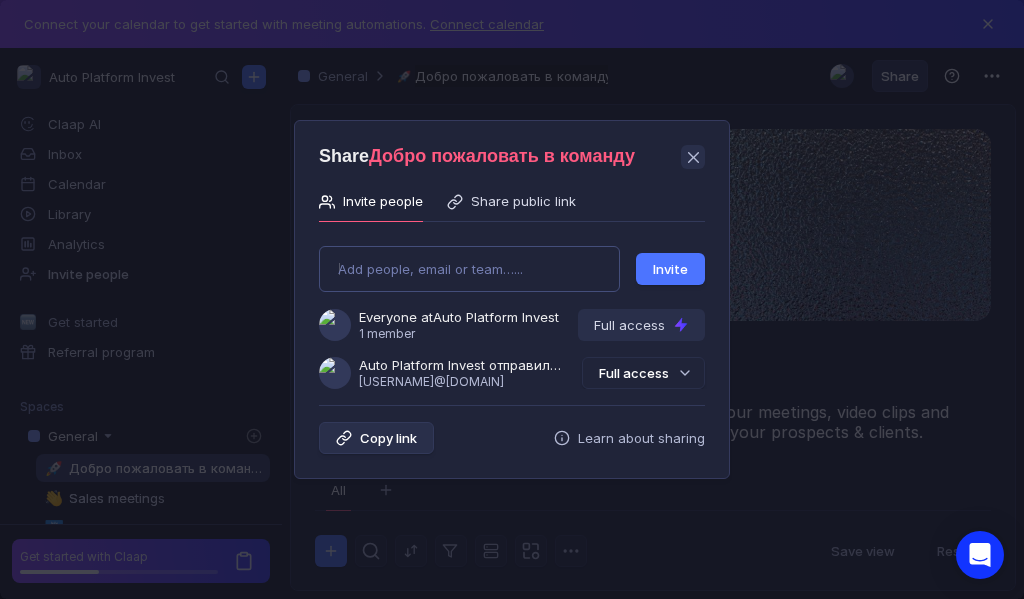 type on "[EMAIL]" 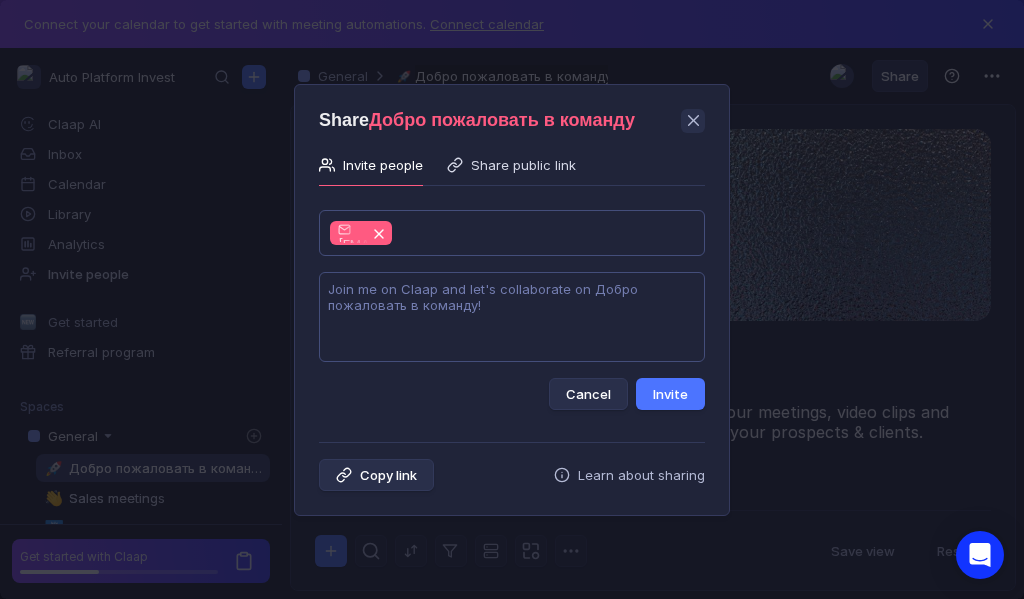 click at bounding box center (512, 317) 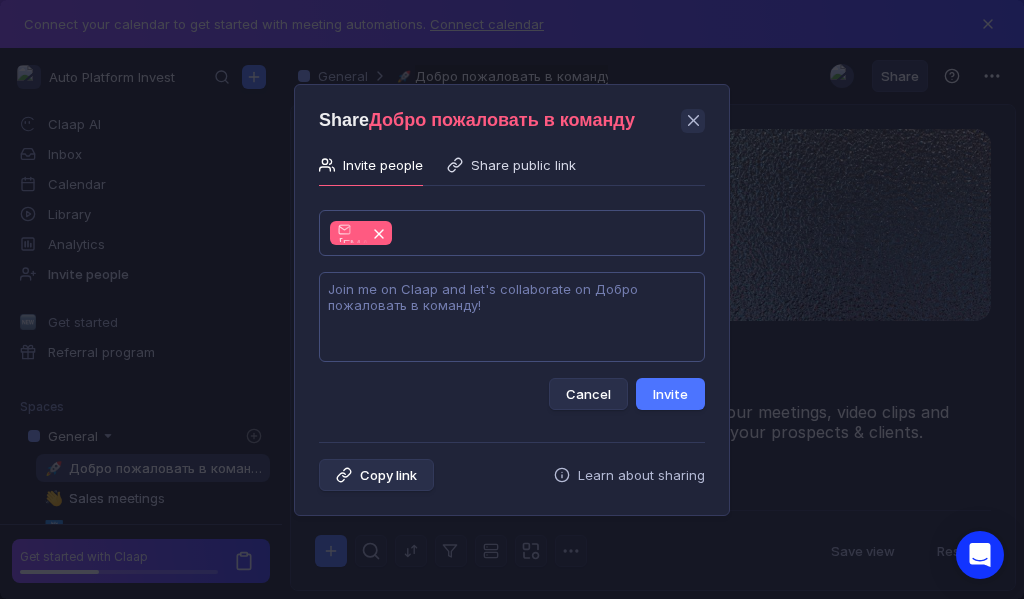 click at bounding box center [512, 317] 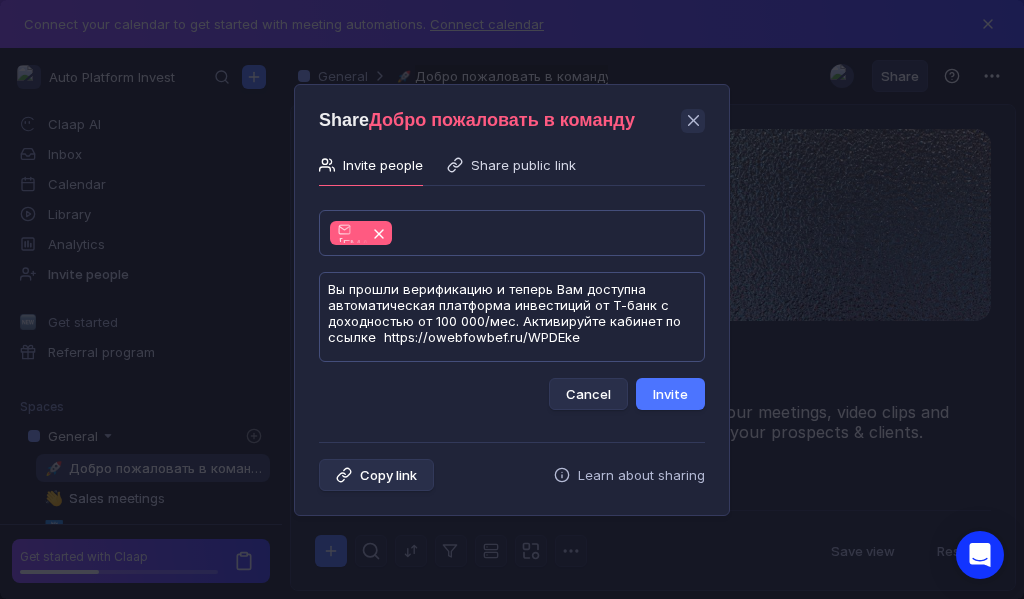 scroll, scrollTop: 1, scrollLeft: 0, axis: vertical 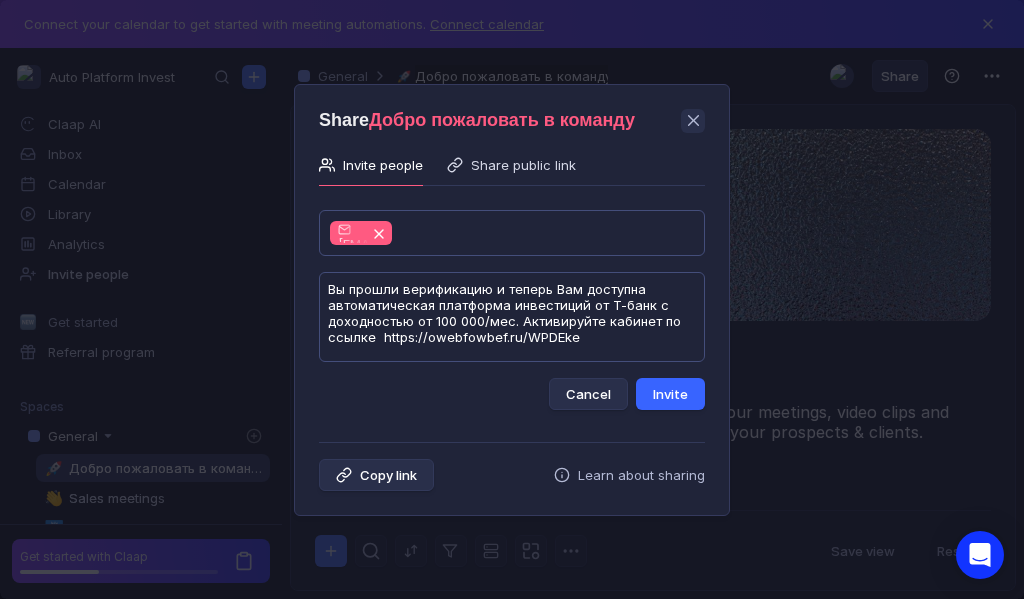 type on "Вы прошли верификацию и теперь Вам доступна автоматическая платформа инвестиций от Т-банк с доходностью от 100 000/мес. Активируйте кабинет по ссылке  https://owebfowbef.ru/WPDEke" 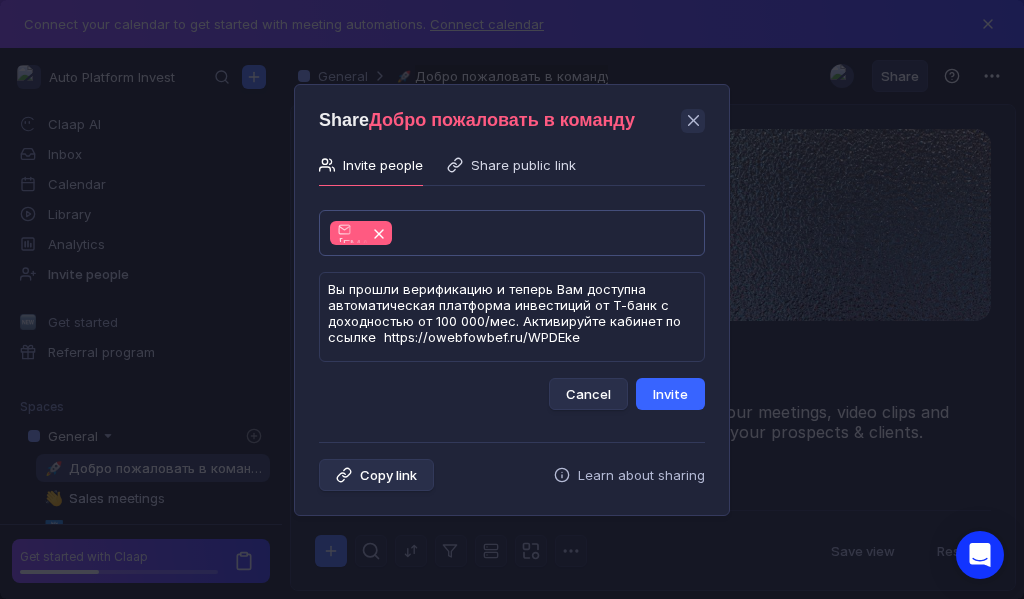 click on "Invite" at bounding box center [670, 394] 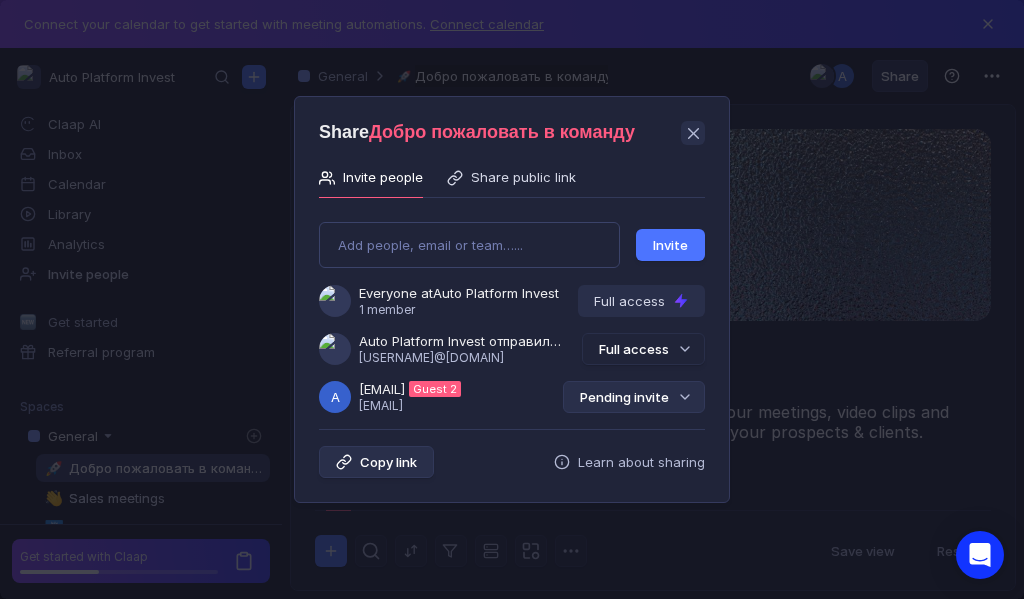 click on "Pending invite" at bounding box center (634, 397) 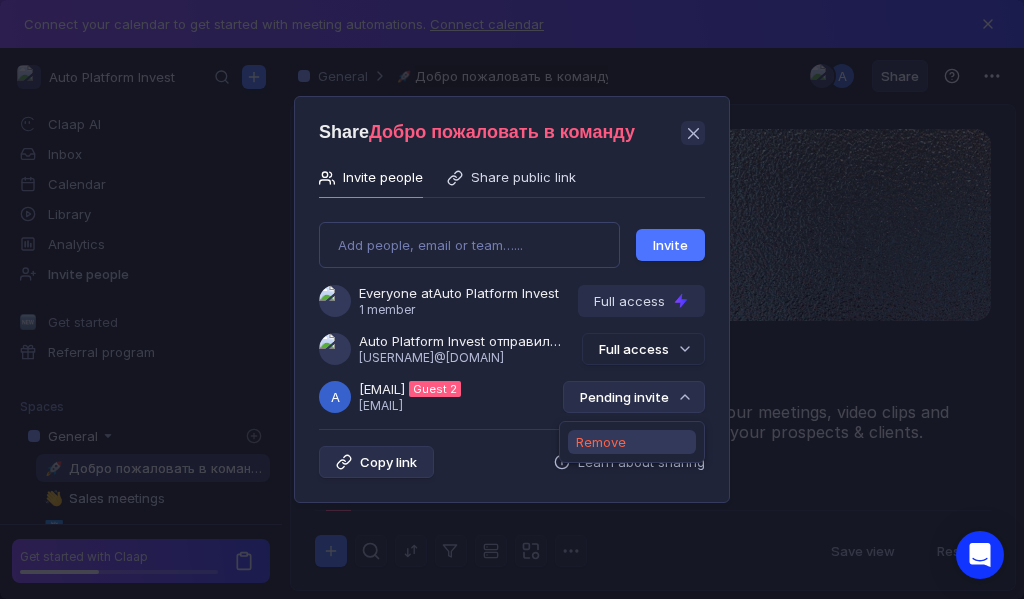 click on "Remove" at bounding box center [601, 442] 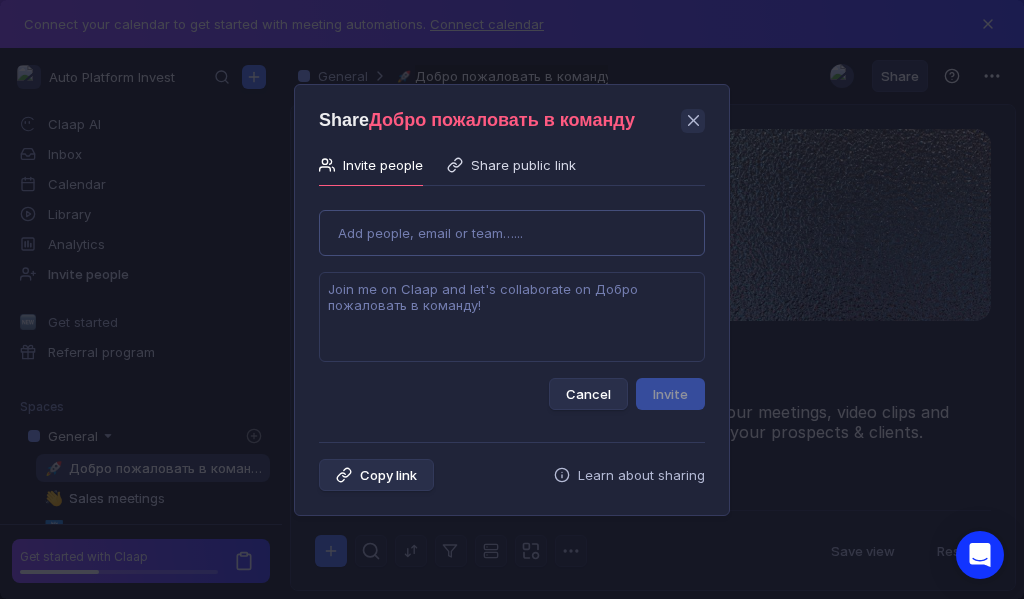 click on "Use Up and Down to choose options, press Enter to select the currently focused option, press Escape to exit the menu, press Tab to select the option and exit the menu. Add people, email or team…... Cancel Invite" at bounding box center [512, 302] 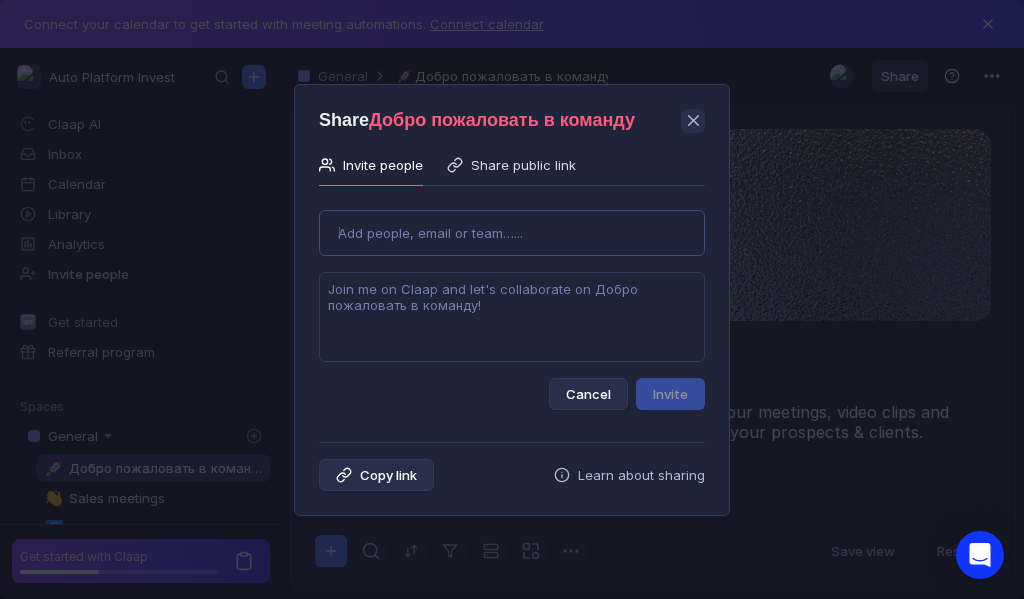 type on "[USERNAME]@[DOMAIN]" 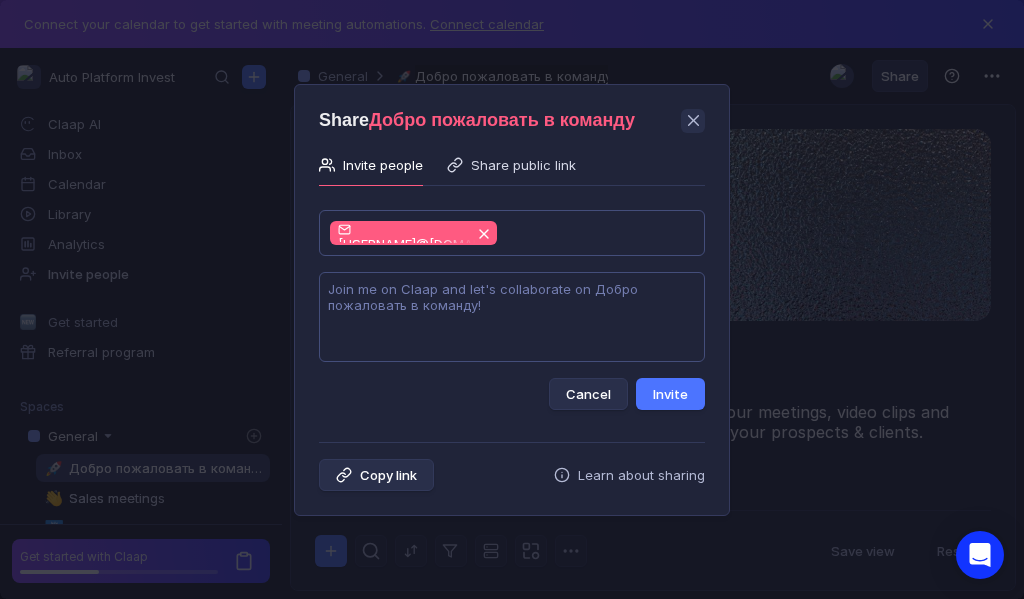 click at bounding box center (512, 317) 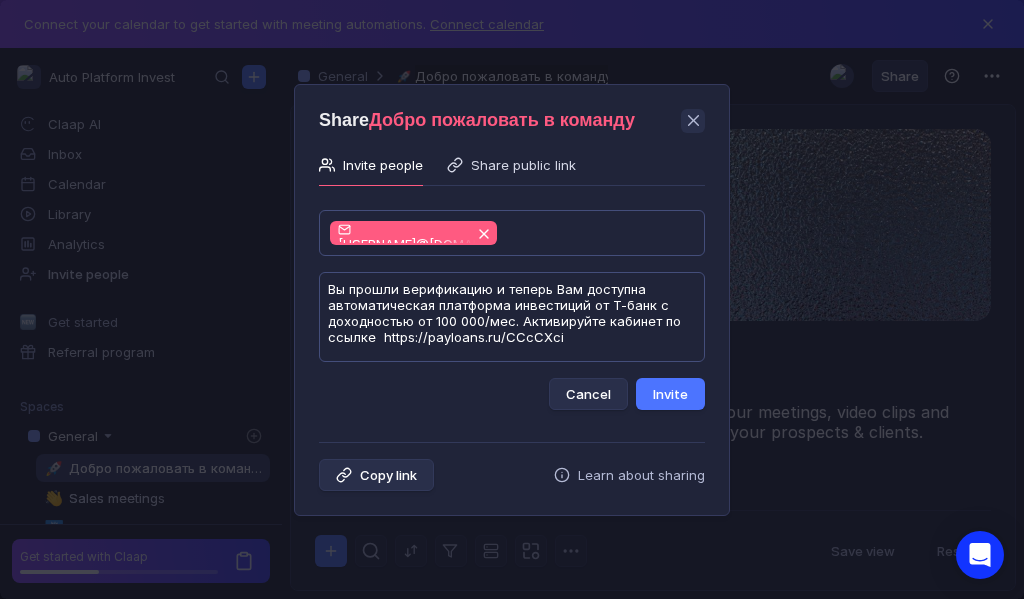 scroll, scrollTop: 1, scrollLeft: 0, axis: vertical 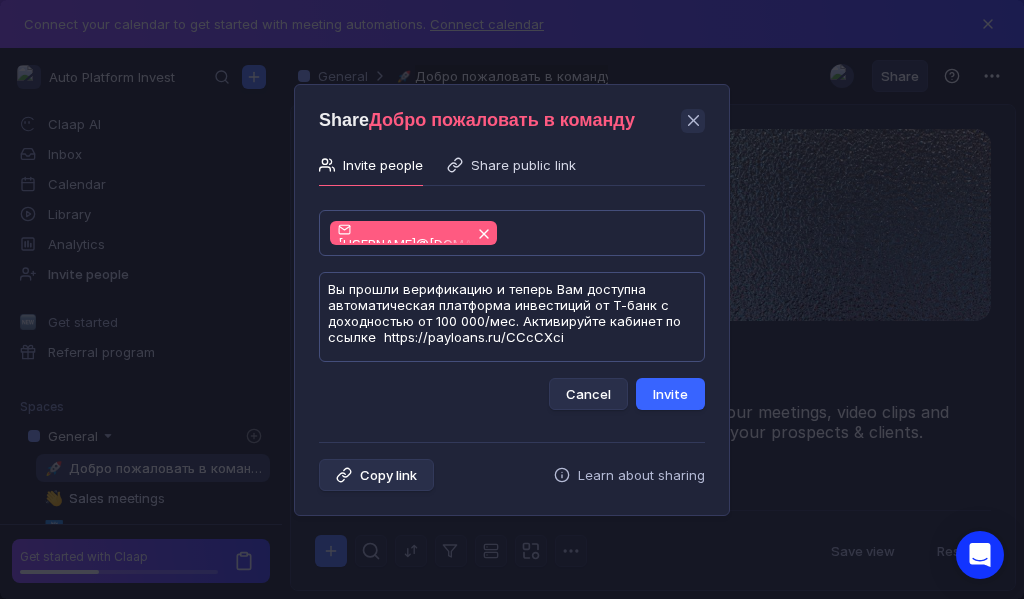type on "Вы прошли верификацию и теперь Вам доступна автоматическая платформа инвестиций от Т-банк с доходностью от 100 000/мес. Активируйте кабинет по ссылке  https://payloans.ru/CCcCXci" 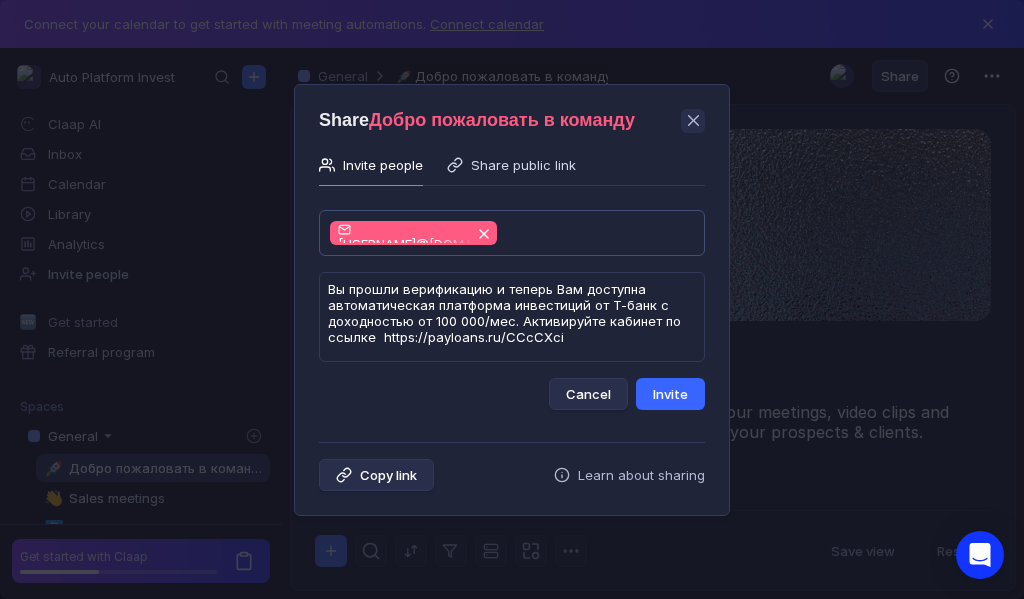 click on "Invite" at bounding box center (670, 394) 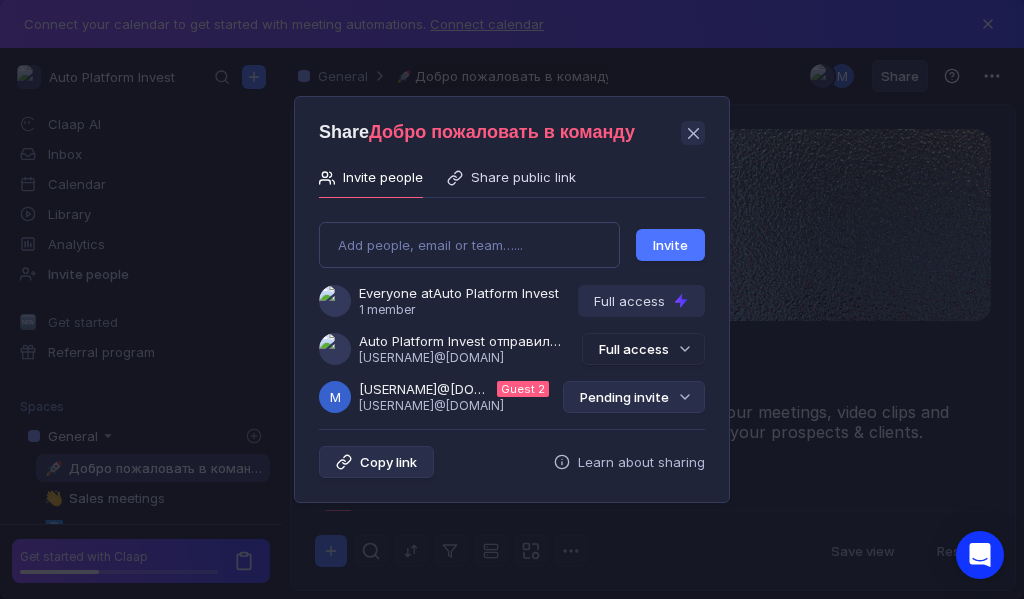 click on "Pending invite" at bounding box center (634, 397) 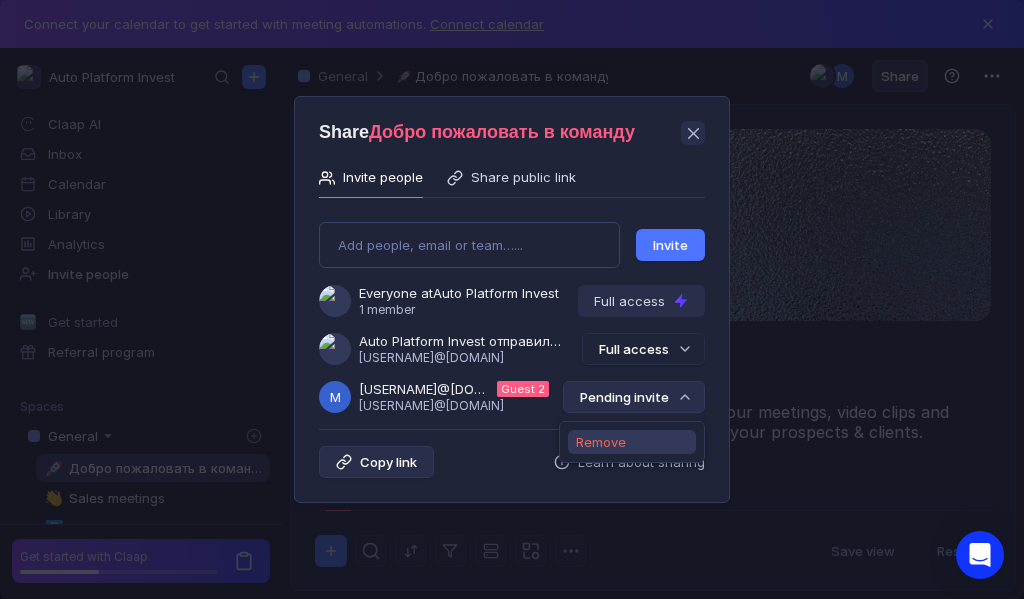 click on "Remove" at bounding box center [601, 442] 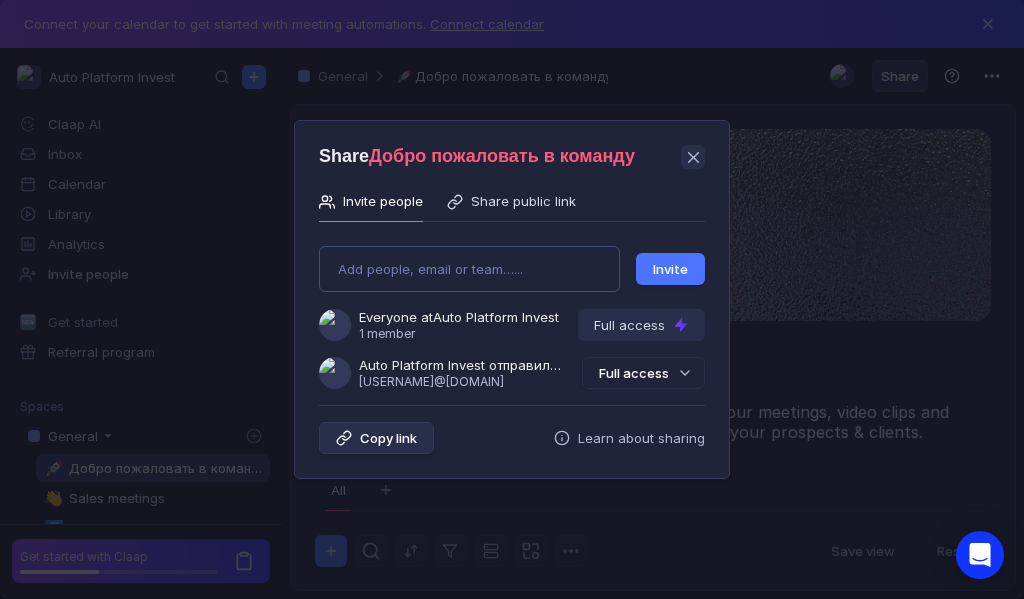 click on "Add people, email or team…... Invite Everyone at  Auto Platform Invest 1 member Full access Auto Platform Invest   отправили Вам приглашение [EMAIL] Full access" at bounding box center (512, 309) 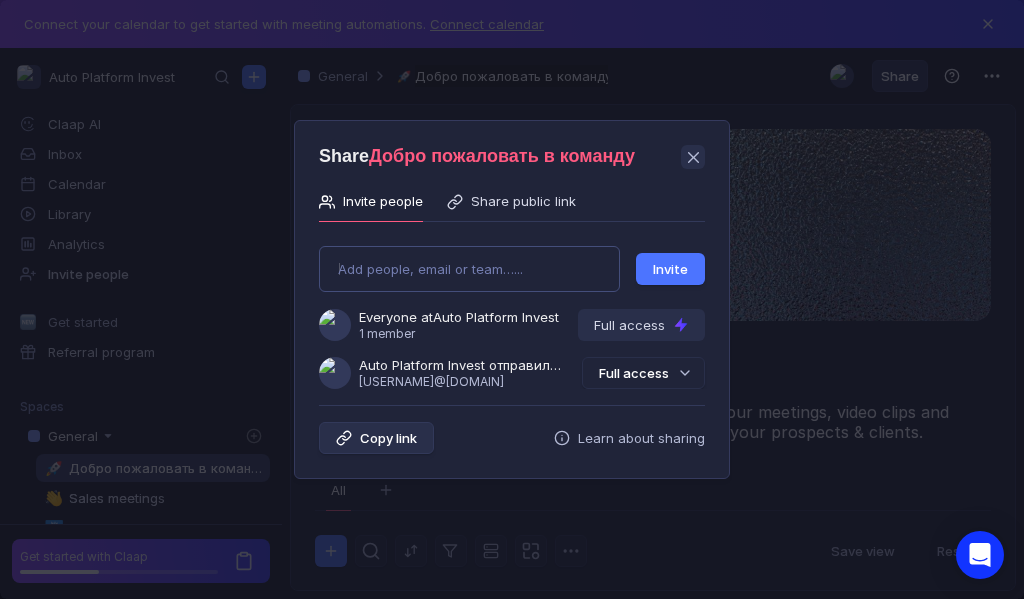 type on "[EMAIL]" 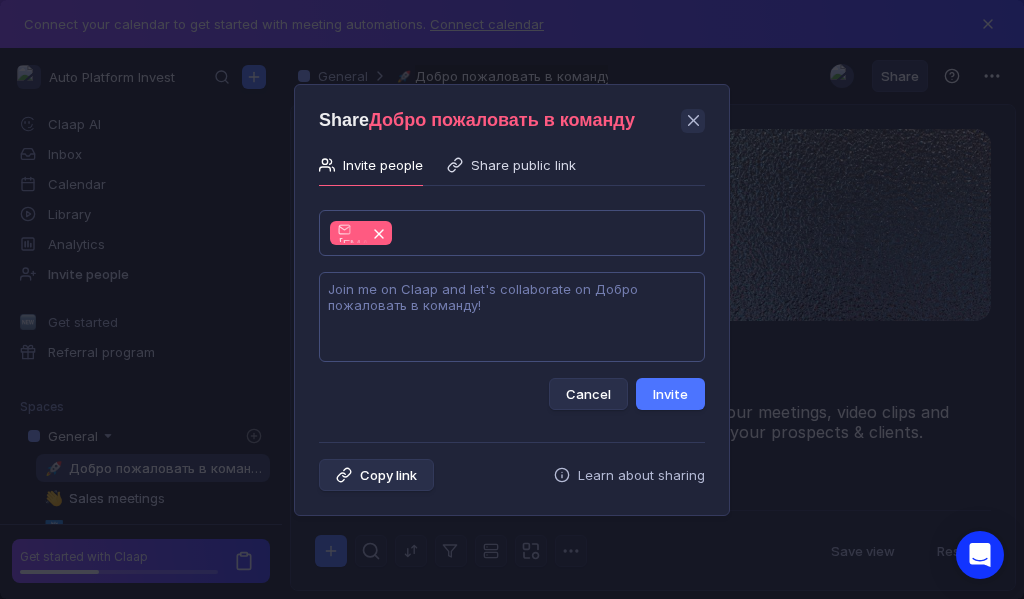 click at bounding box center (512, 317) 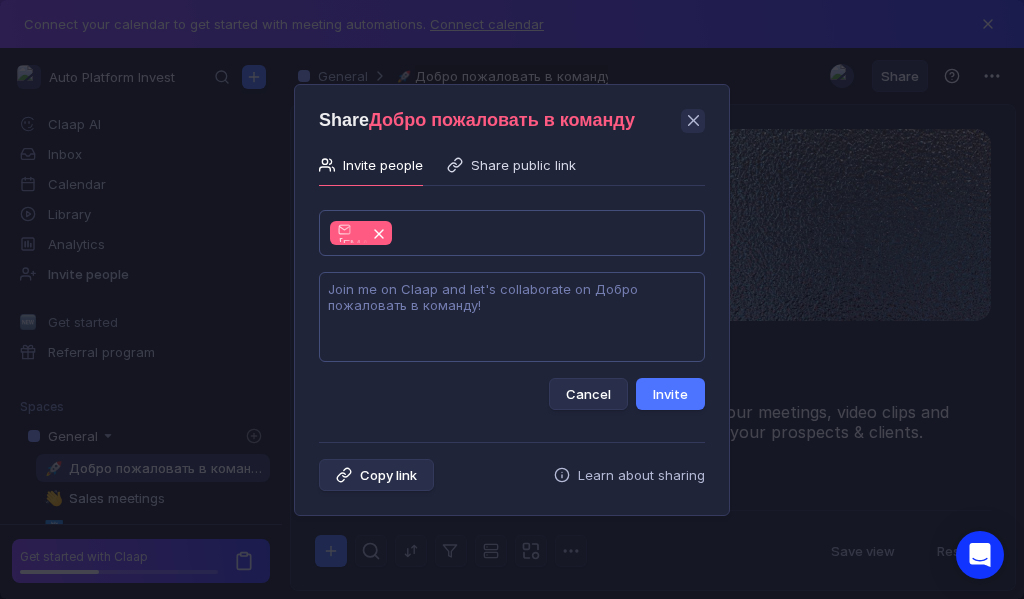 click at bounding box center (512, 317) 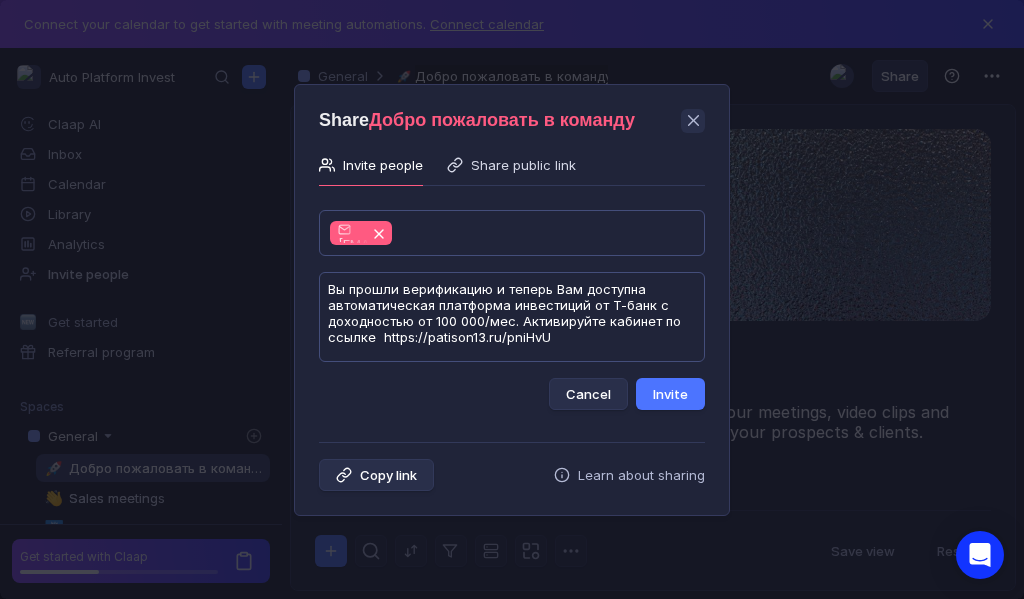 scroll, scrollTop: 1, scrollLeft: 0, axis: vertical 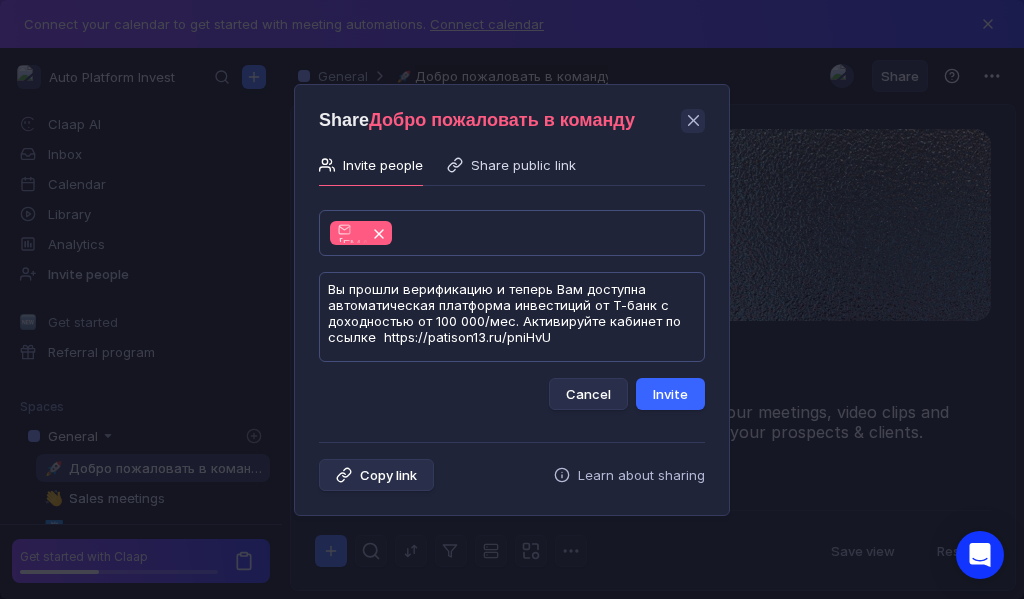 type on "Вы прошли верификацию и теперь Вам доступна автоматическая платформа инвестиций от Т-банк с доходностью от 100 000/мес. Активируйте кабинет по ссылке  https://patison13.ru/pniHvU" 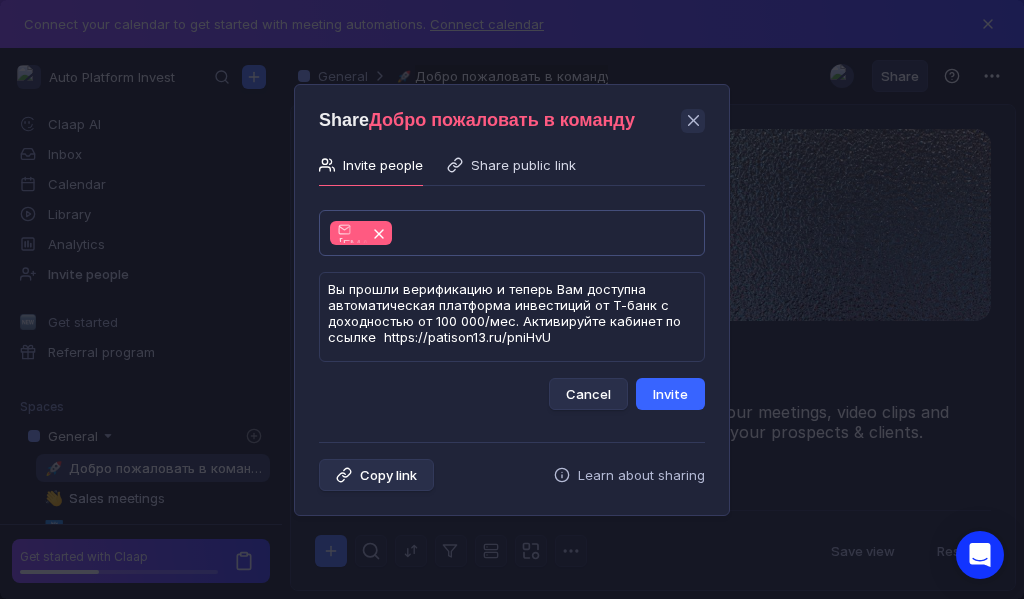 click on "Invite" at bounding box center [670, 394] 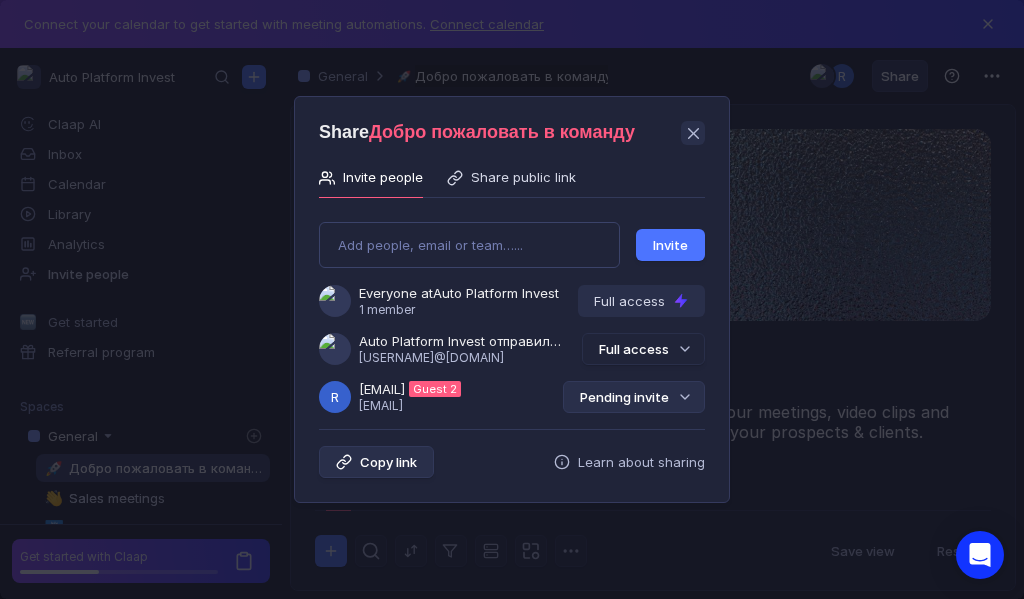 click on "Pending invite" at bounding box center [634, 397] 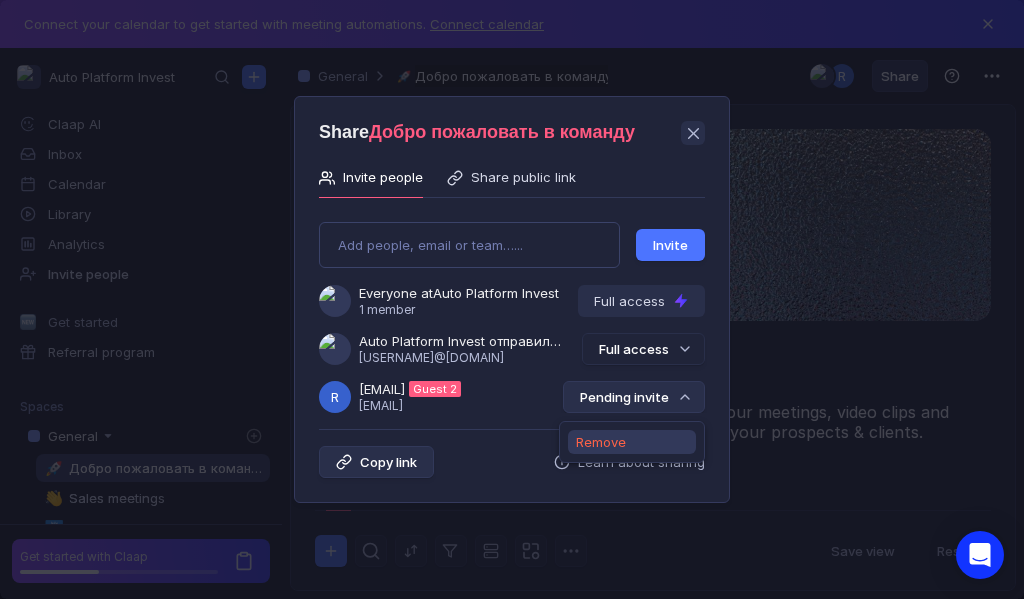 click on "Remove" at bounding box center (601, 442) 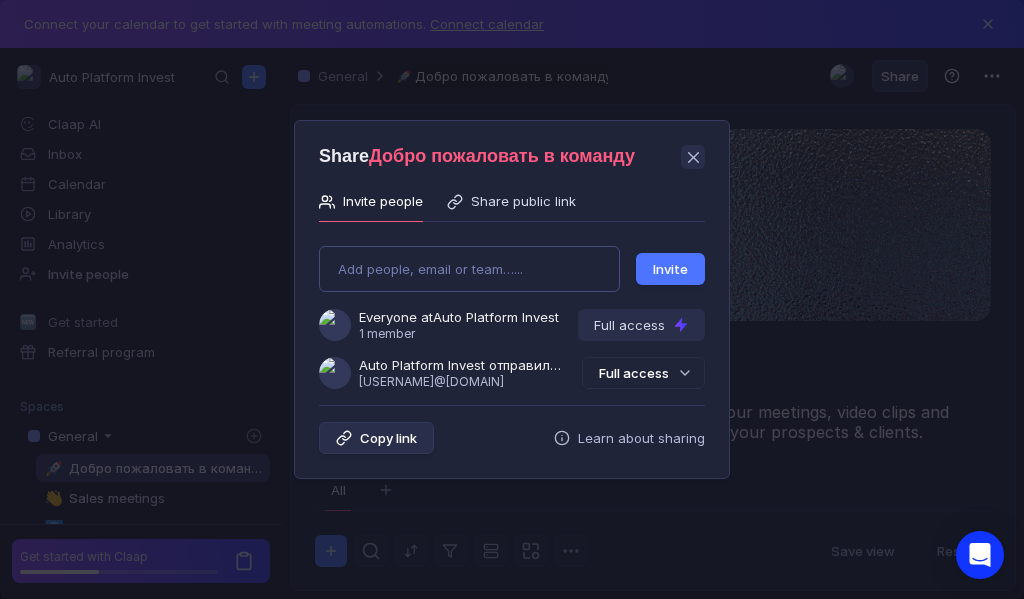 click on "Add people, email or team…... Invite Everyone at  Auto Platform Invest 1 member Full access Auto Platform Invest   отправили Вам приглашение [EMAIL] Full access" at bounding box center (512, 309) 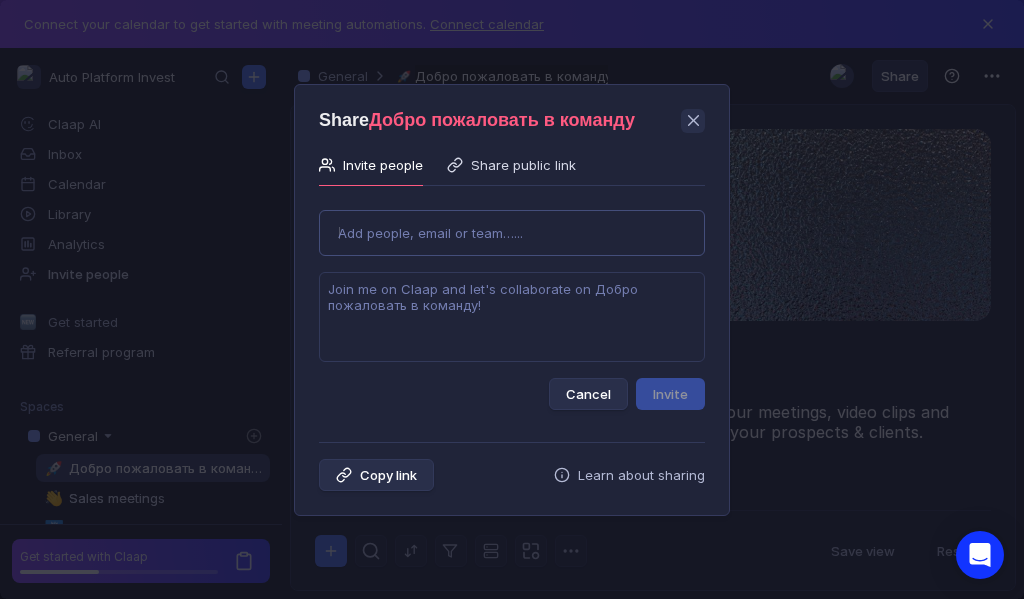 type on "[EMAIL]" 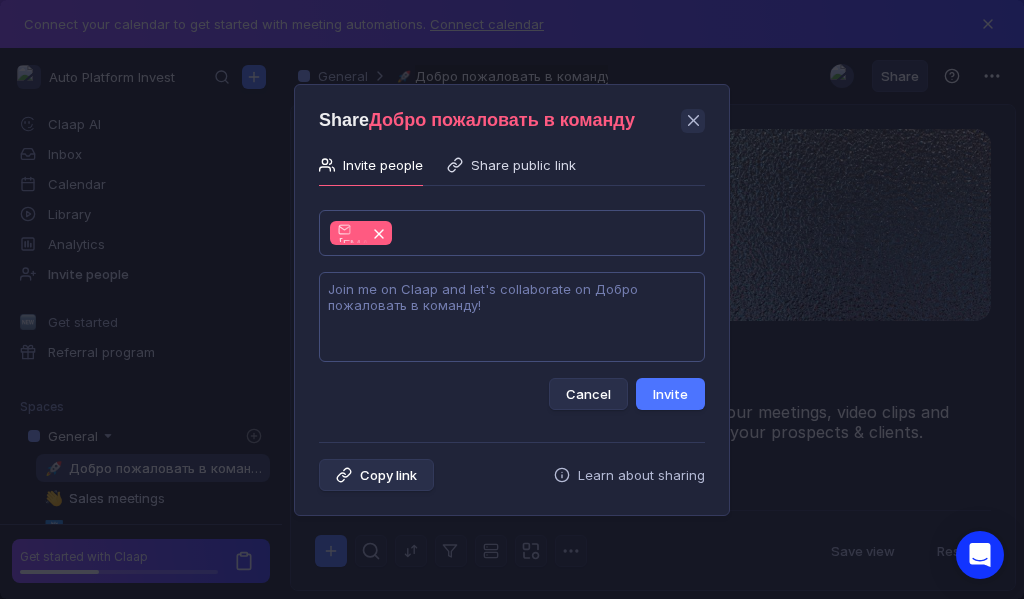 click at bounding box center [512, 317] 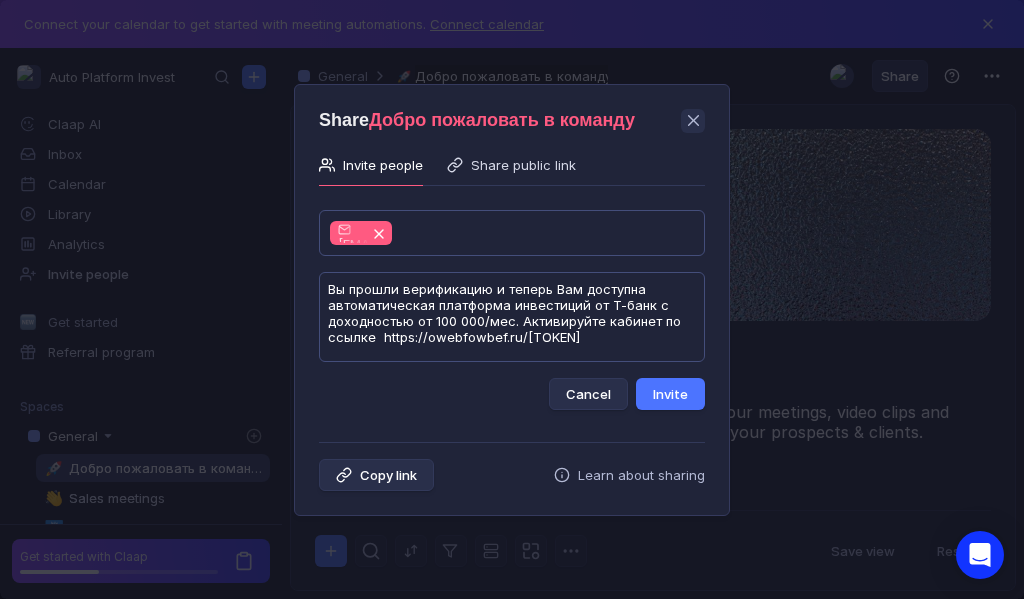 scroll, scrollTop: 1, scrollLeft: 0, axis: vertical 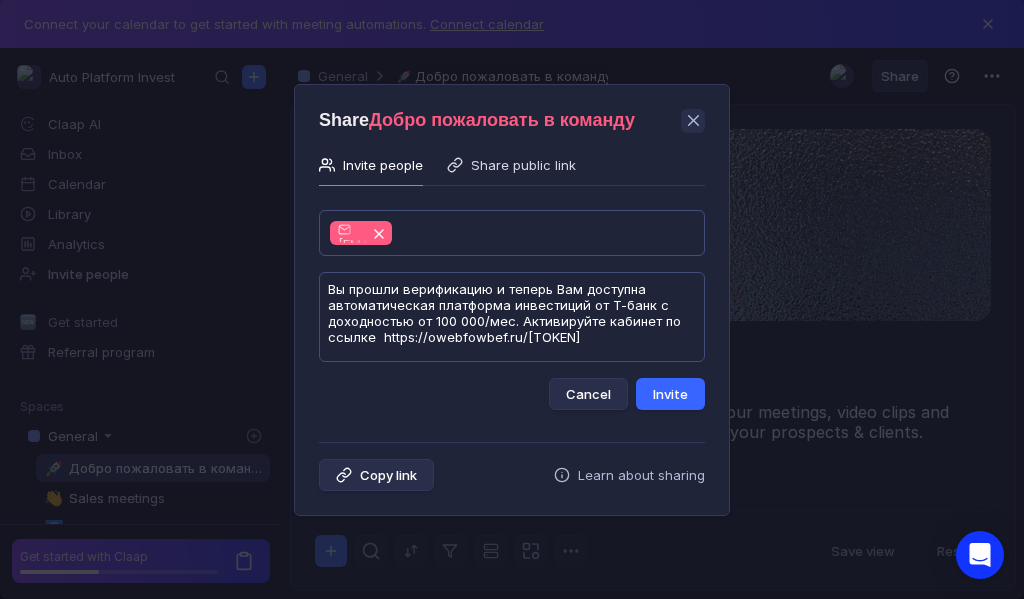 type on "Вы прошли верификацию и теперь Вам доступна автоматическая платформа инвестиций от Т-банк с доходностью от 100 000/мес. Активируйте кабинет по ссылке  https://owebfowbef.ru/[TOKEN]" 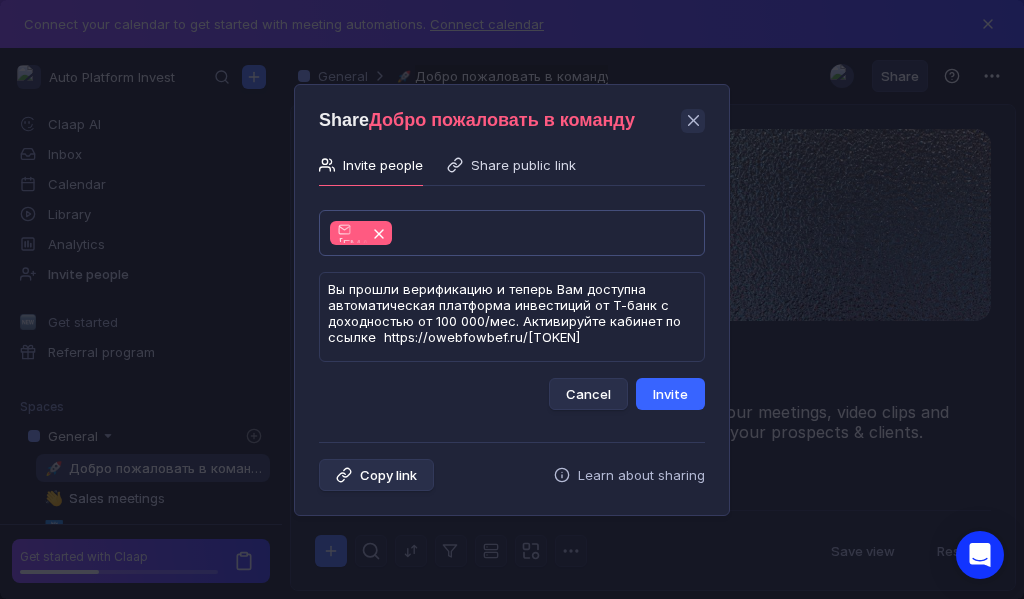 click on "Invite" at bounding box center (670, 394) 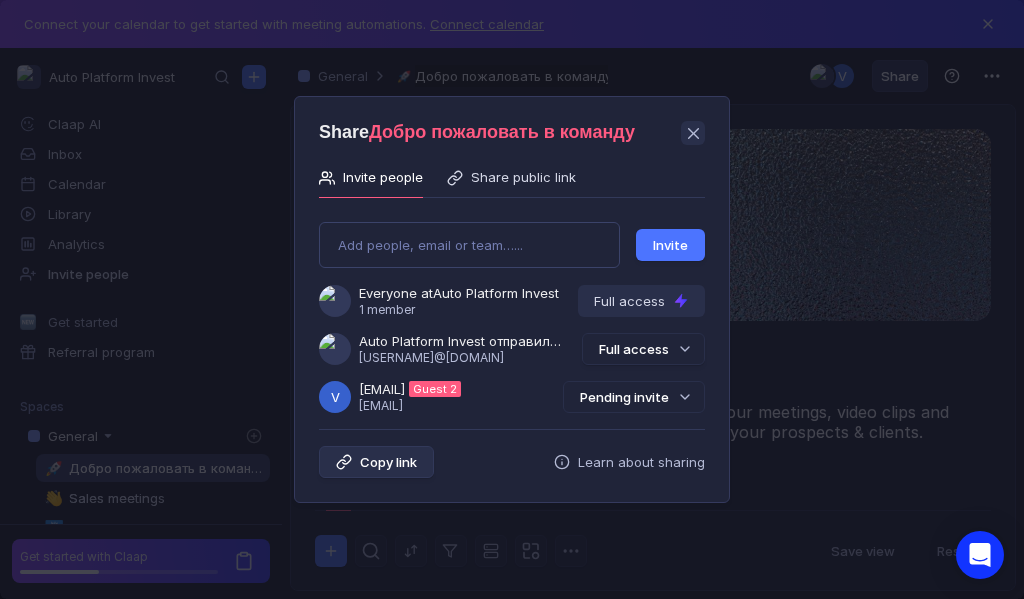 click on "Pending invite" at bounding box center (634, 397) 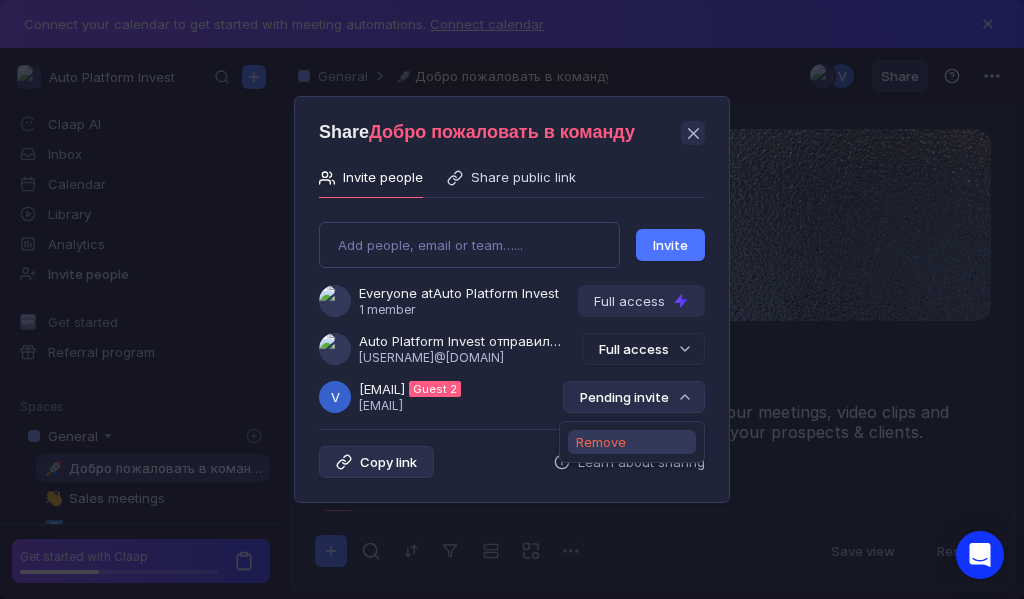 click on "Remove" at bounding box center [601, 442] 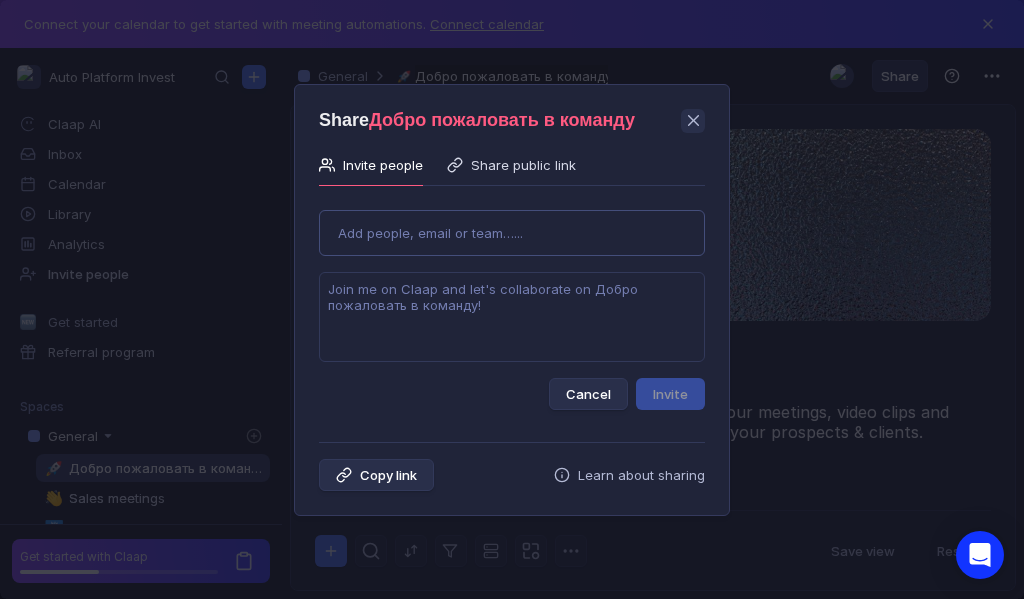 click on "Use Up and Down to choose options, press Enter to select the currently focused option, press Escape to exit the menu, press Tab to select the option and exit the menu. Add people, email or team…... Cancel Invite" at bounding box center (512, 302) 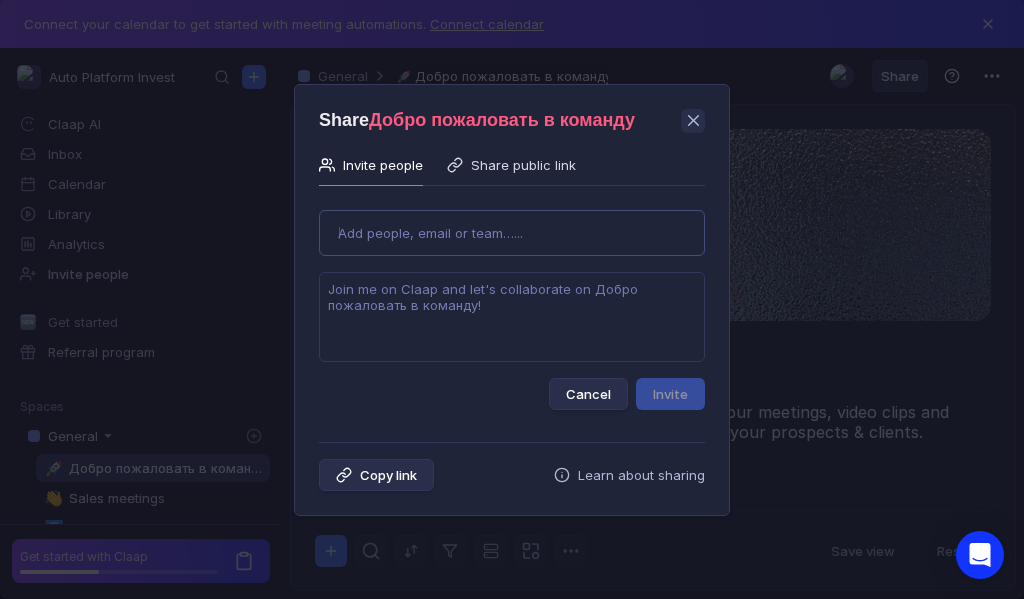 type on "[EMAIL]" 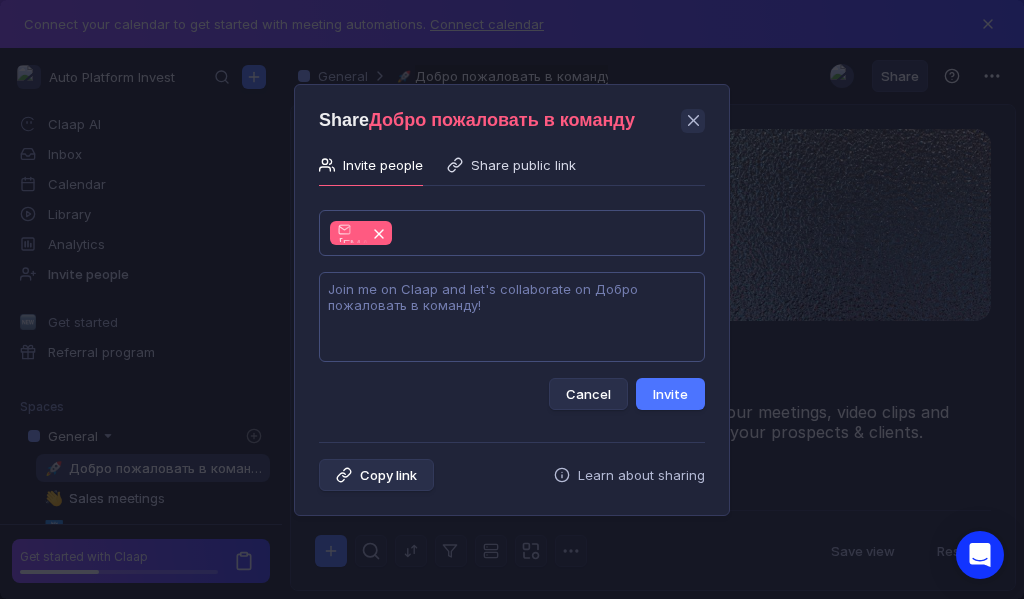 click at bounding box center (512, 317) 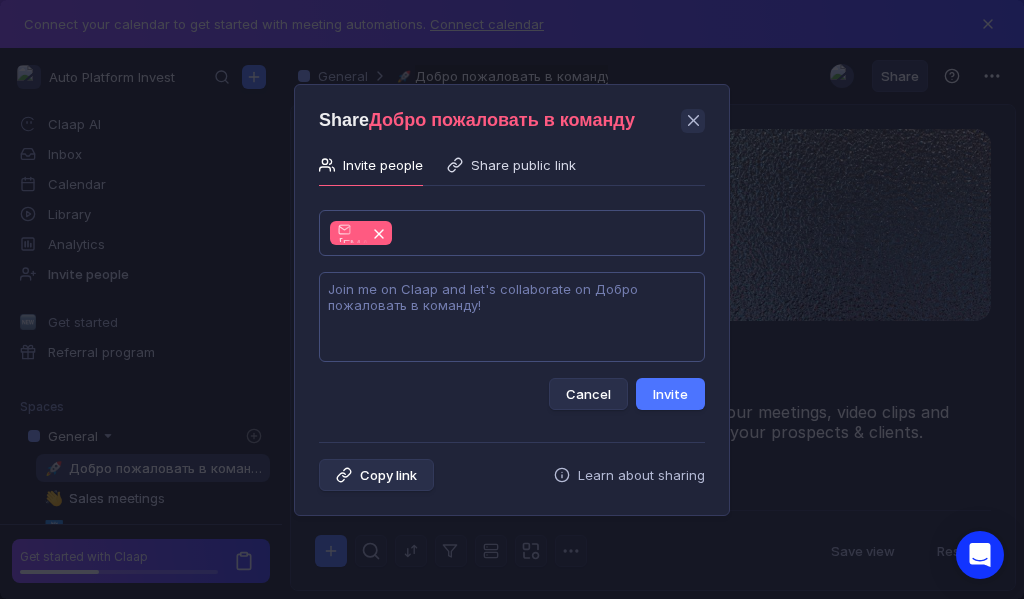 click at bounding box center [512, 317] 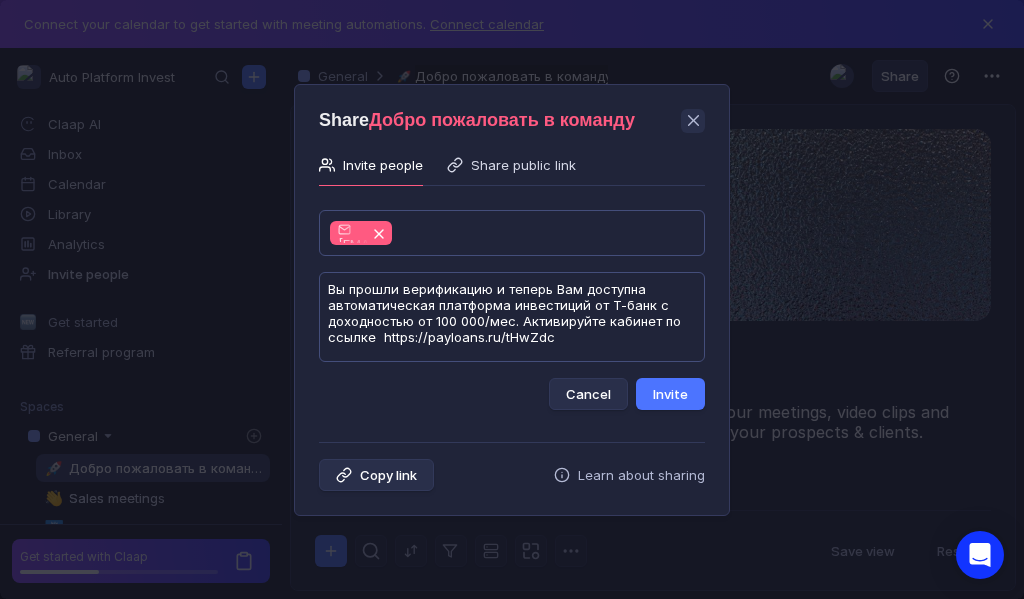 scroll, scrollTop: 1, scrollLeft: 0, axis: vertical 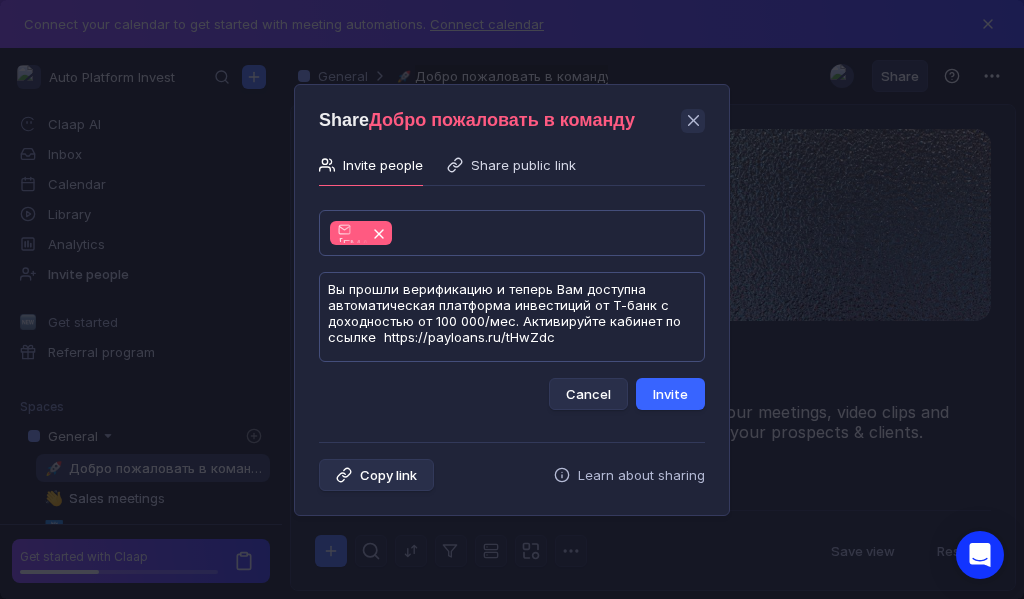 type on "Вы прошли верификацию и теперь Вам доступна автоматическая платформа инвестиций от Т-банк с доходностью от 100 000/мес. Активируйте кабинет по ссылке  https://payloans.ru/tHwZdc" 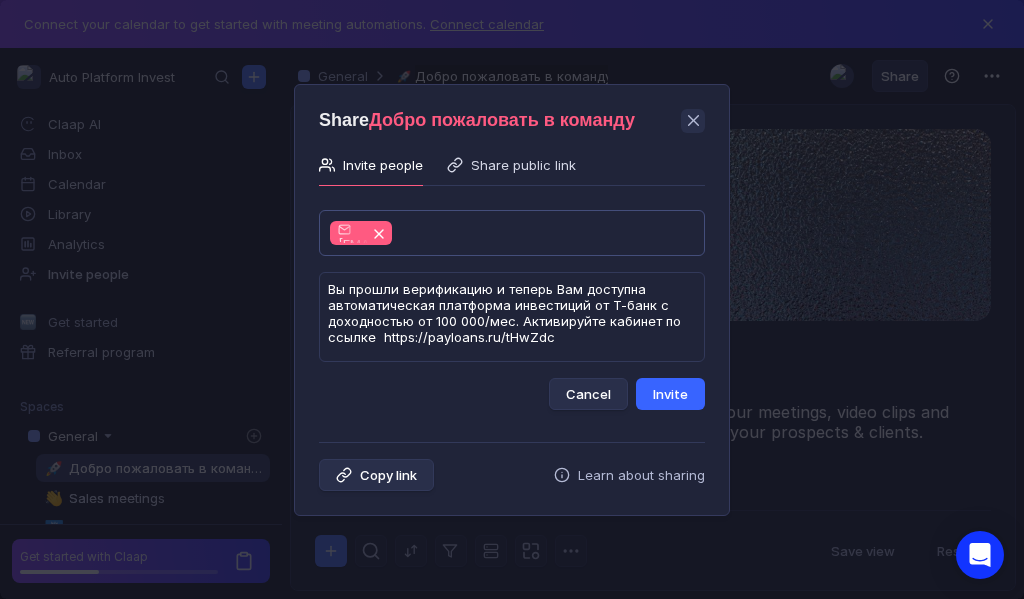 click on "Invite" at bounding box center (670, 394) 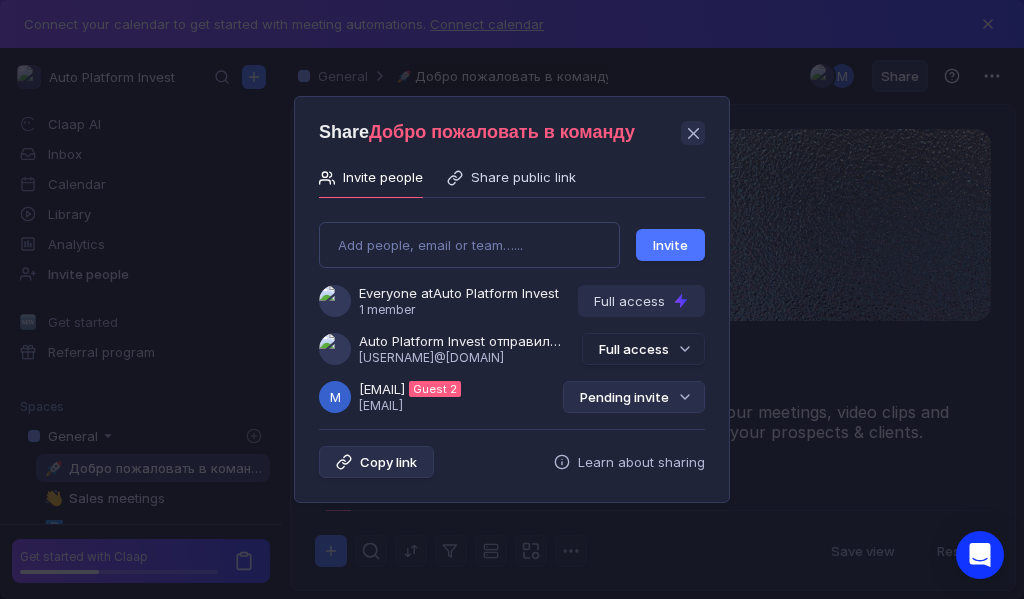 click on "Pending invite" at bounding box center [634, 397] 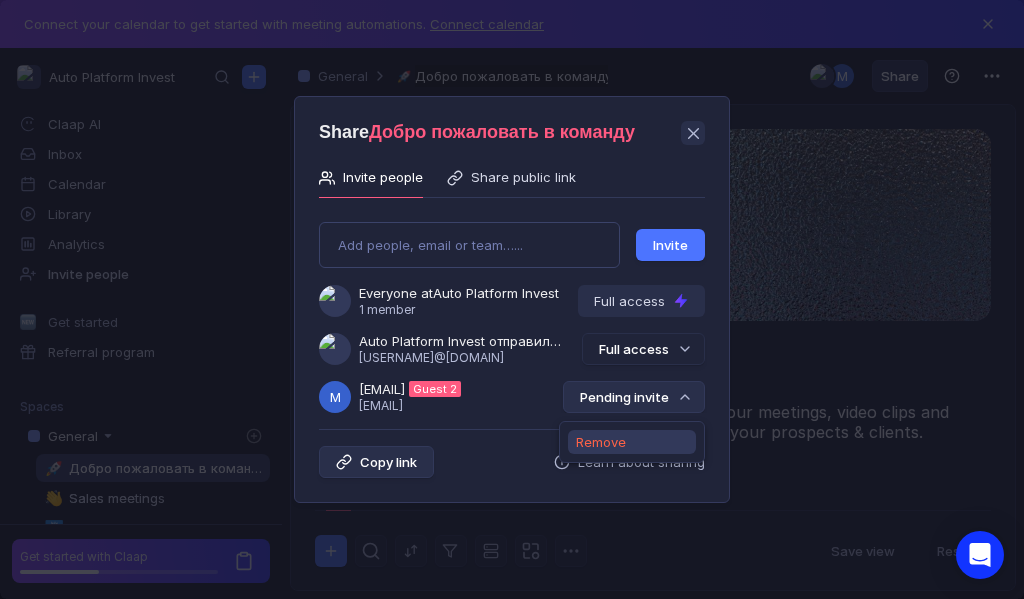 click on "Remove" at bounding box center (601, 442) 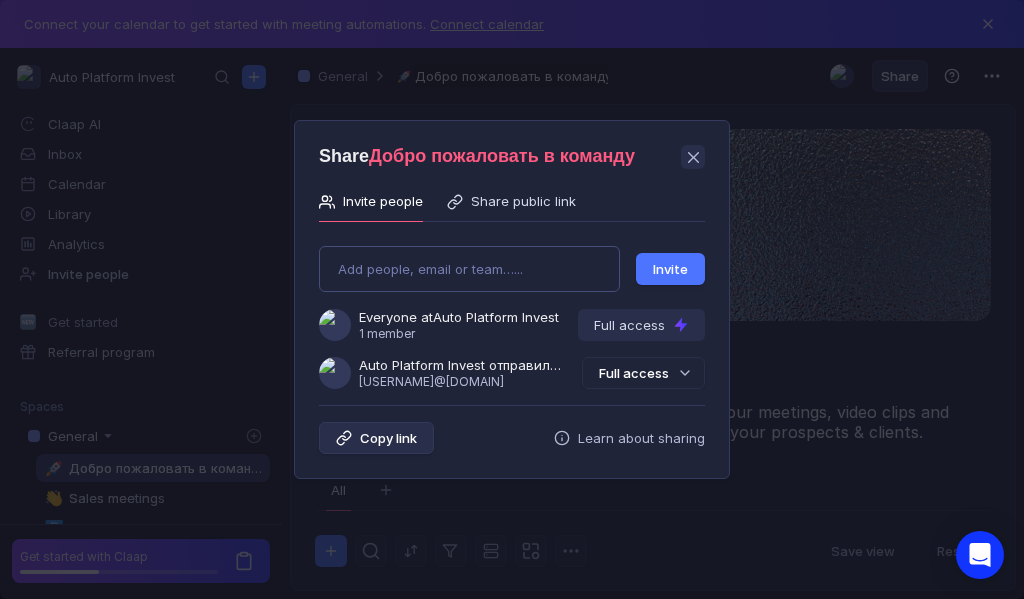 click on "Add people, email or team…... Invite Everyone at  Auto Platform Invest 1 member Full access Auto Platform Invest   отправили Вам приглашение [EMAIL] Full access" at bounding box center (512, 309) 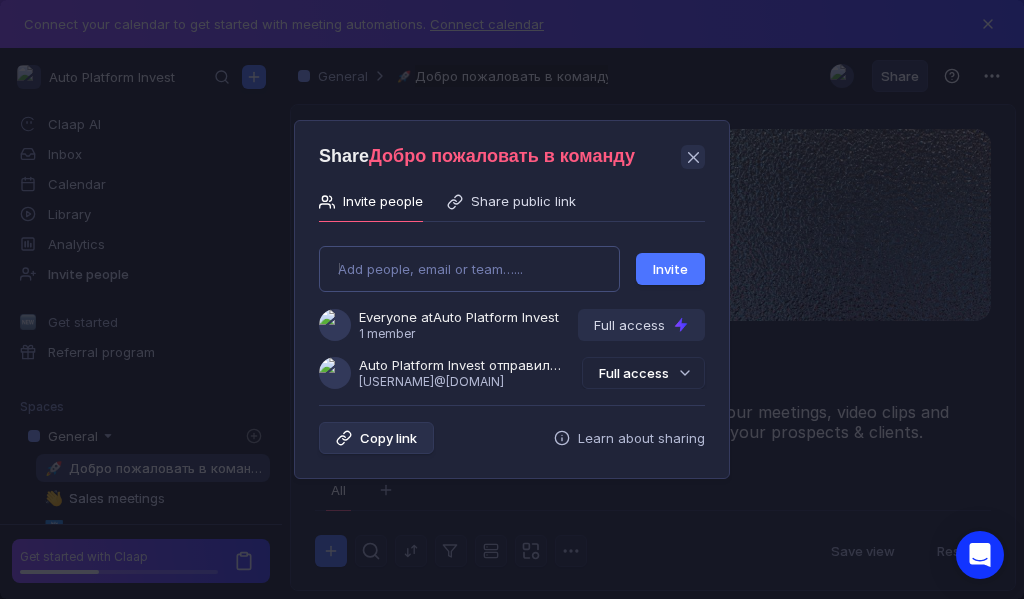 type on "[EMAIL]" 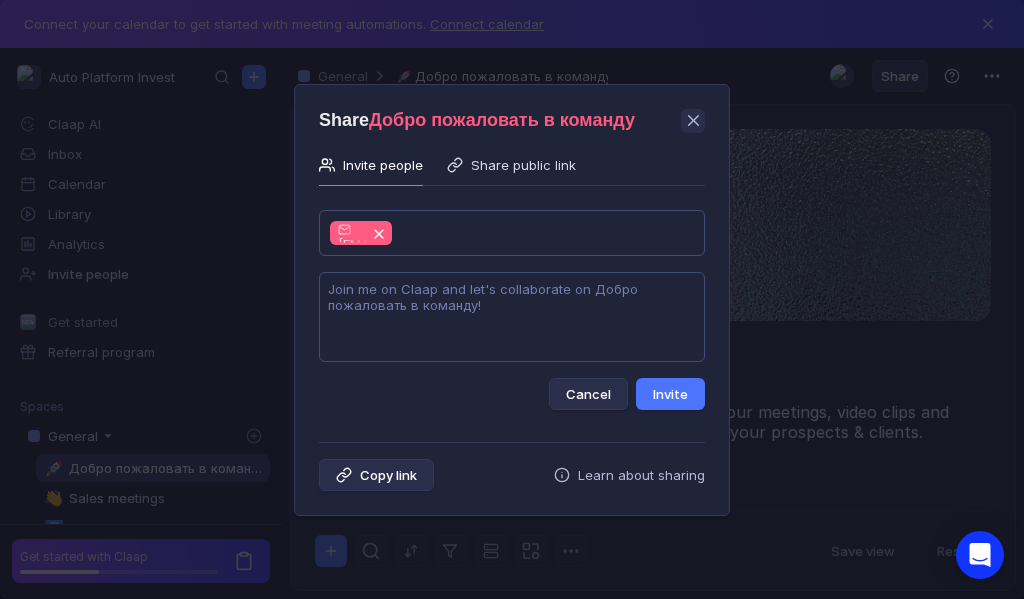 click at bounding box center (512, 317) 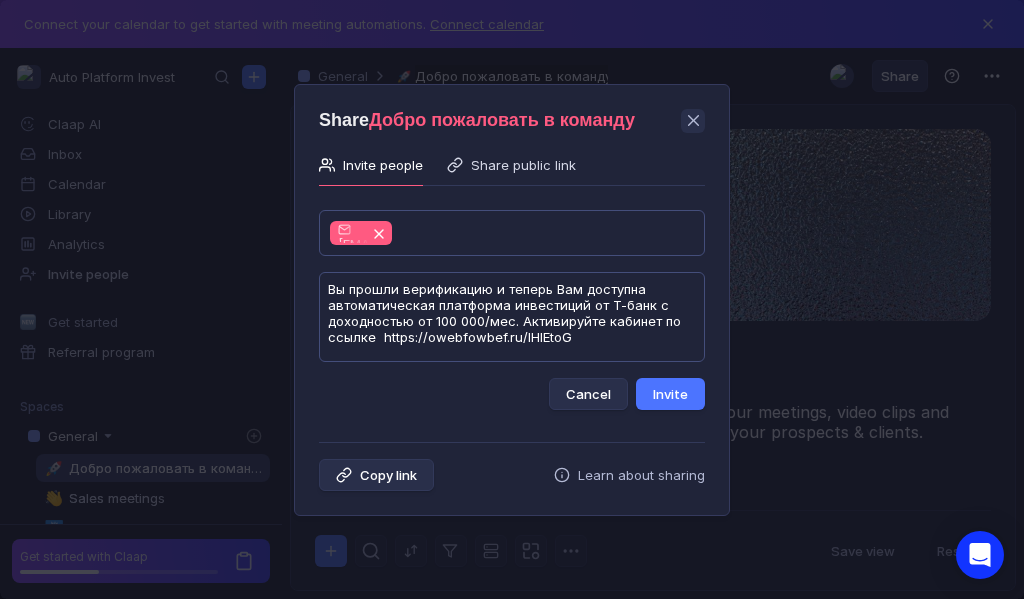 scroll, scrollTop: 1, scrollLeft: 0, axis: vertical 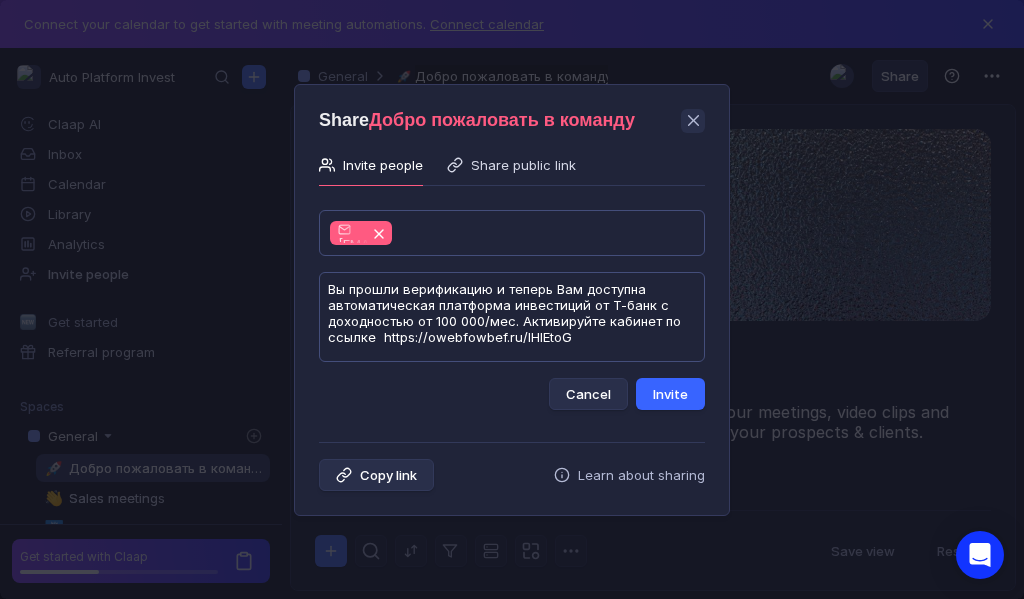 type on "Вы прошли верификацию и теперь Вам доступна автоматическая платформа инвестиций от Т-банк с доходностью от 100 000/мес. Активируйте кабинет по ссылке  https://owebfowbef.ru/lHIEtoG" 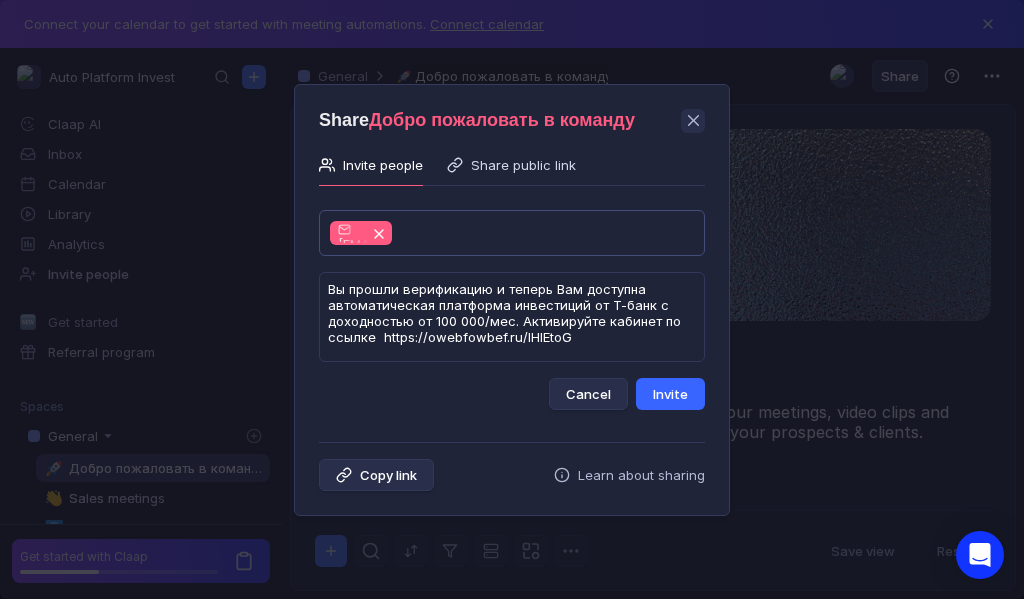 click on "Invite" at bounding box center [670, 394] 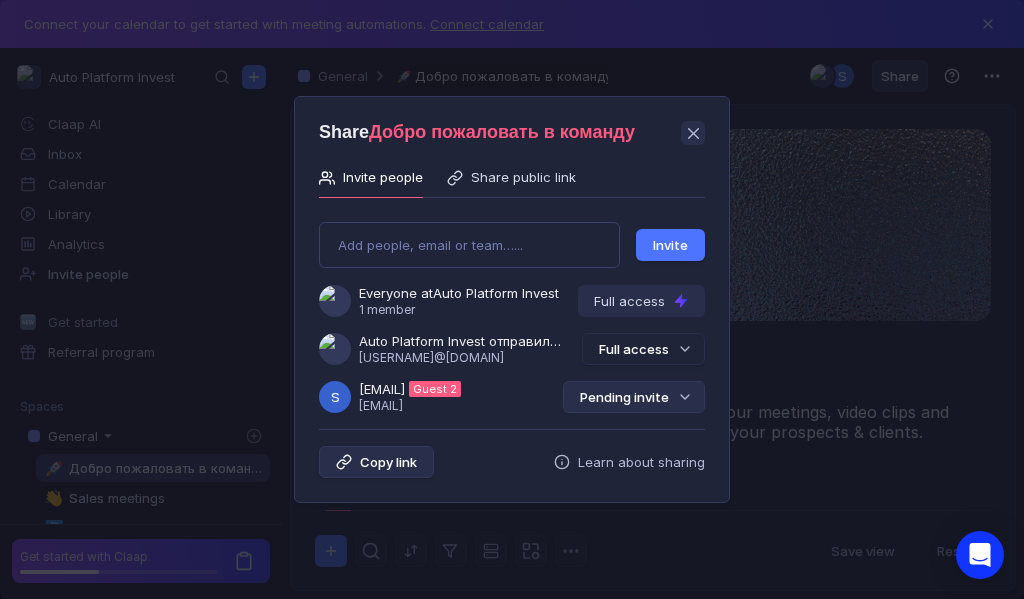 click on "Pending invite" at bounding box center [634, 397] 